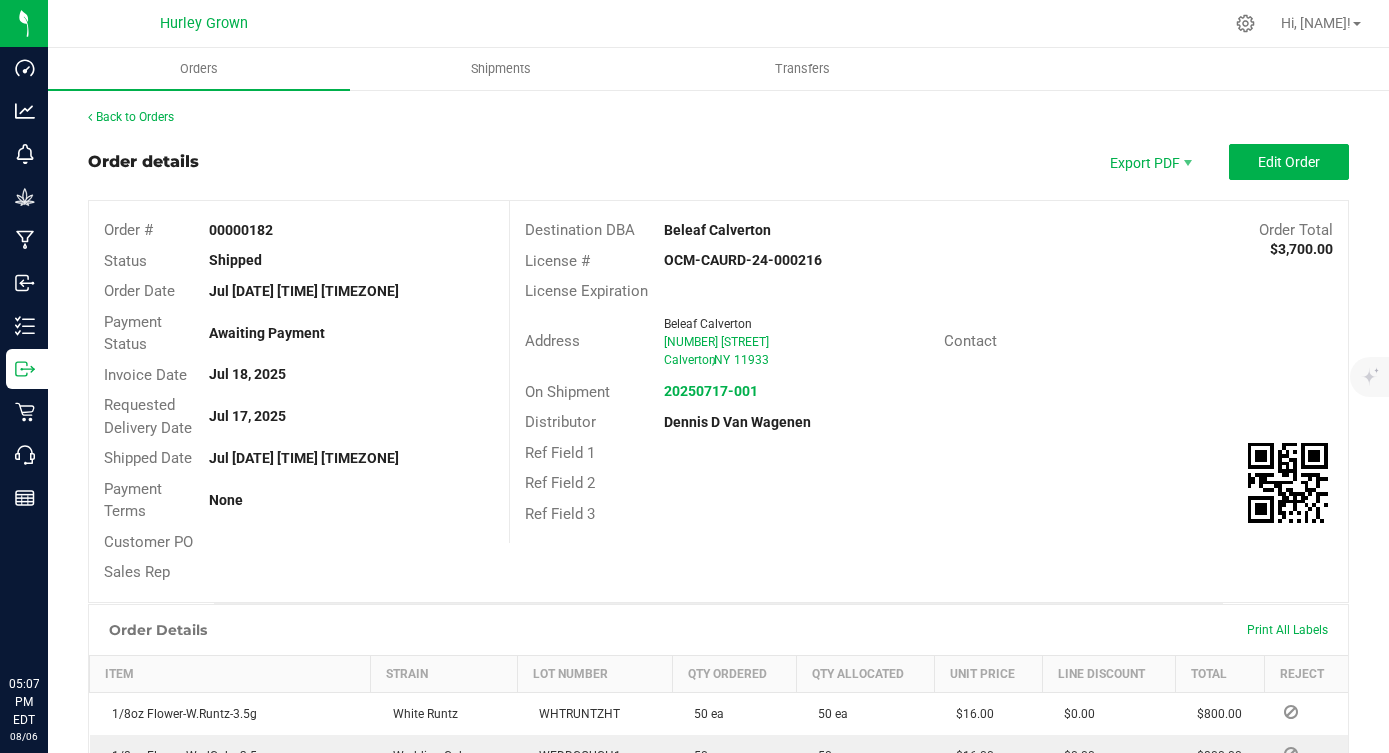 scroll, scrollTop: 0, scrollLeft: 0, axis: both 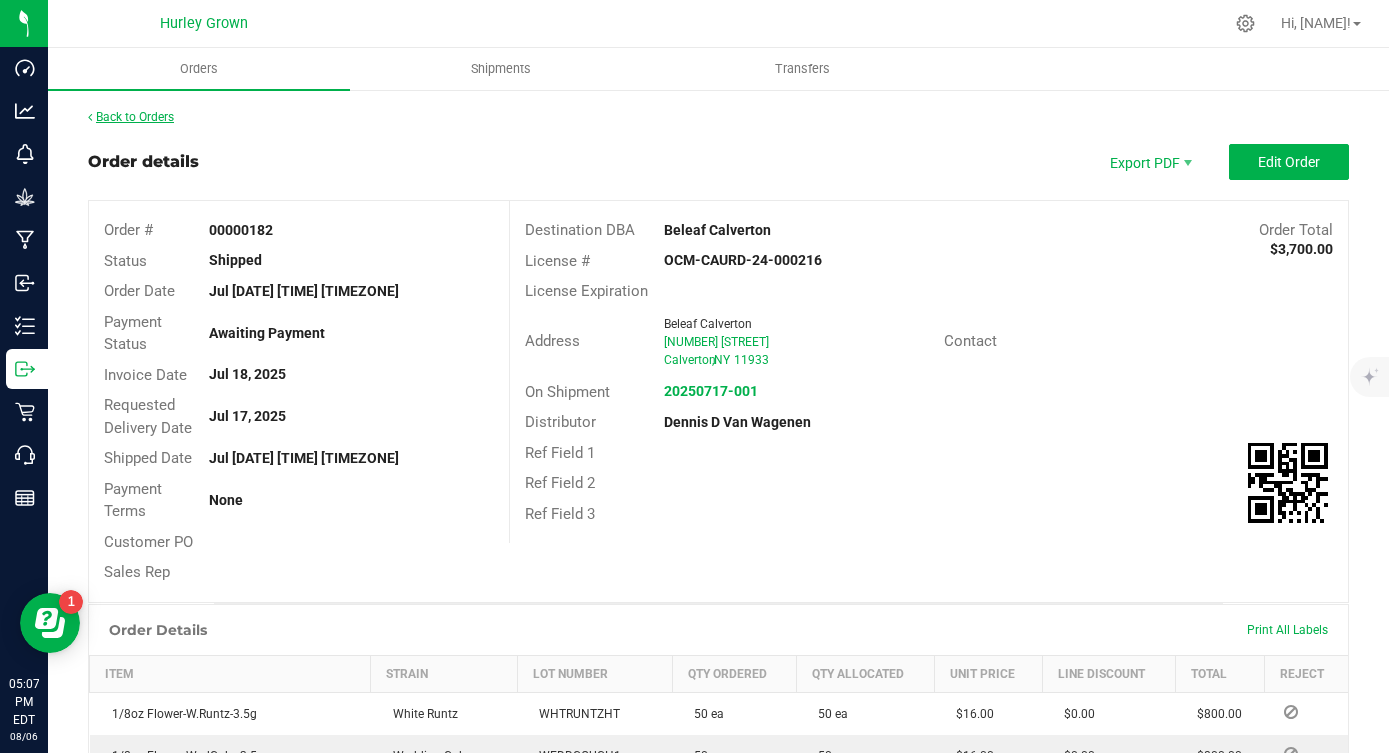 click on "Back to Orders" at bounding box center (131, 117) 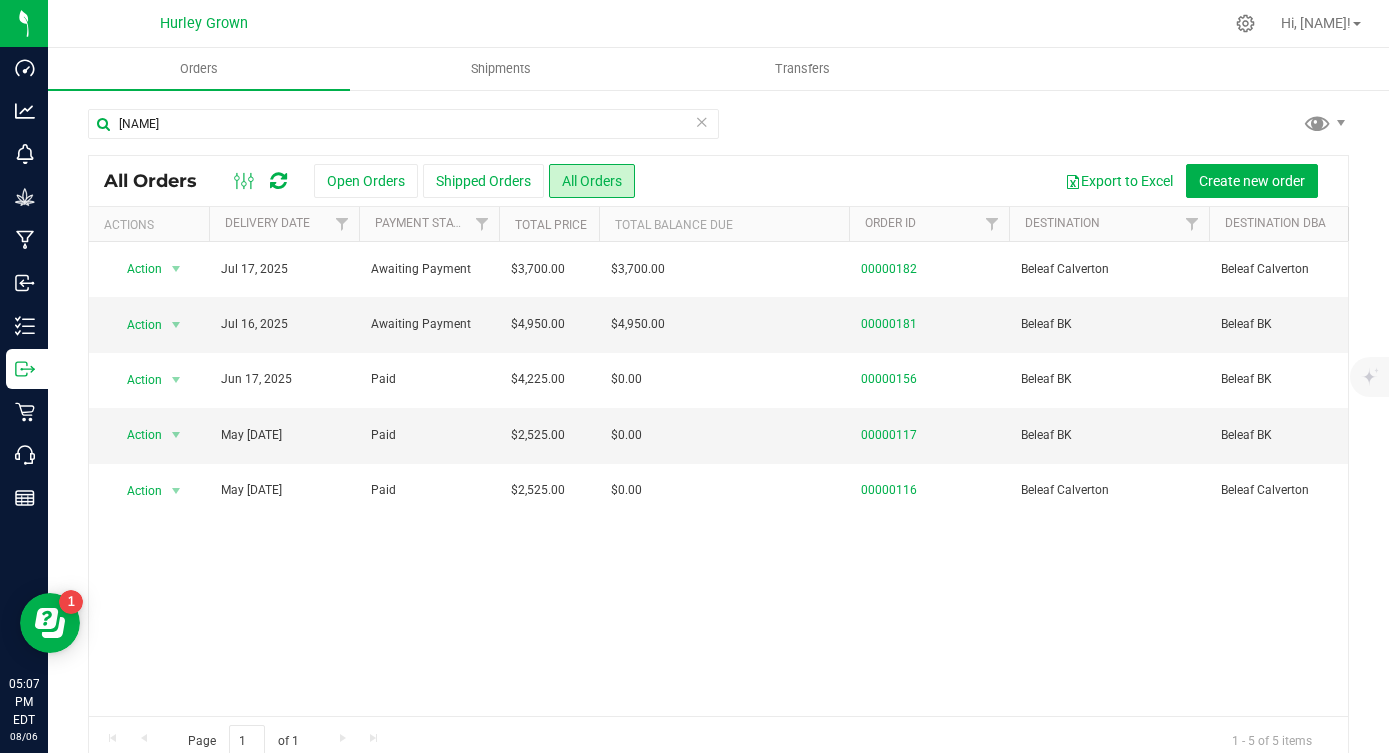 click at bounding box center [702, 121] 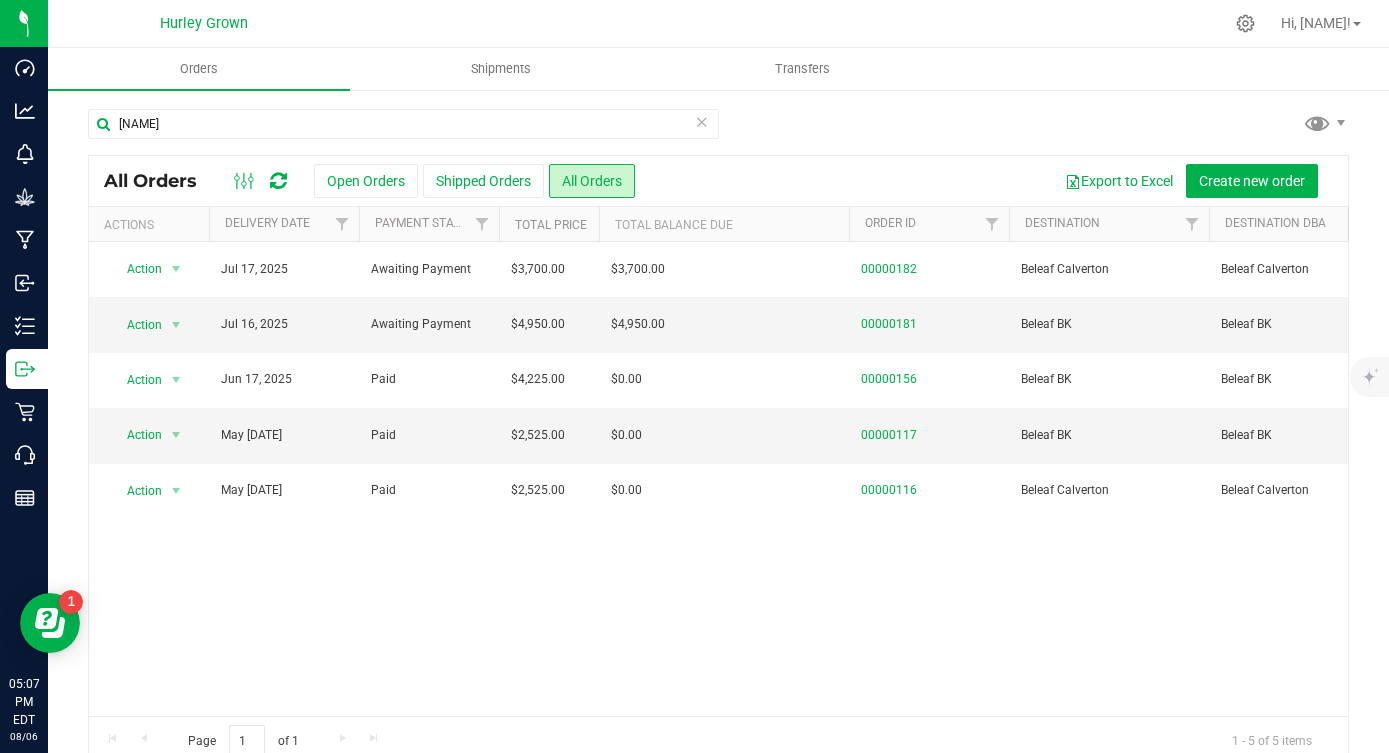 type 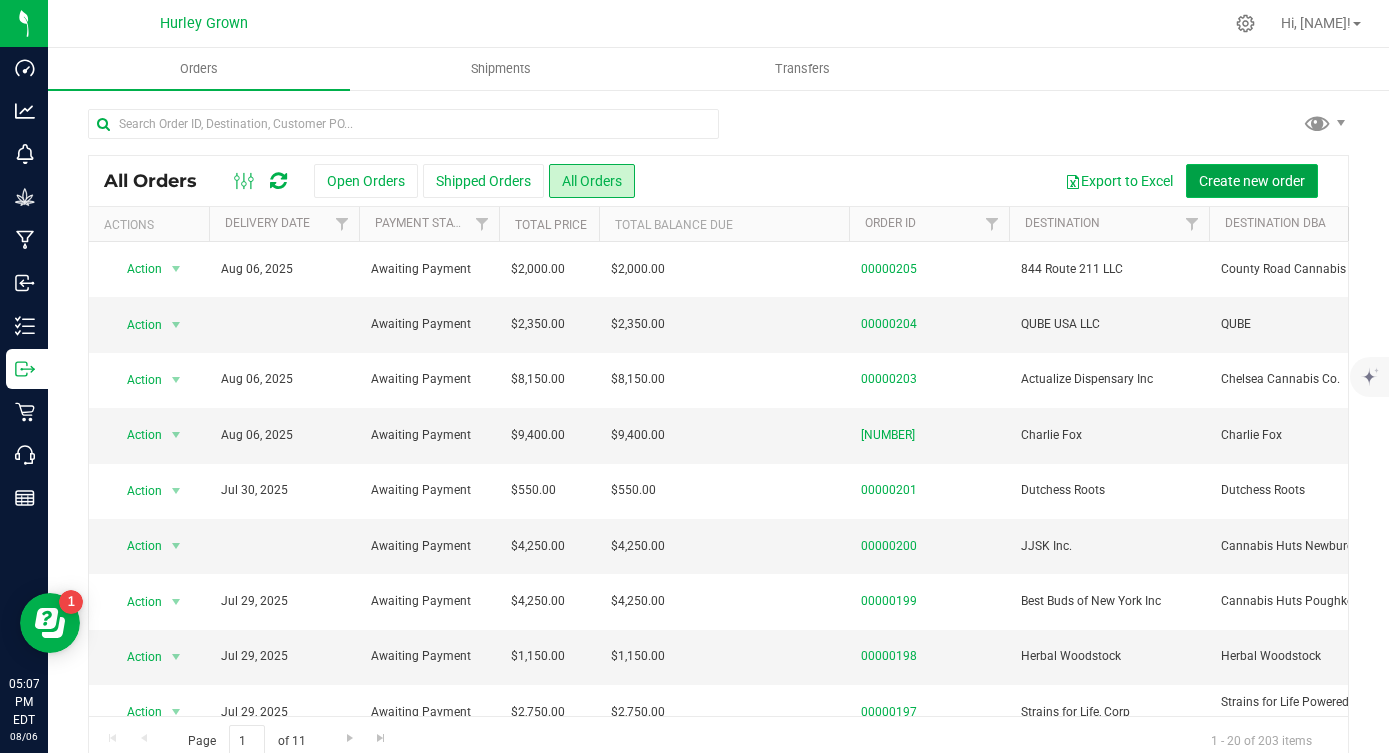 click on "Create new order" at bounding box center [1252, 181] 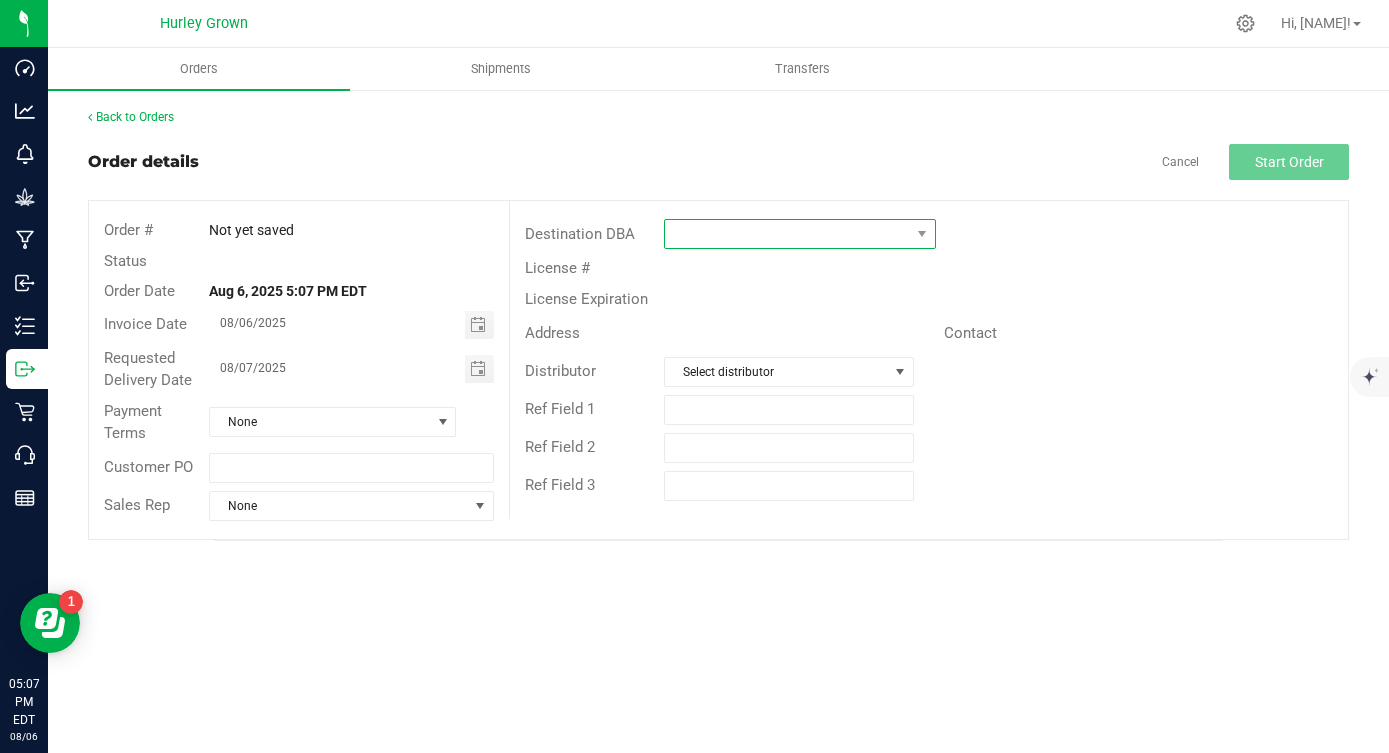 click at bounding box center [787, 234] 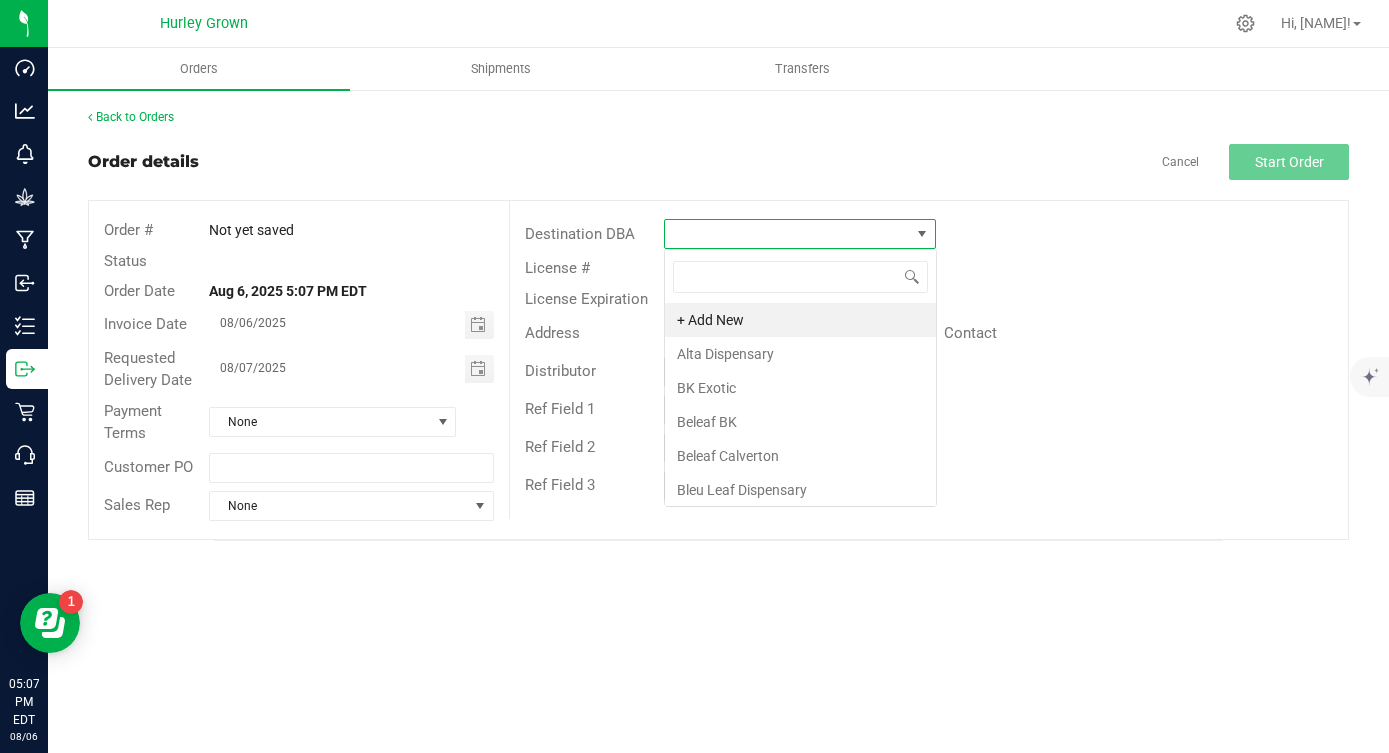 scroll, scrollTop: 99970, scrollLeft: 99728, axis: both 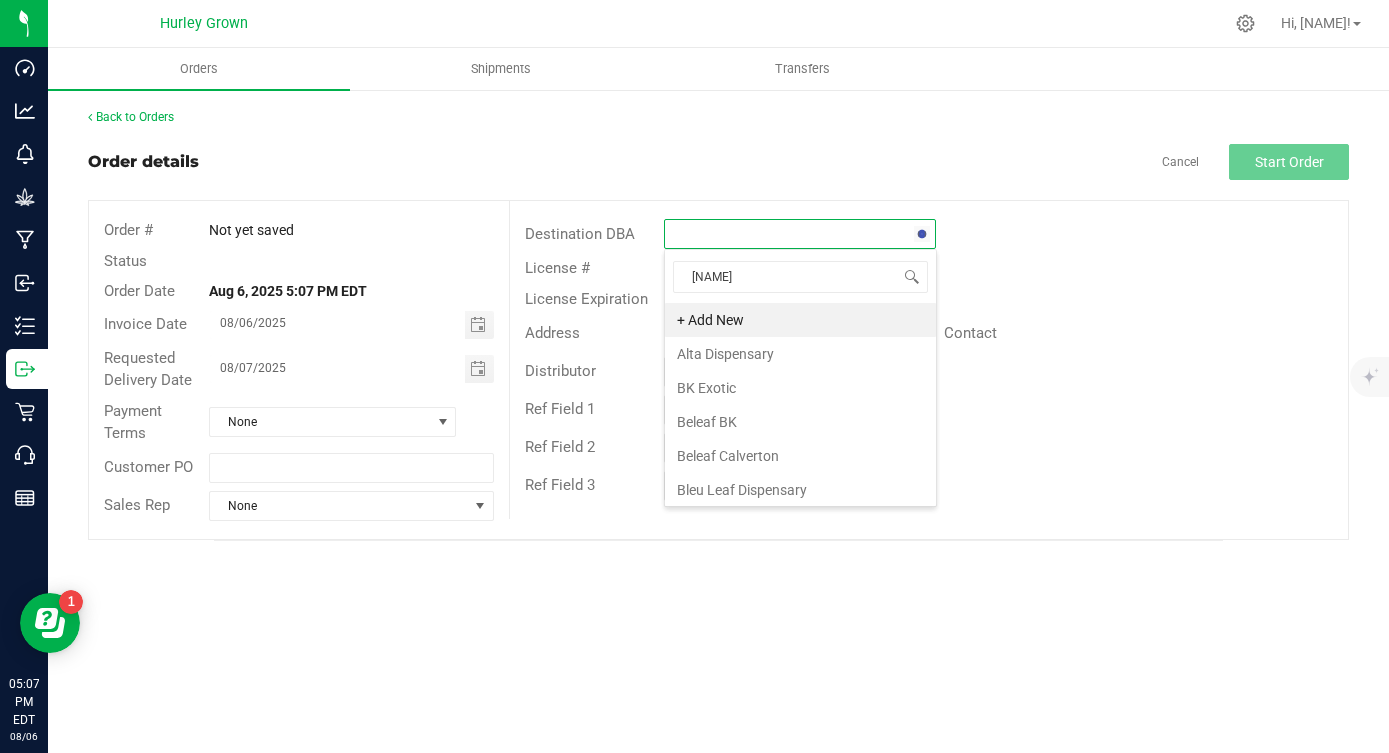 type on "herbwell" 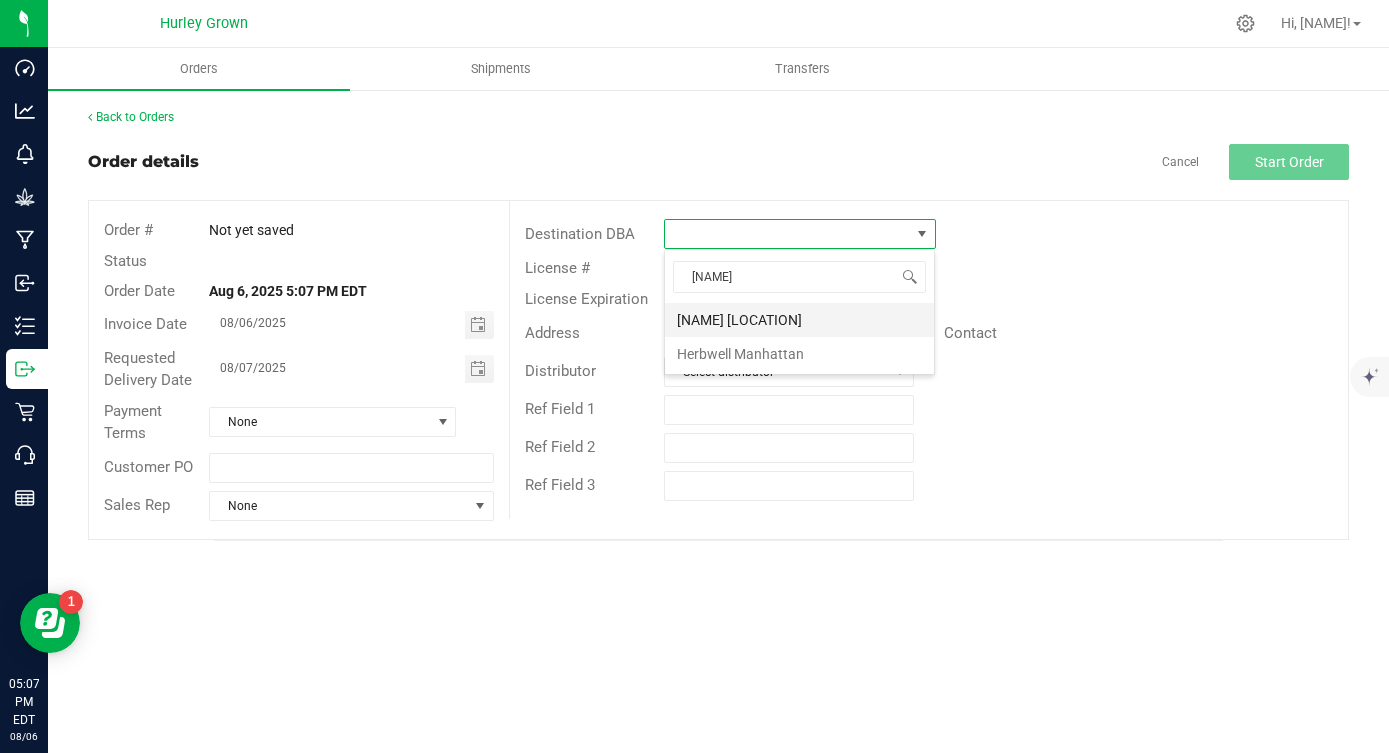 click on "Herbwell  Bronx" at bounding box center (799, 320) 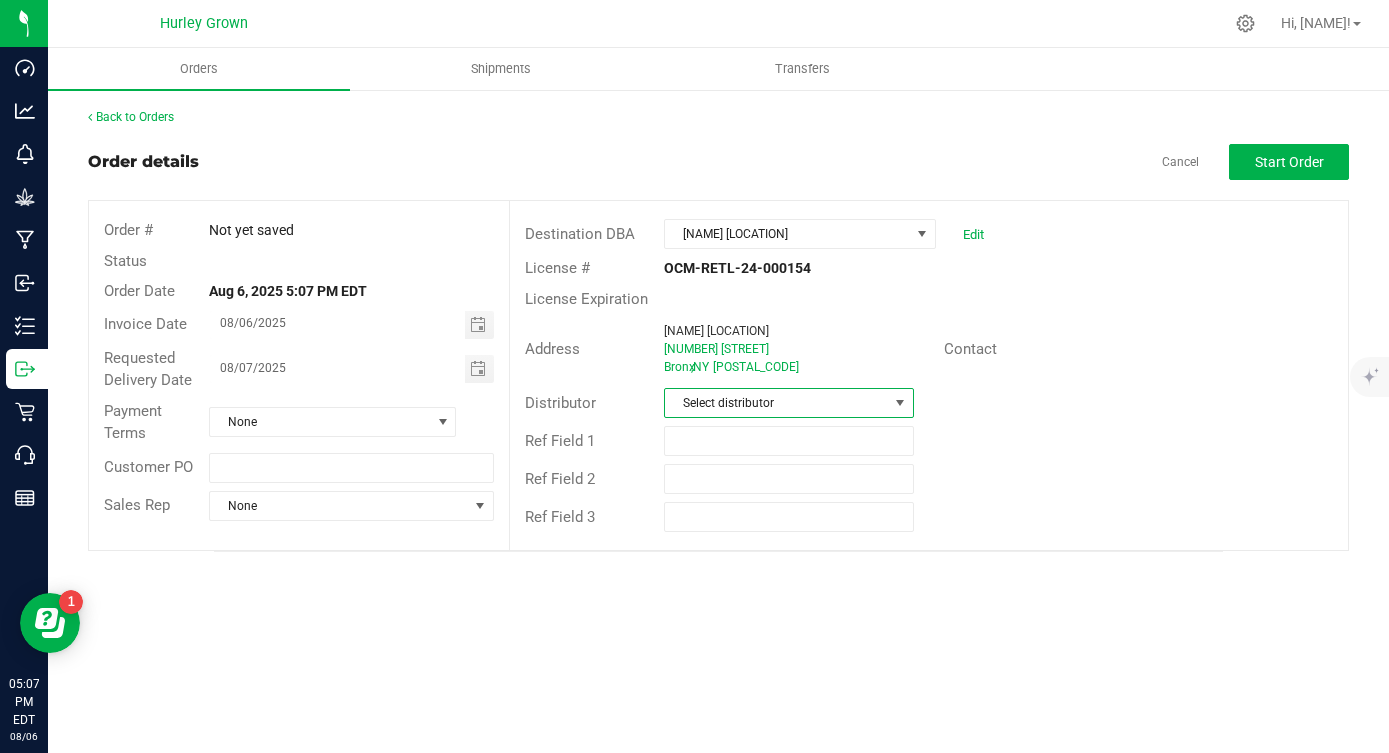 click on "Select distributor" at bounding box center [776, 403] 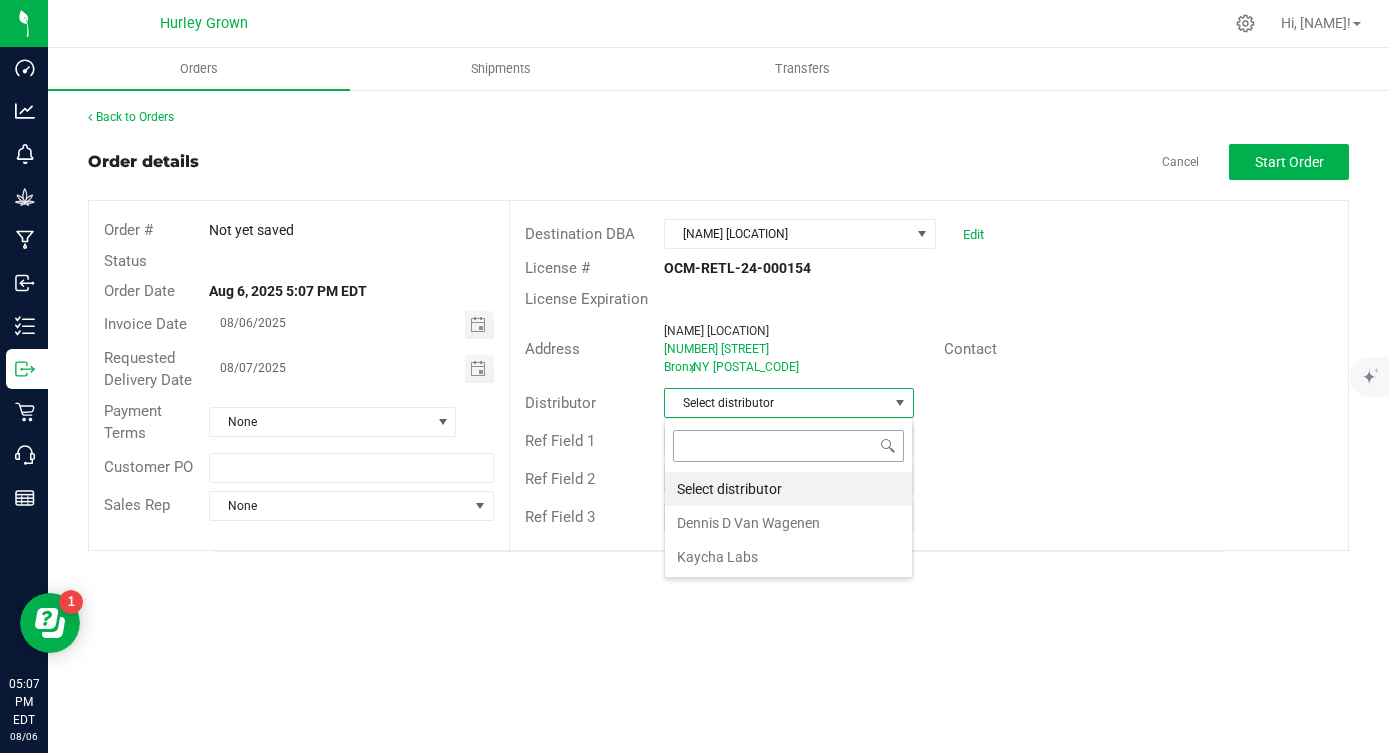 scroll, scrollTop: 99970, scrollLeft: 99750, axis: both 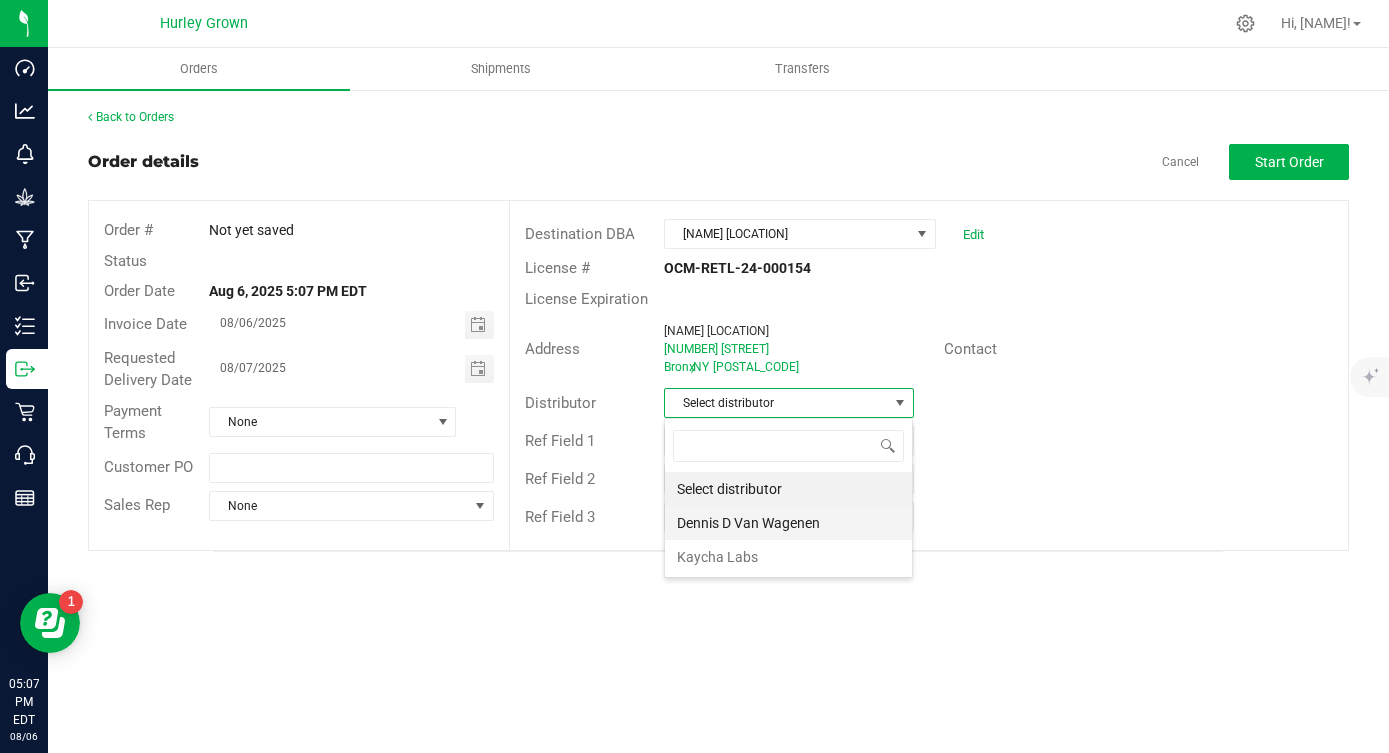 click on "Dennis D Van Wagenen" at bounding box center (788, 523) 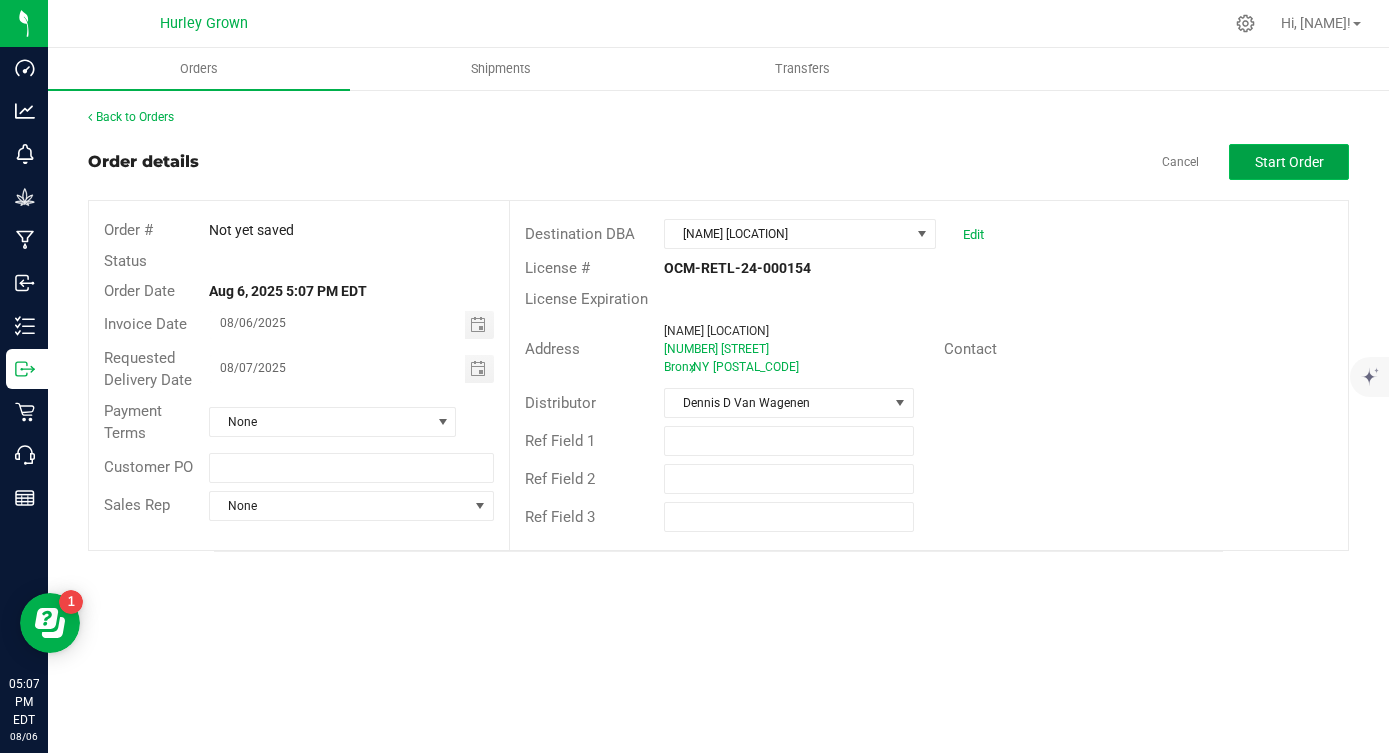 click on "Start Order" at bounding box center [1289, 162] 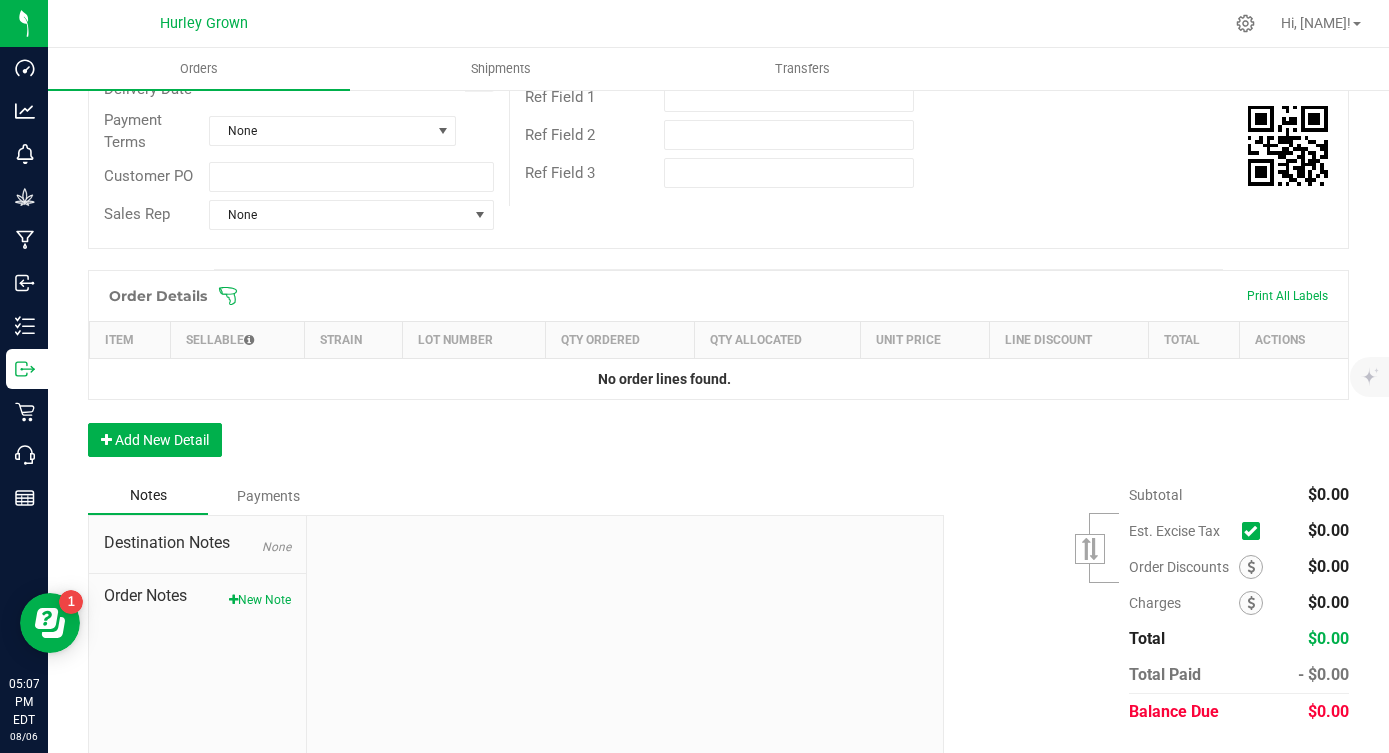 scroll, scrollTop: 348, scrollLeft: 0, axis: vertical 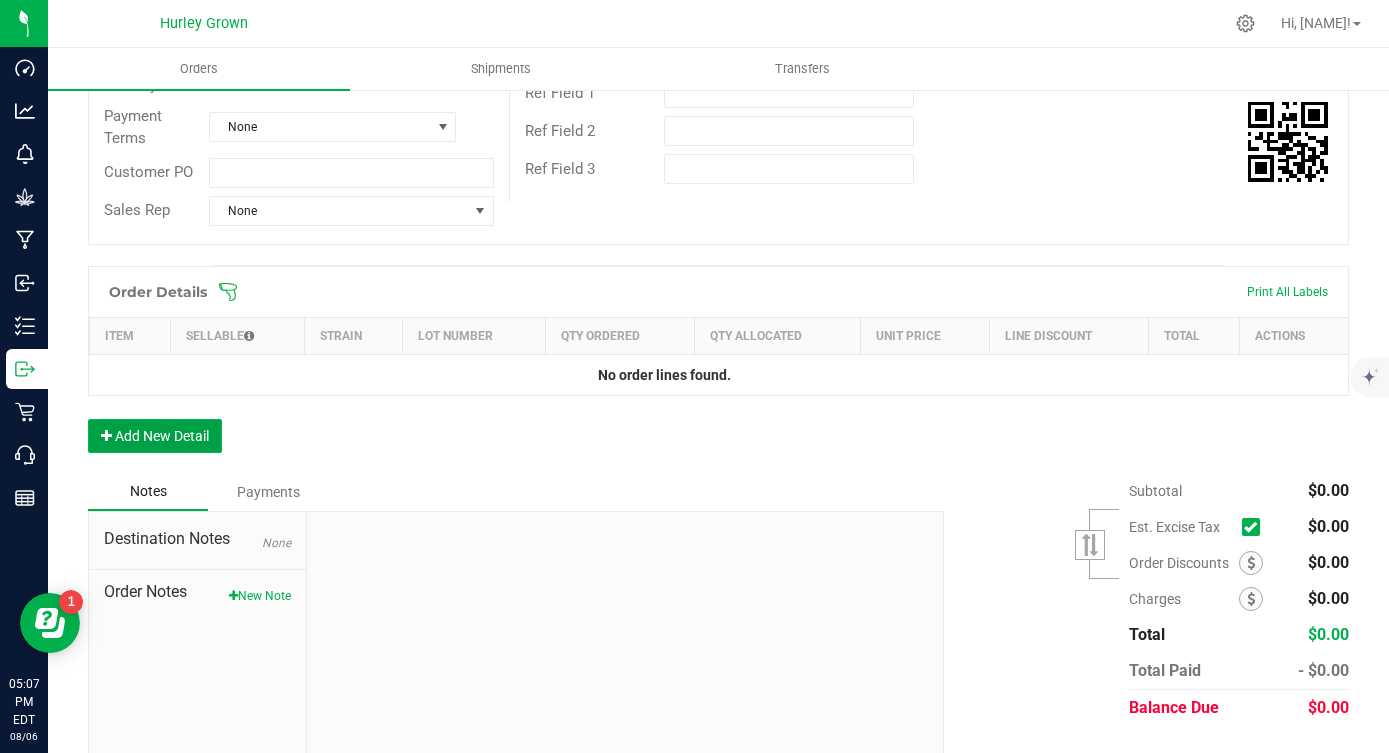 click on "Add New Detail" at bounding box center (155, 436) 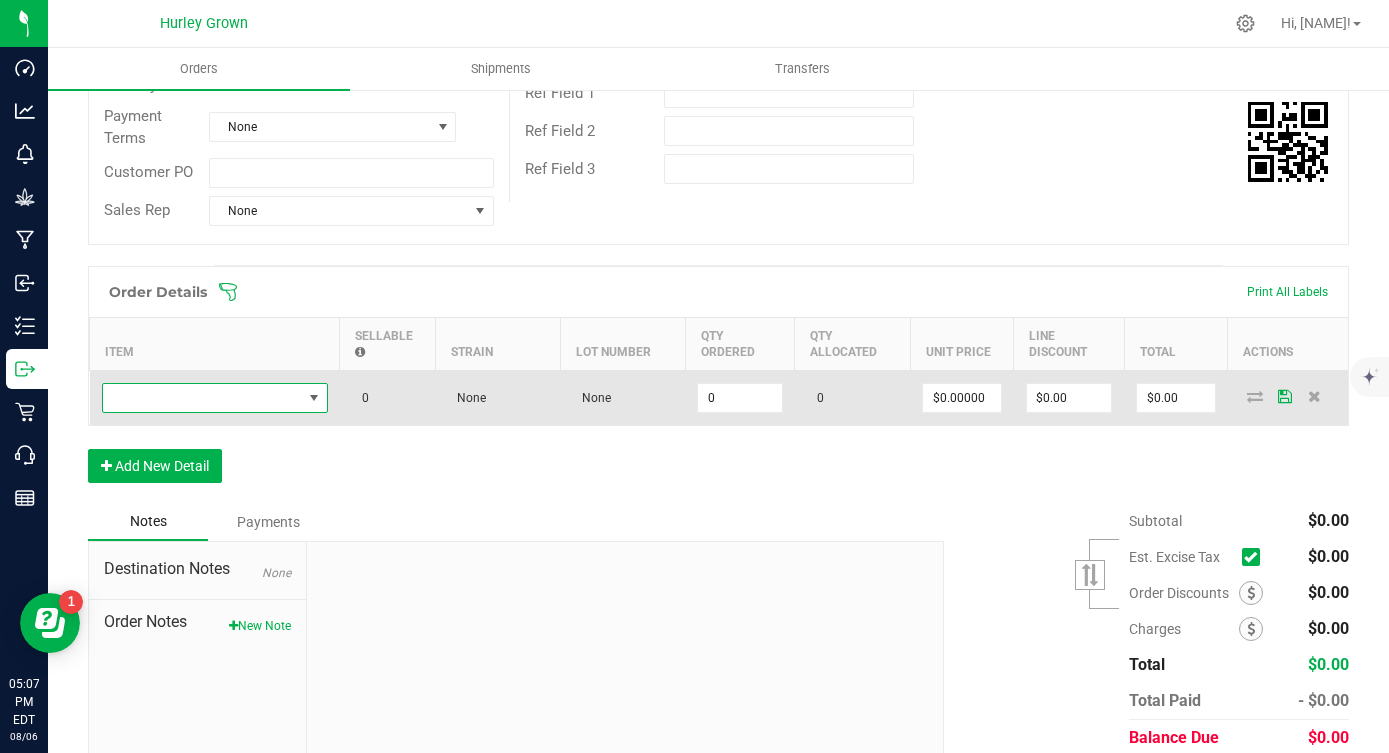 click at bounding box center (202, 398) 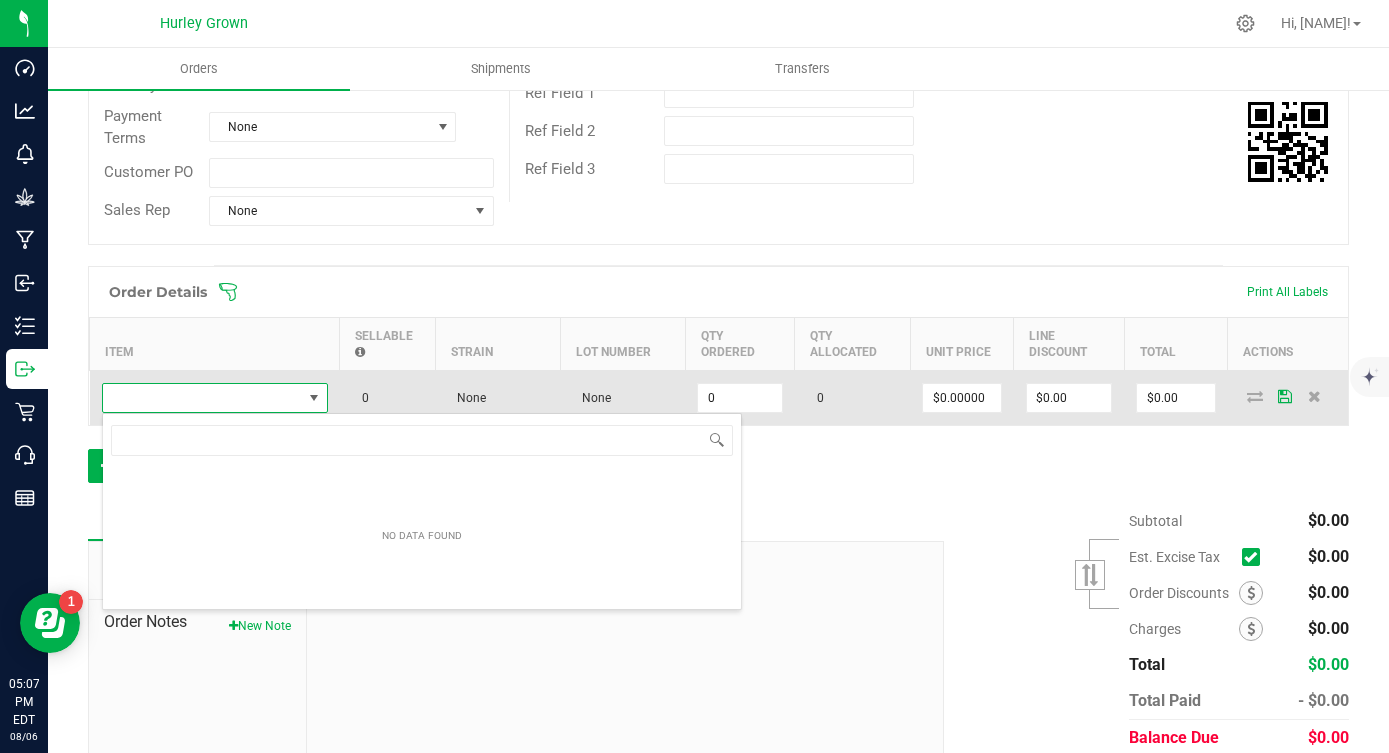 scroll, scrollTop: 99970, scrollLeft: 99774, axis: both 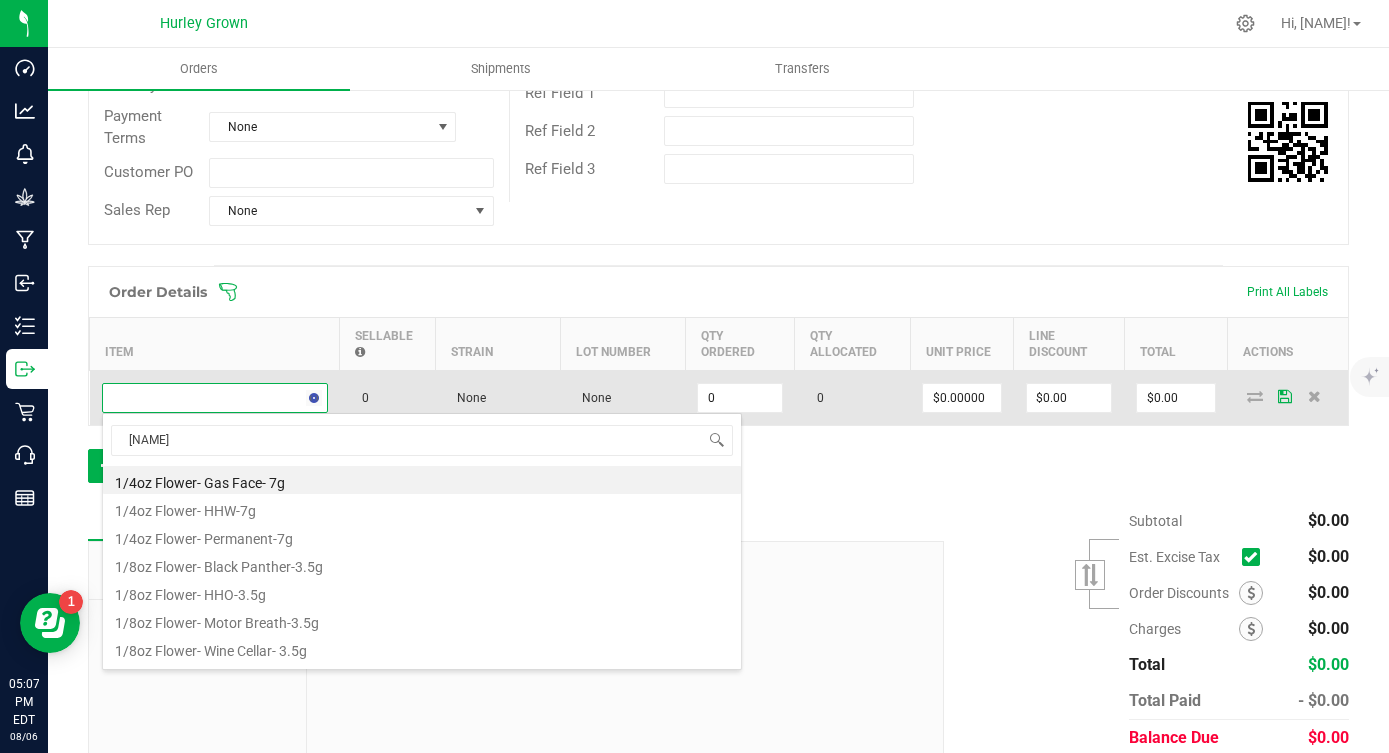 type on "g41" 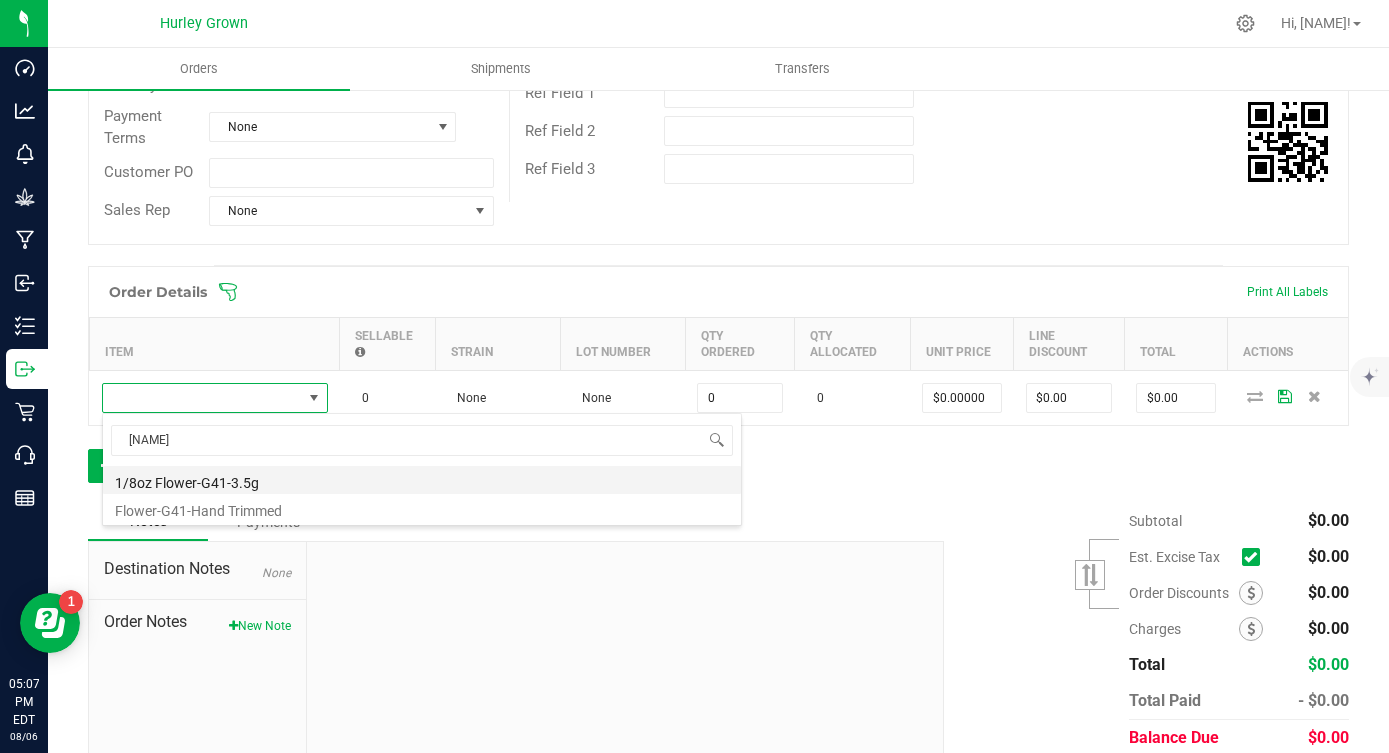 click on "1/8oz Flower-G41-3.5g" at bounding box center (422, 480) 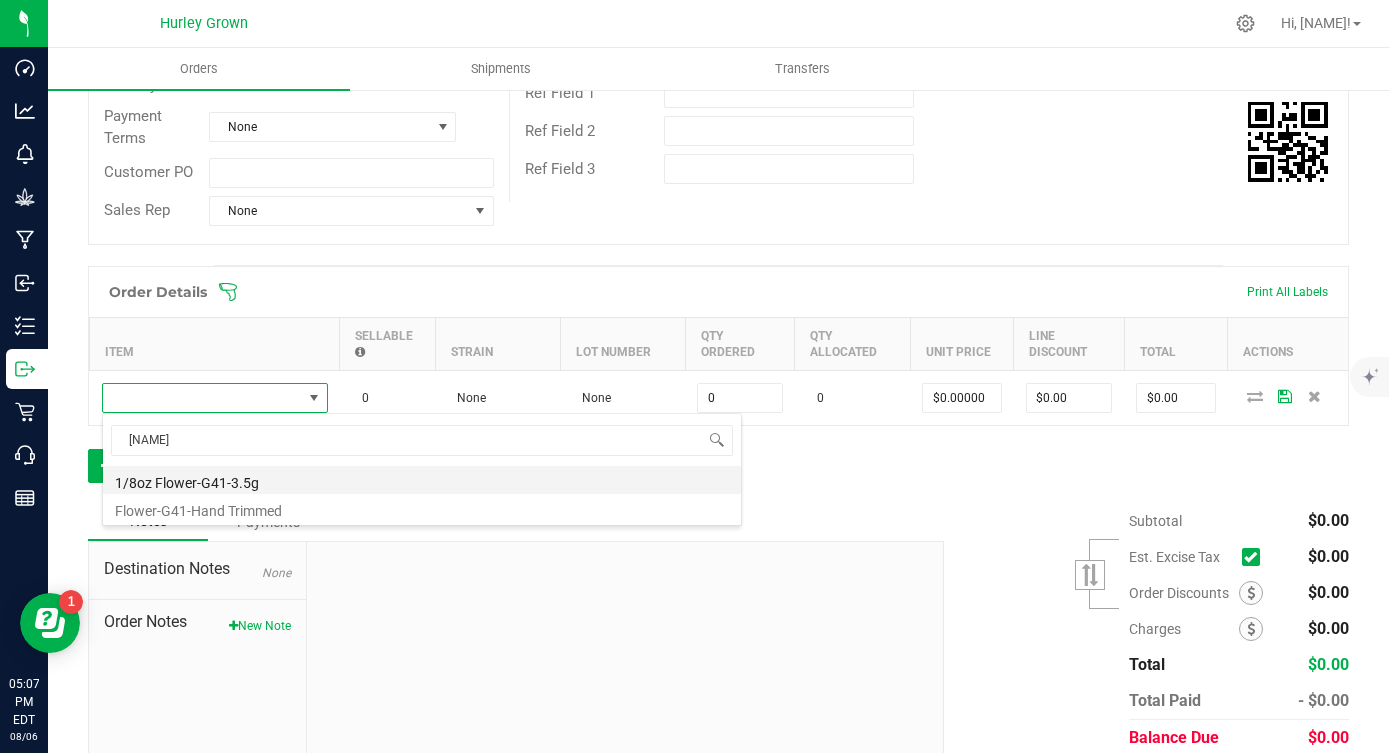 type on "0 ea" 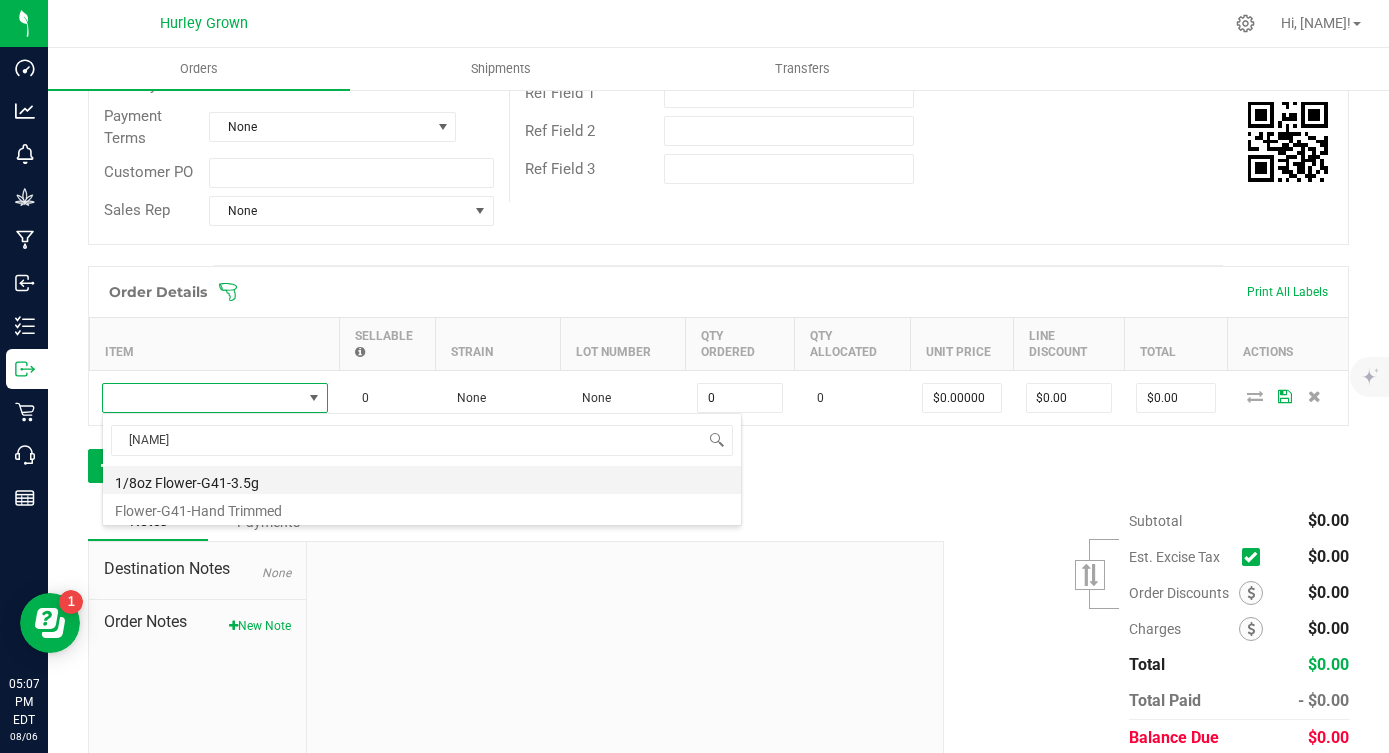 type on "$16.00000" 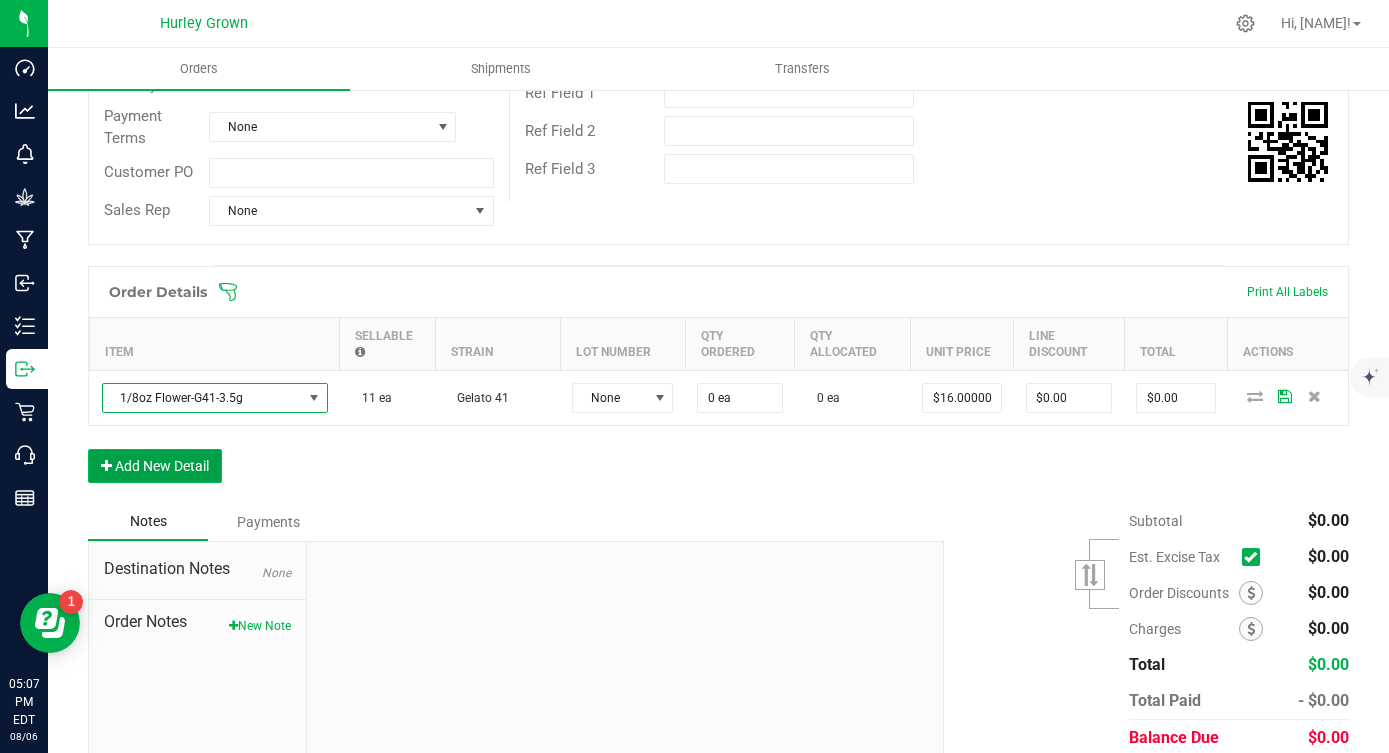 click on "Add New Detail" at bounding box center (155, 466) 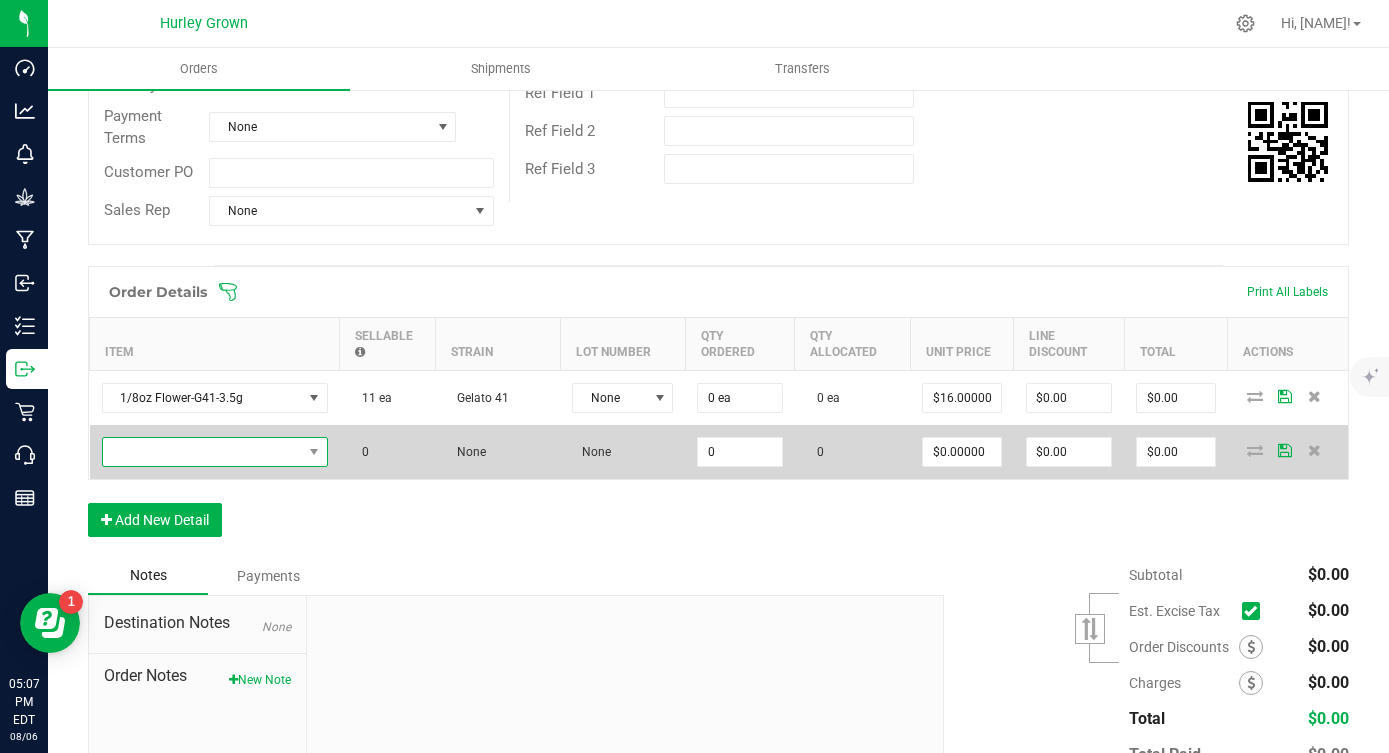 click at bounding box center (202, 452) 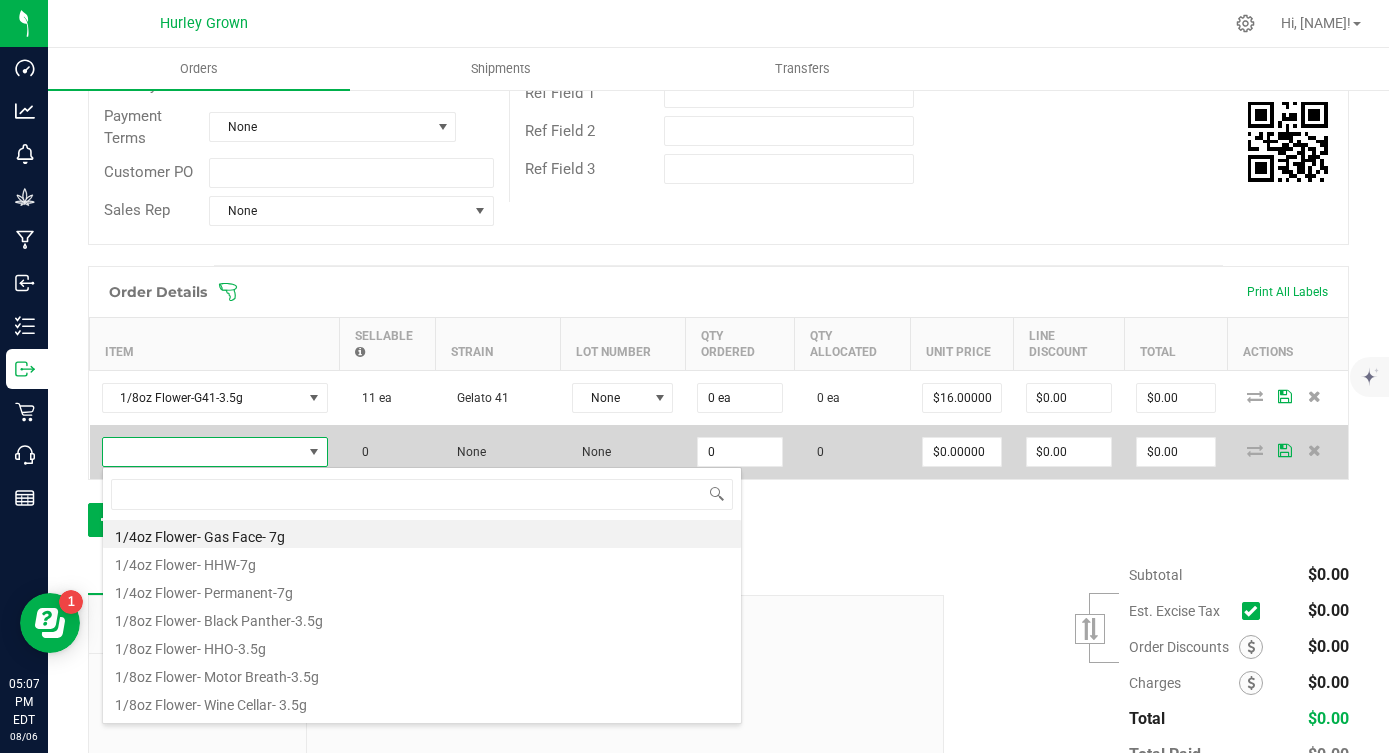 scroll, scrollTop: 99970, scrollLeft: 99774, axis: both 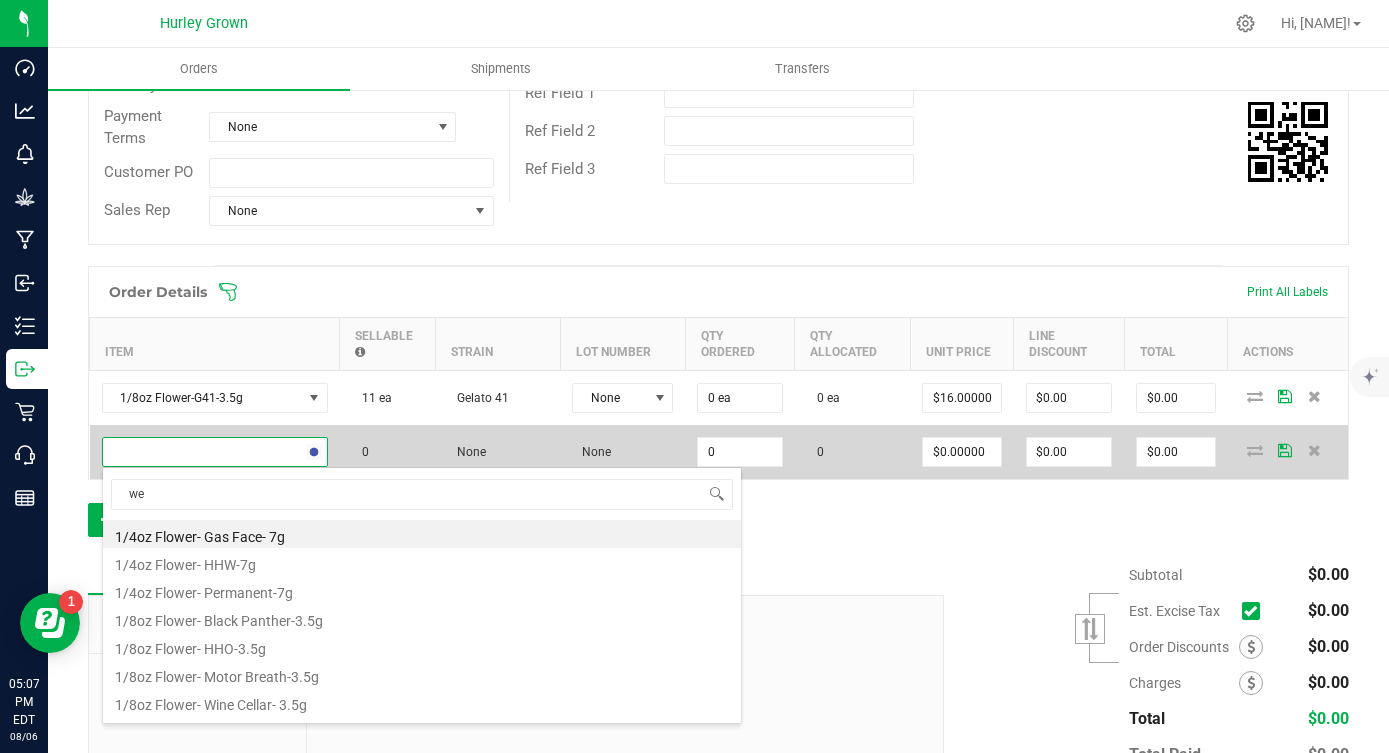 type on "wed" 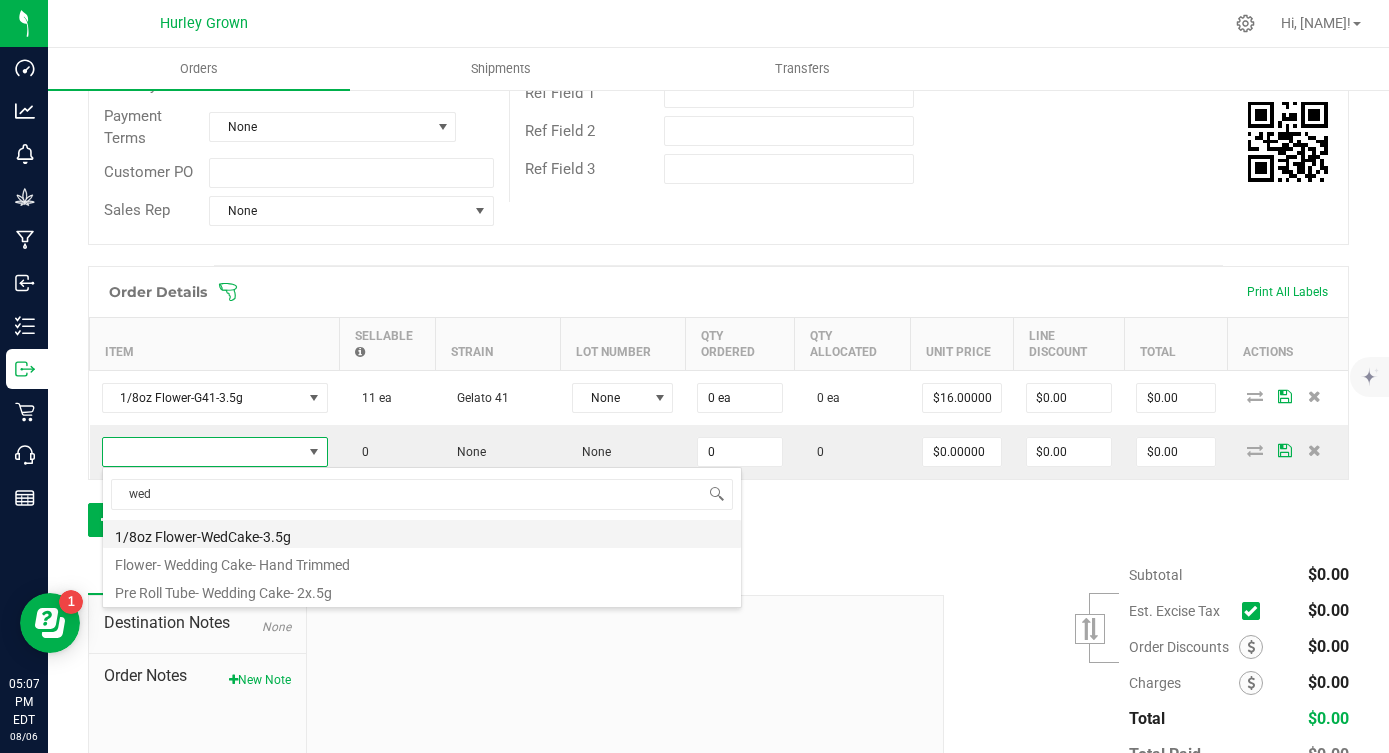click on "1/8oz Flower-WedCake-3.5g" at bounding box center (422, 534) 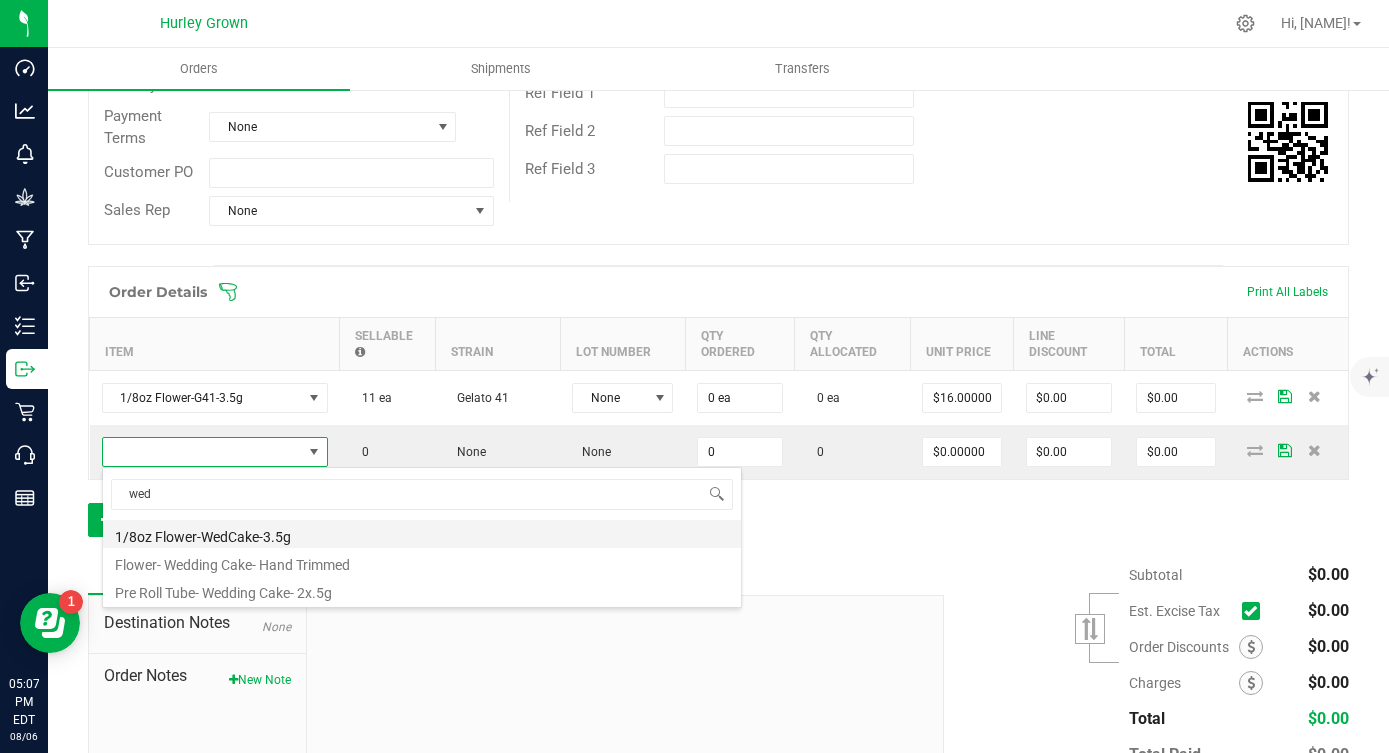 type on "0 ea" 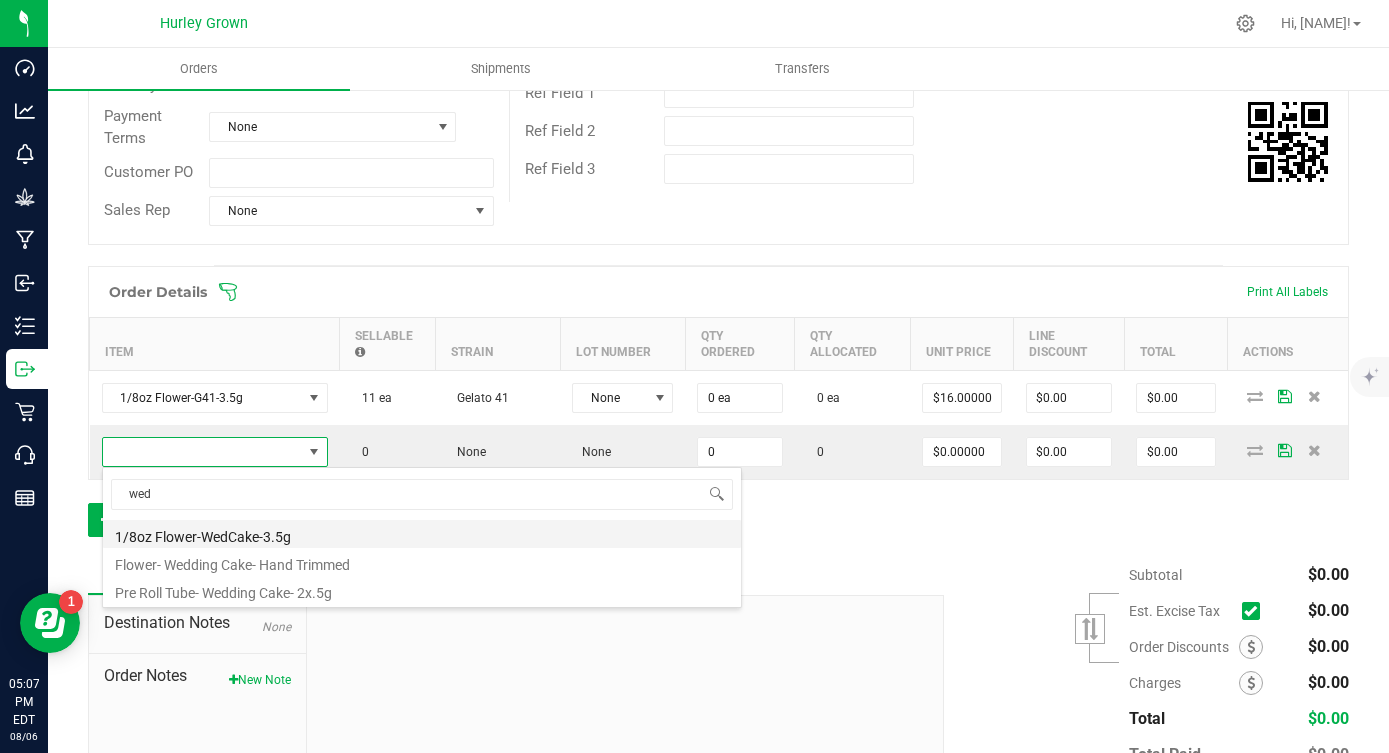 type on "$16.00000" 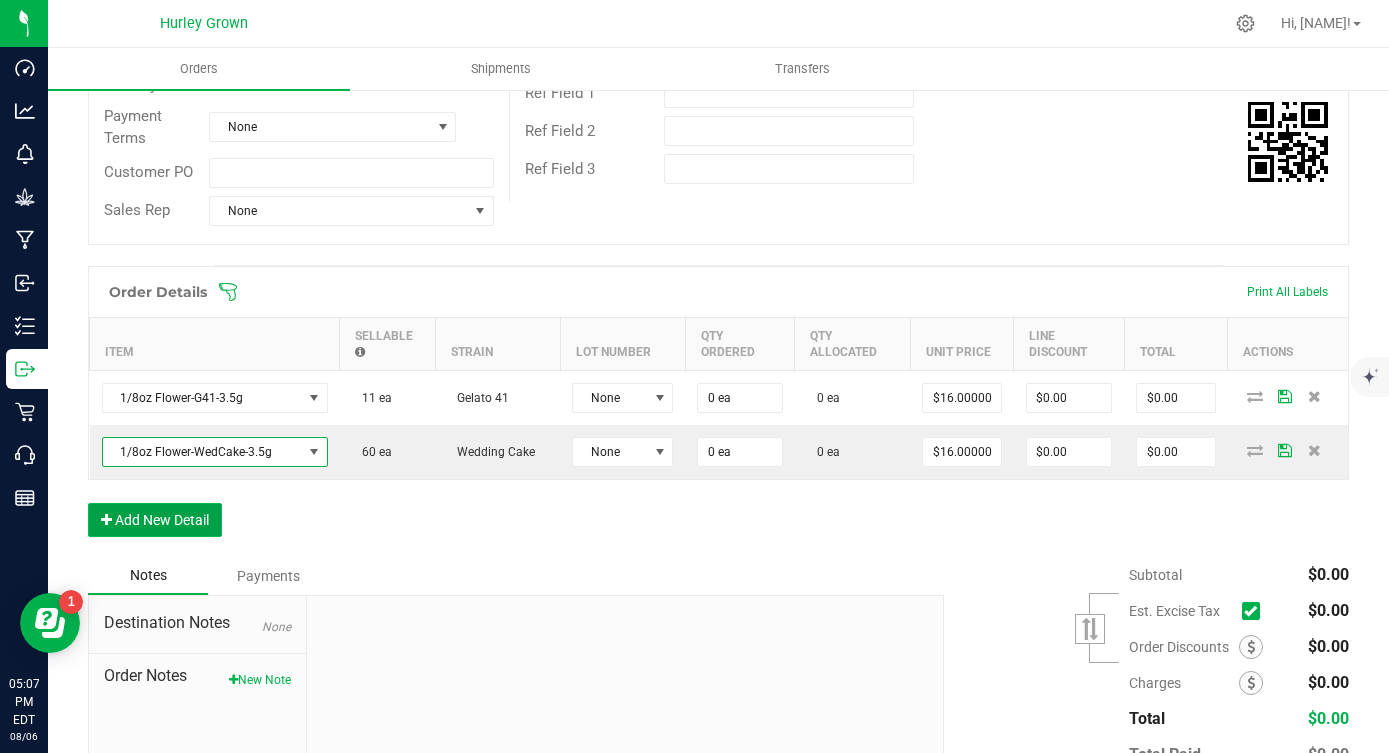 click on "Add New Detail" at bounding box center (155, 520) 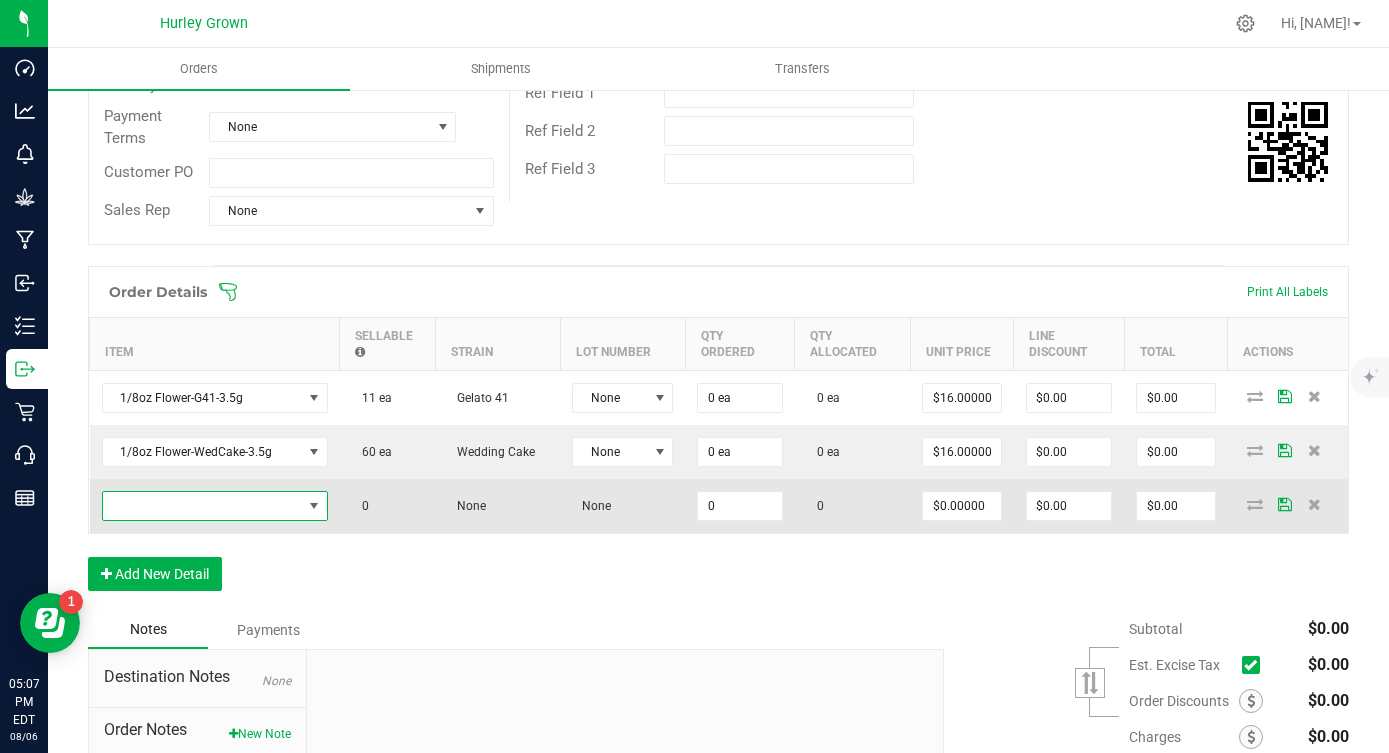 click at bounding box center (202, 506) 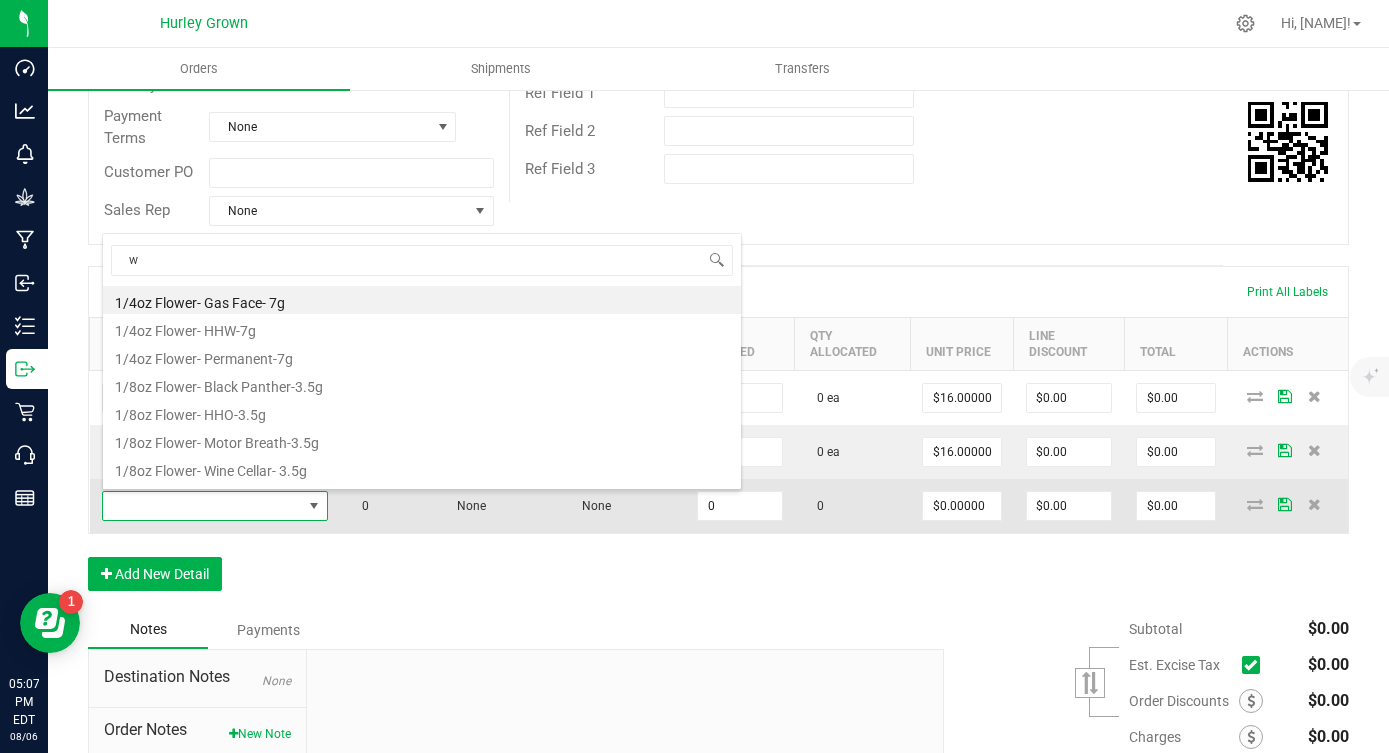 scroll, scrollTop: 99970, scrollLeft: 99774, axis: both 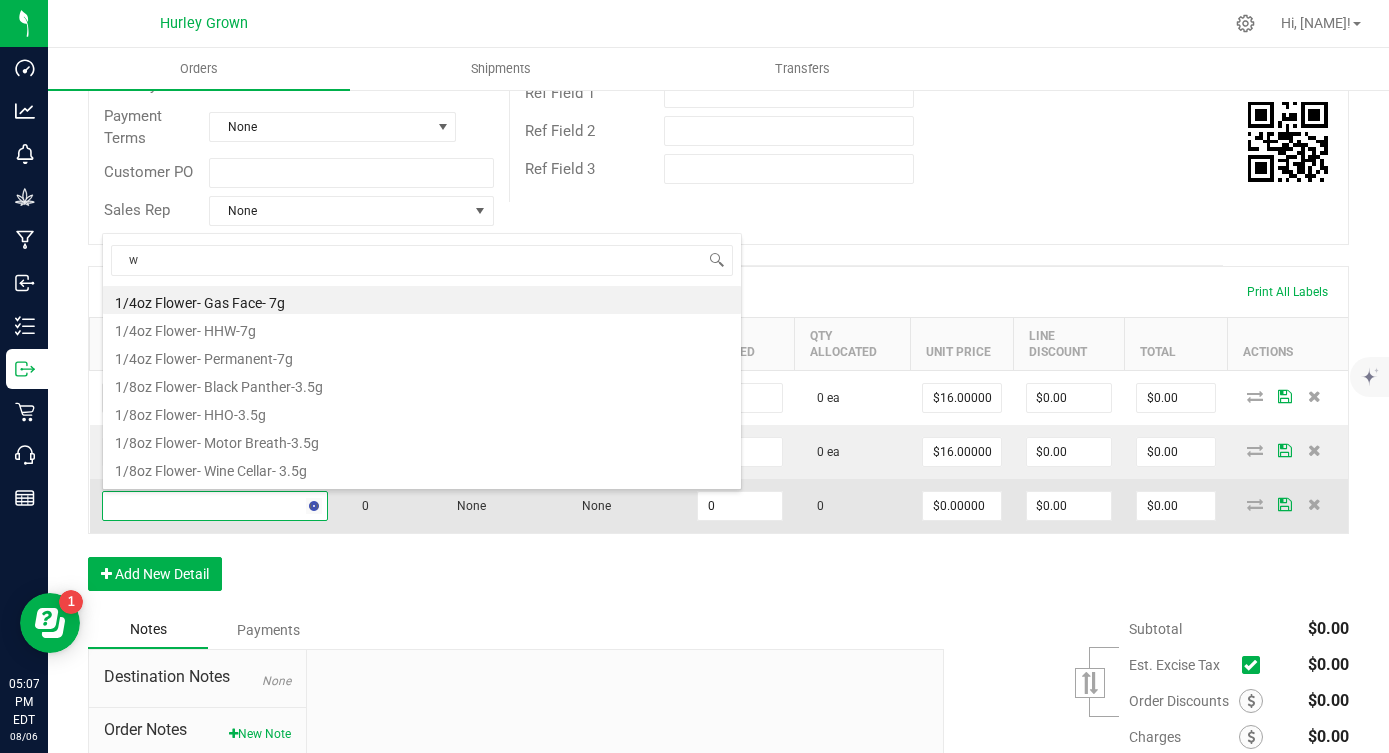type on "w." 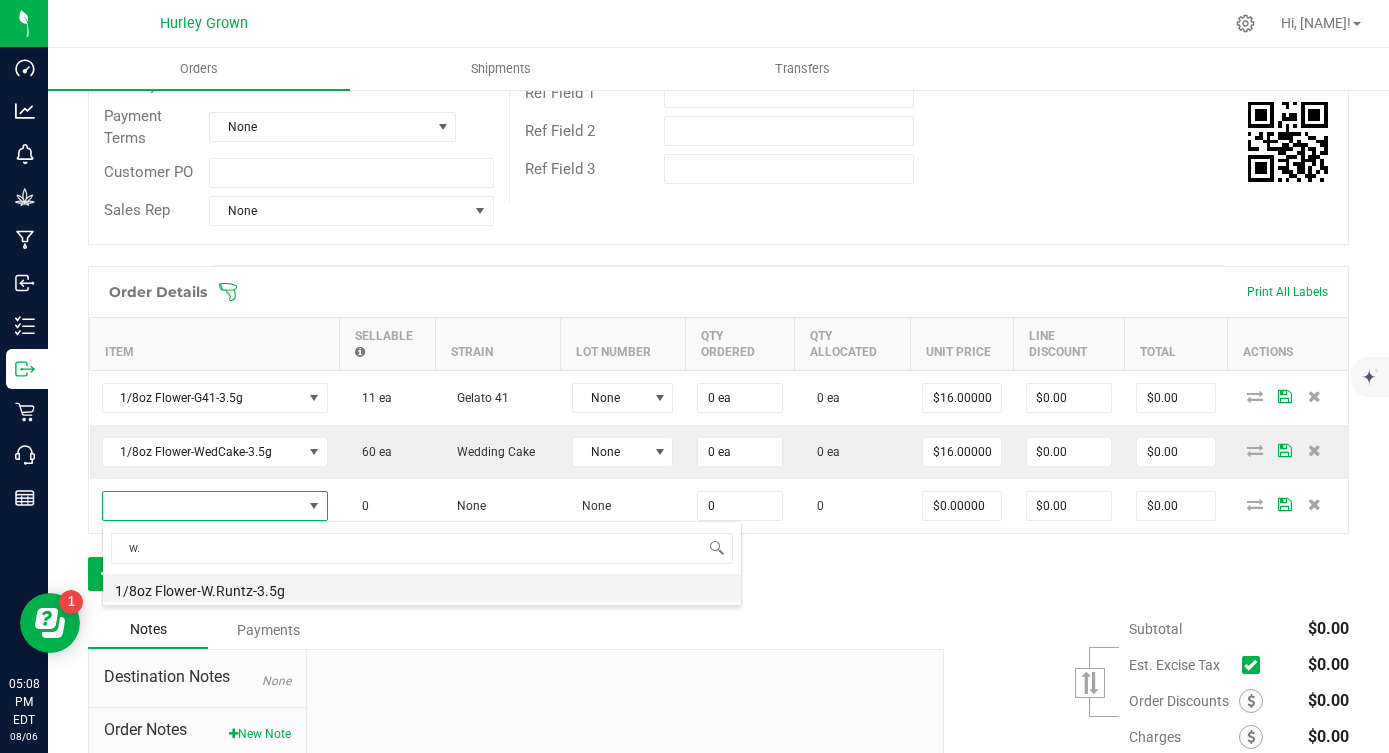 click on "1/8oz Flower-W.Runtz-3.5g" at bounding box center [422, 588] 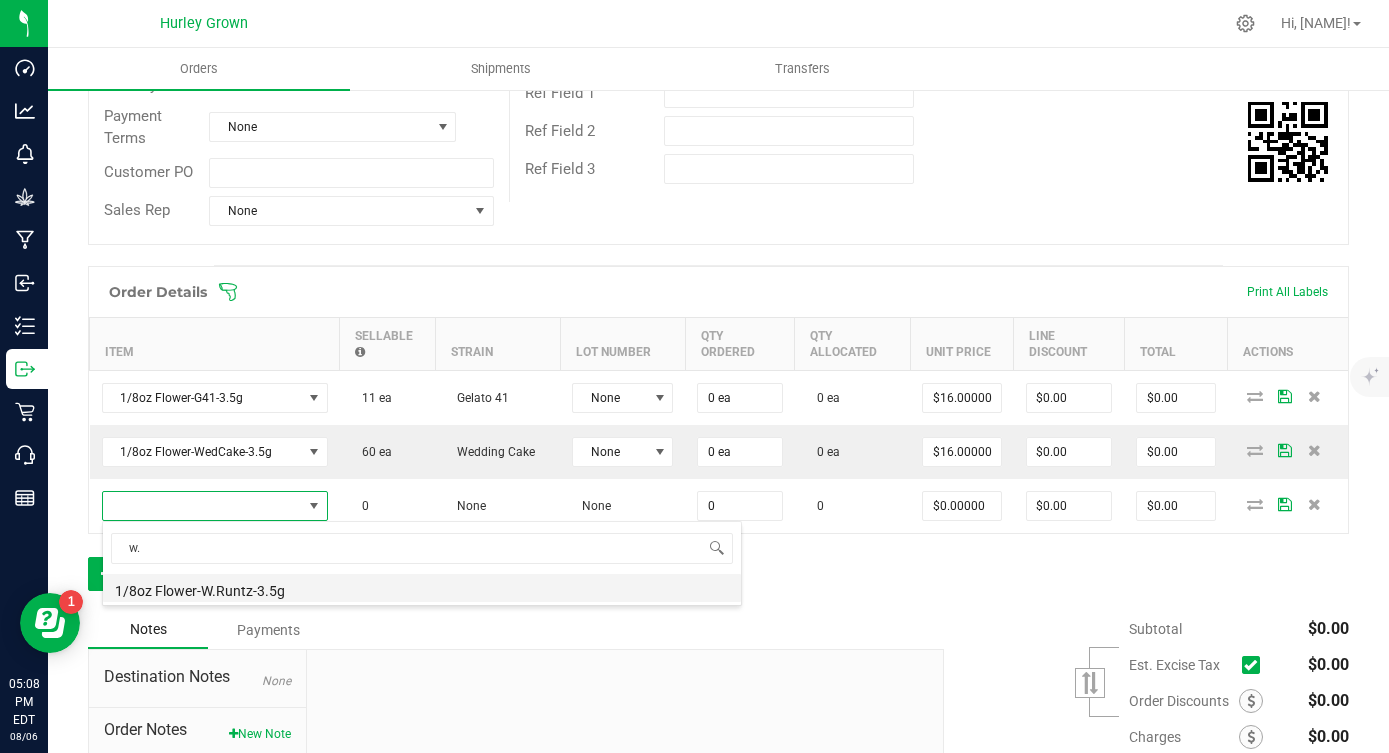 type on "0 ea" 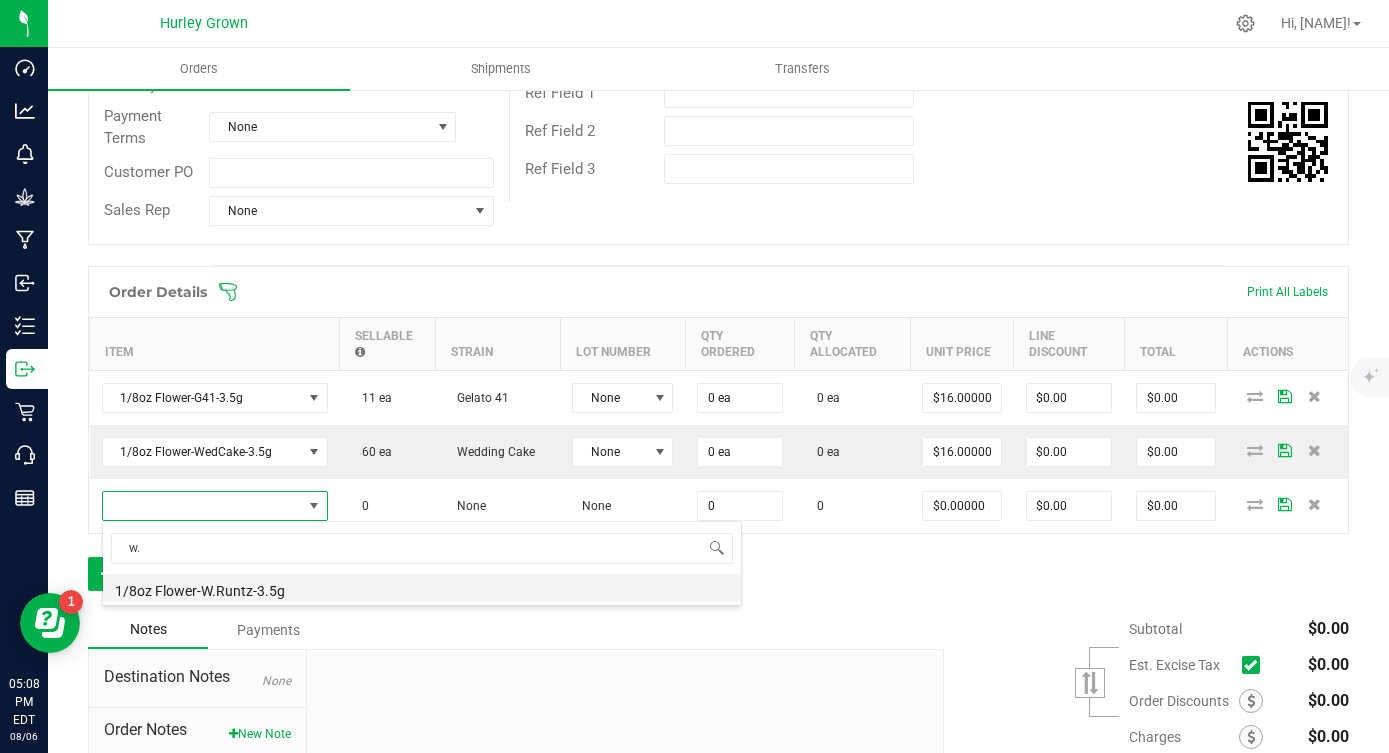 type on "$16.00000" 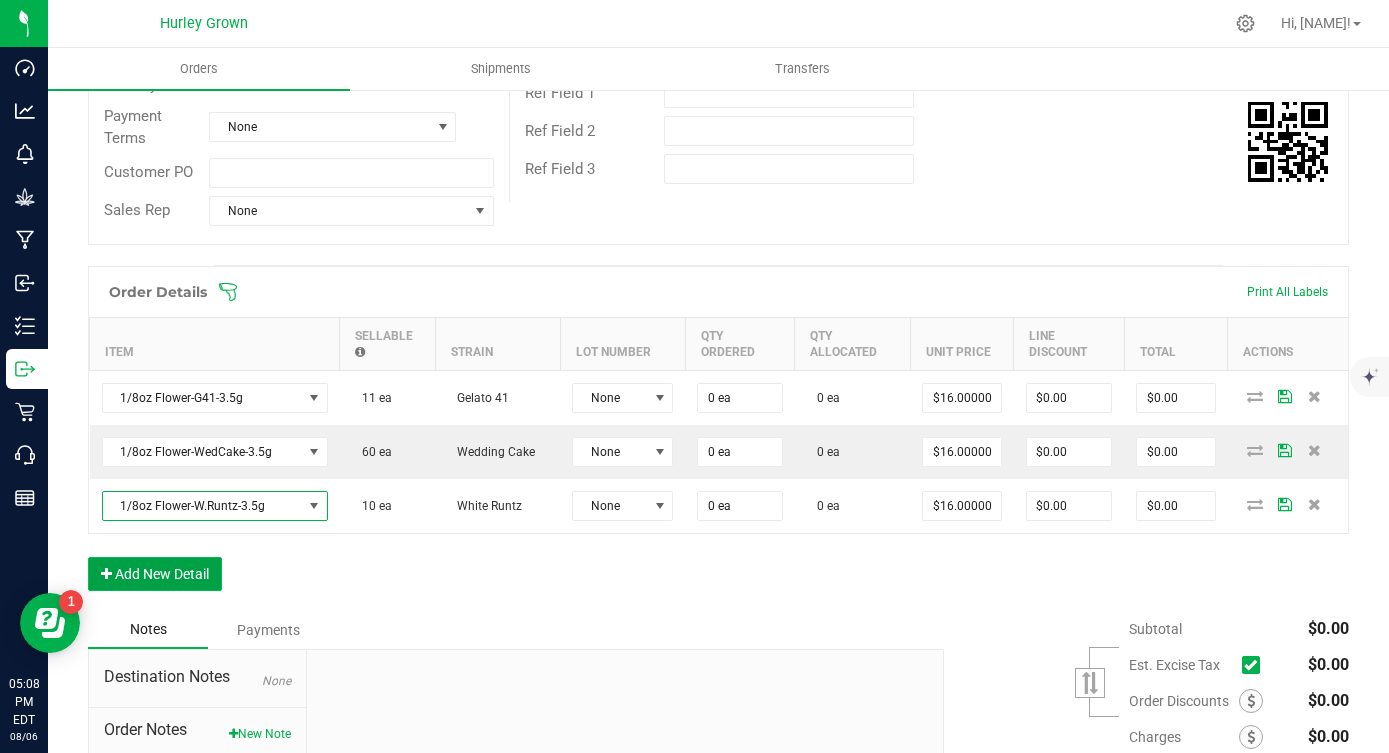 click on "Add New Detail" at bounding box center (155, 574) 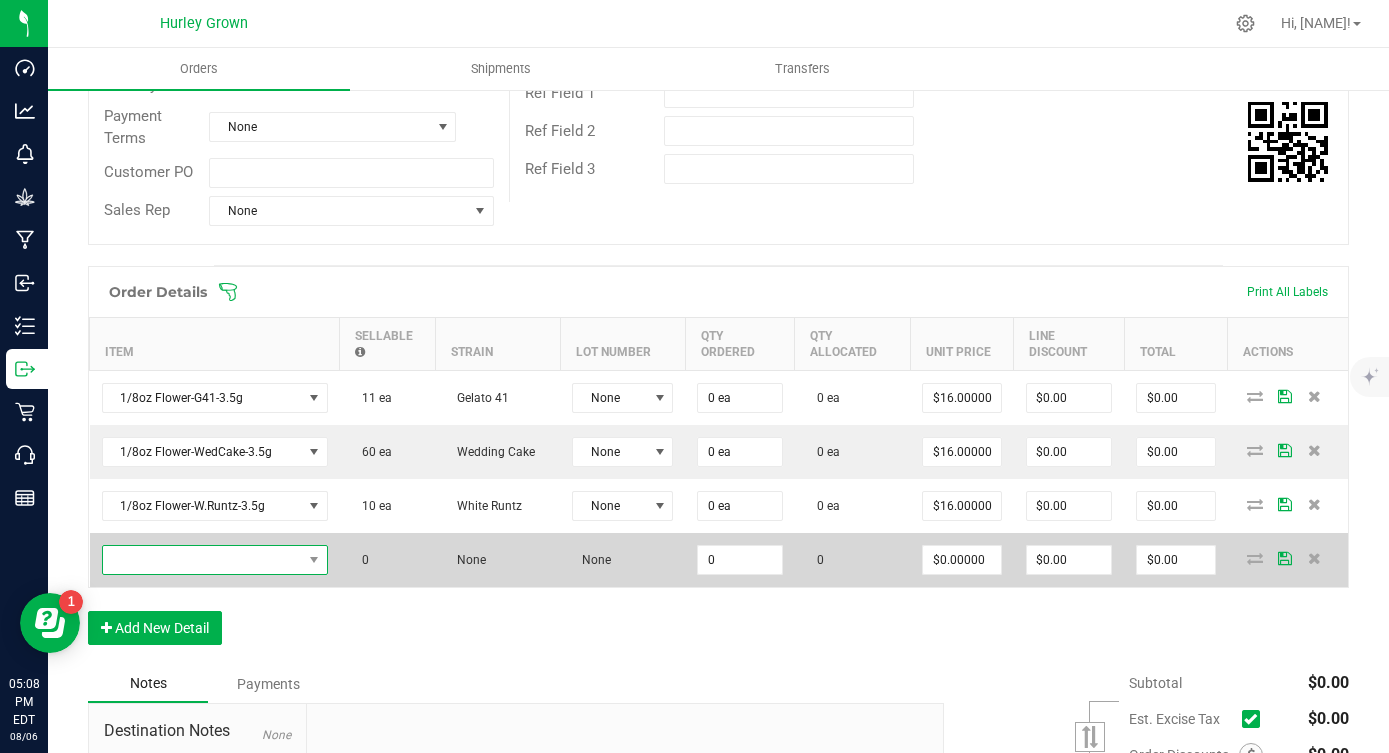 click at bounding box center [202, 560] 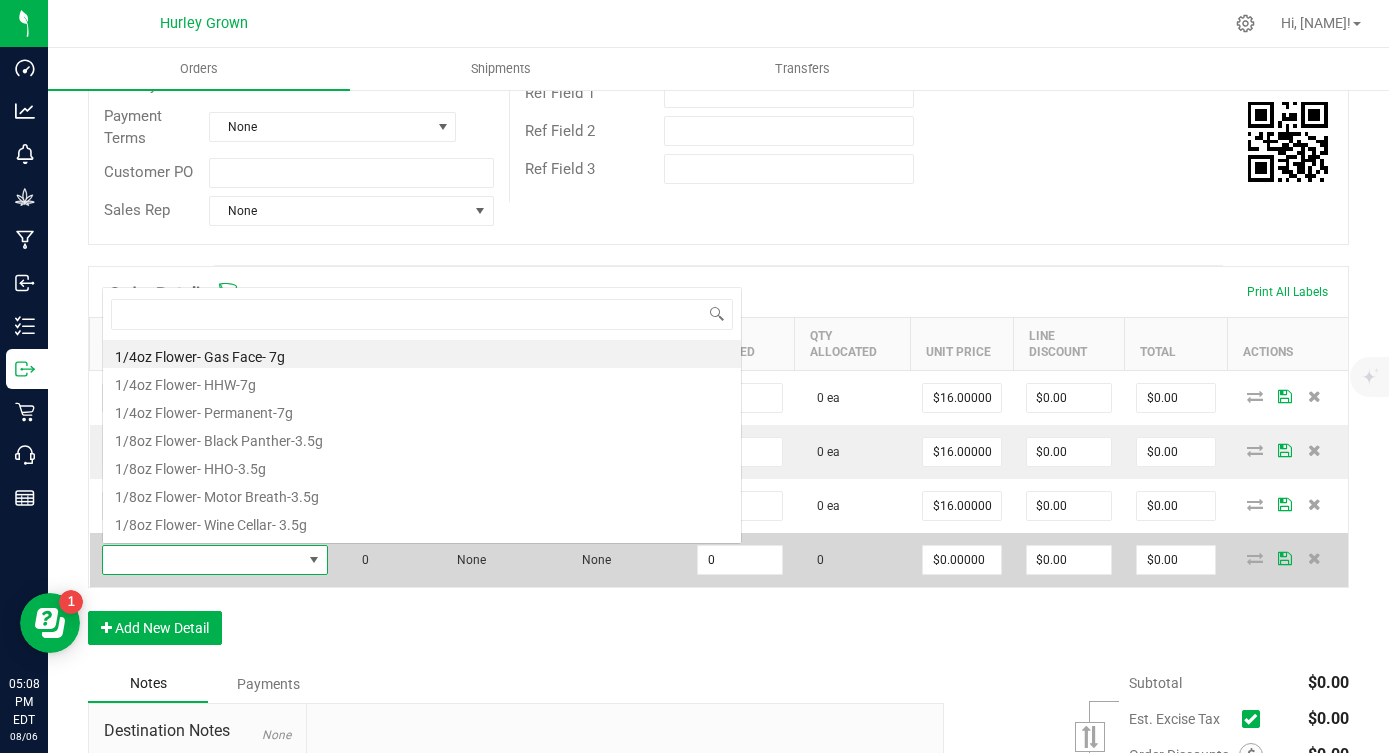 scroll, scrollTop: 0, scrollLeft: 0, axis: both 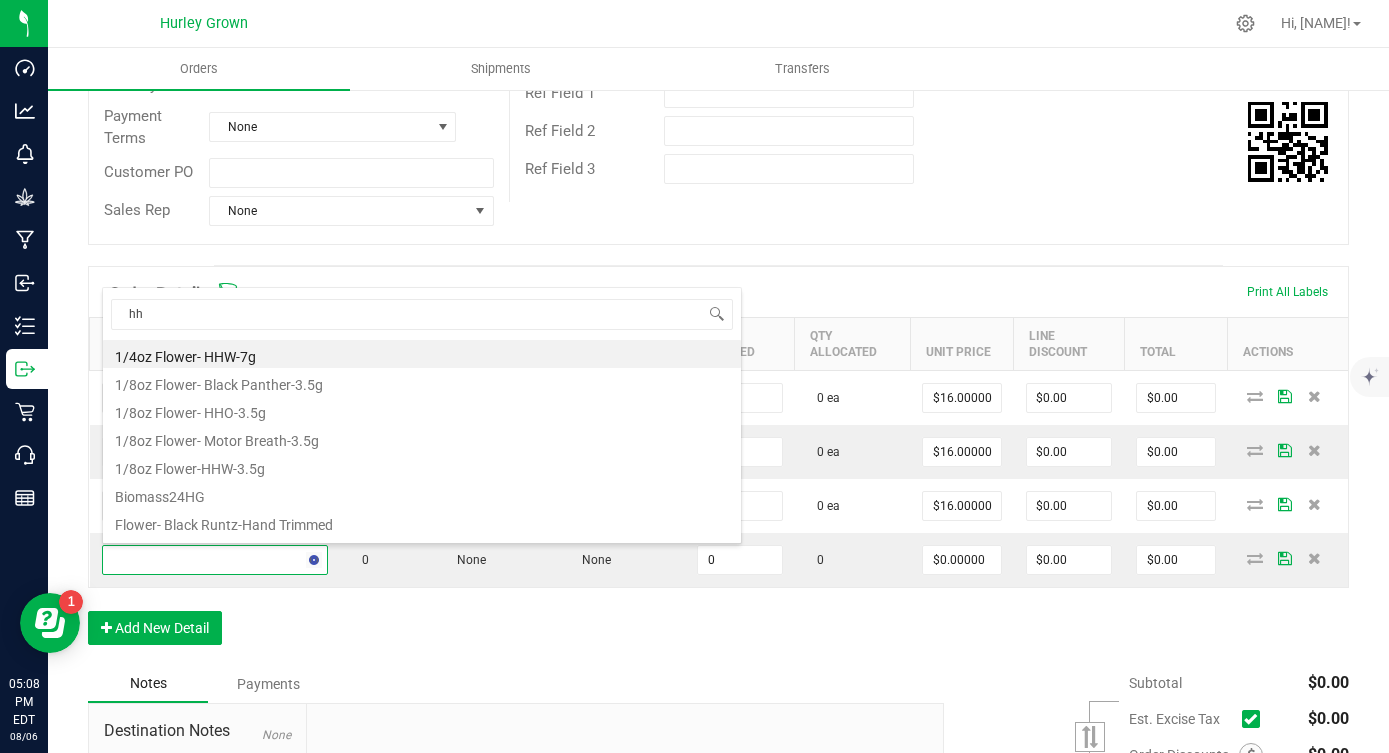type on "hhw" 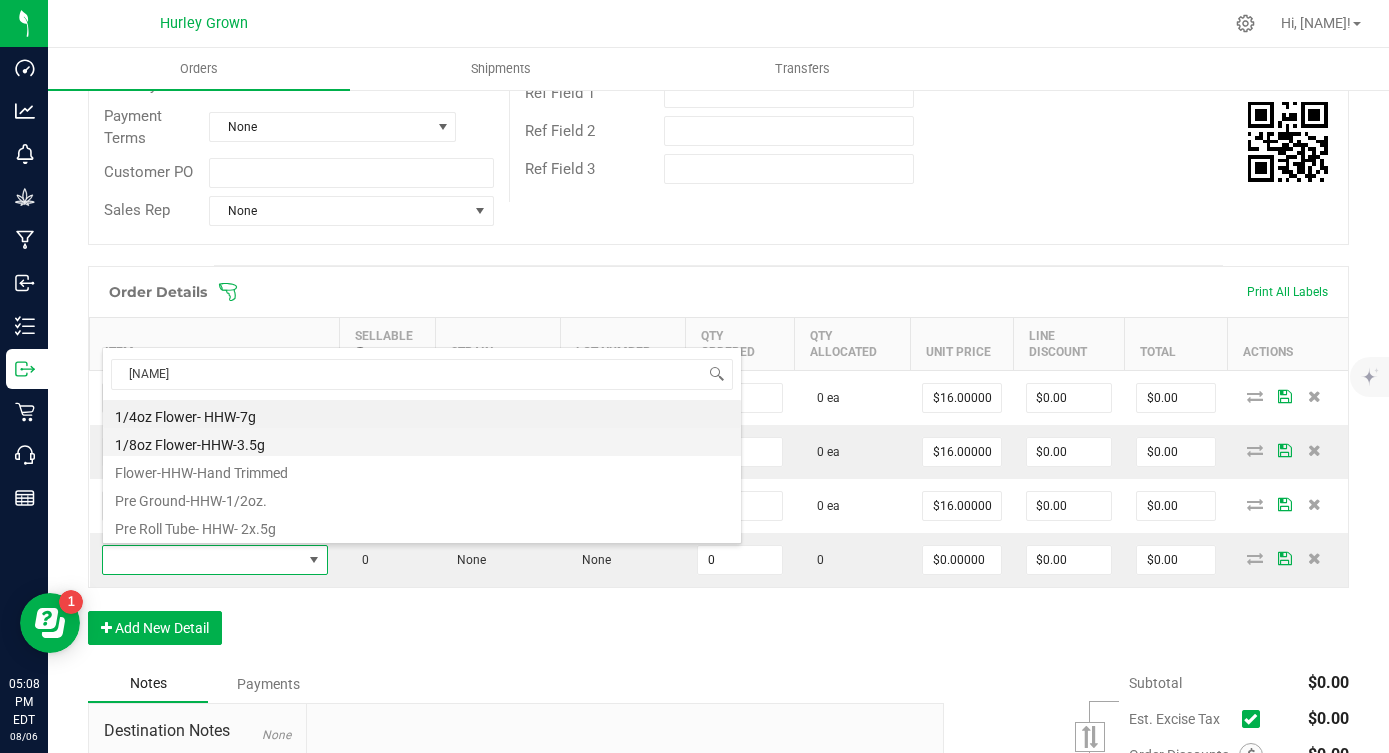click on "1/8oz Flower-HHW-3.5g" at bounding box center (422, 442) 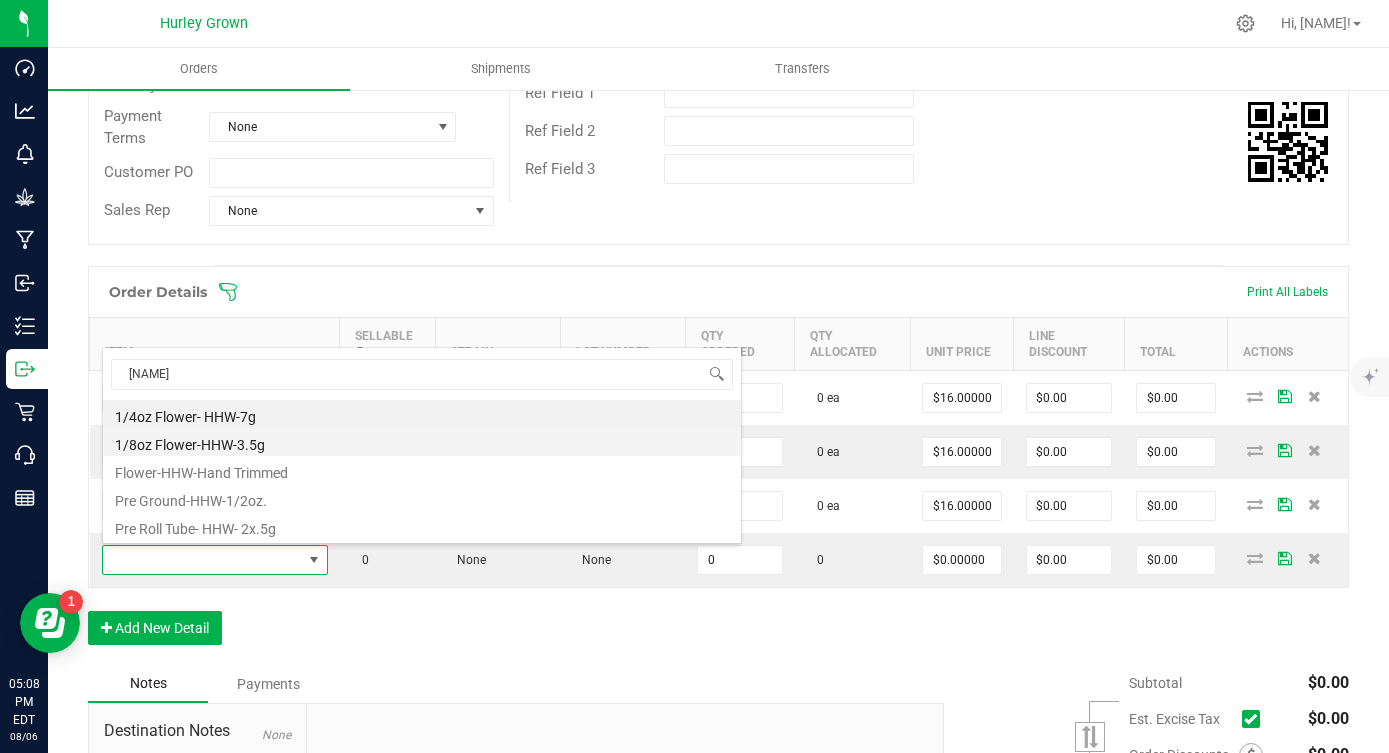 type on "0 ea" 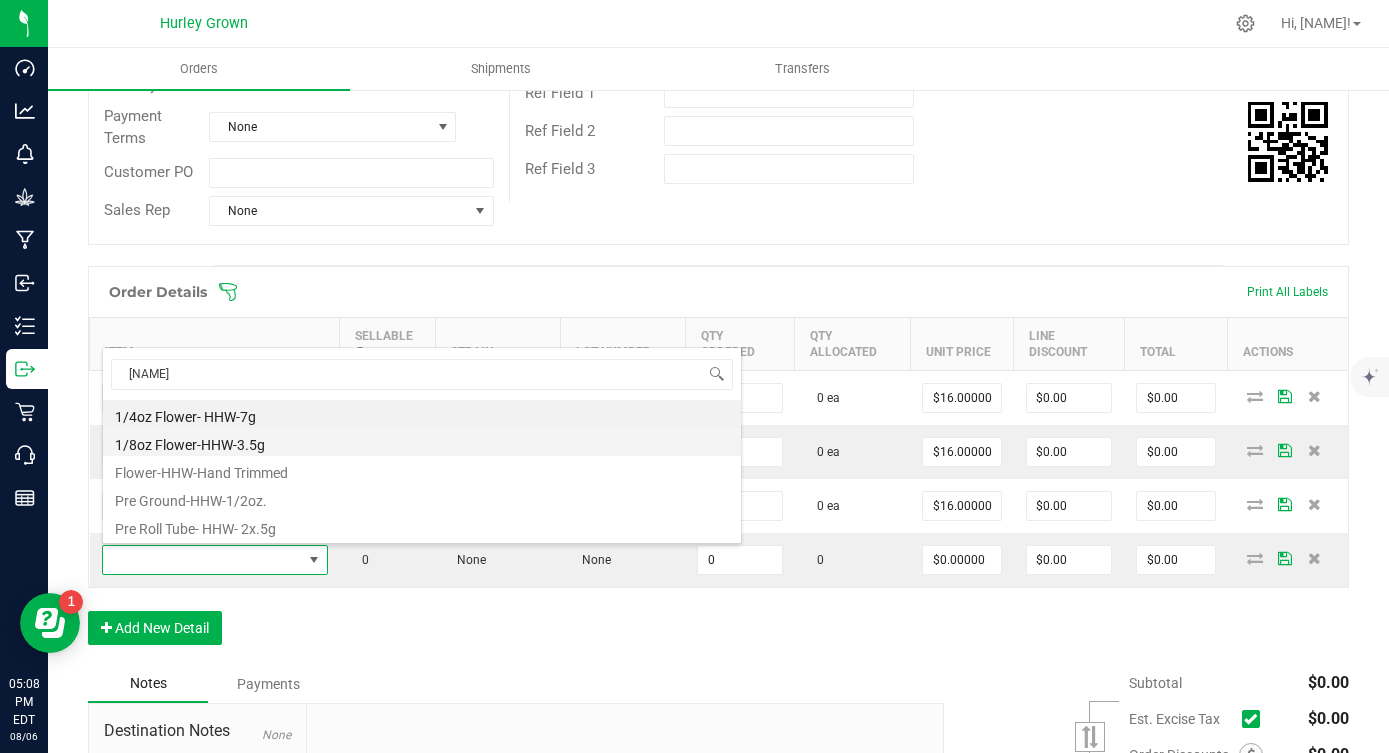 type on "$16.00000" 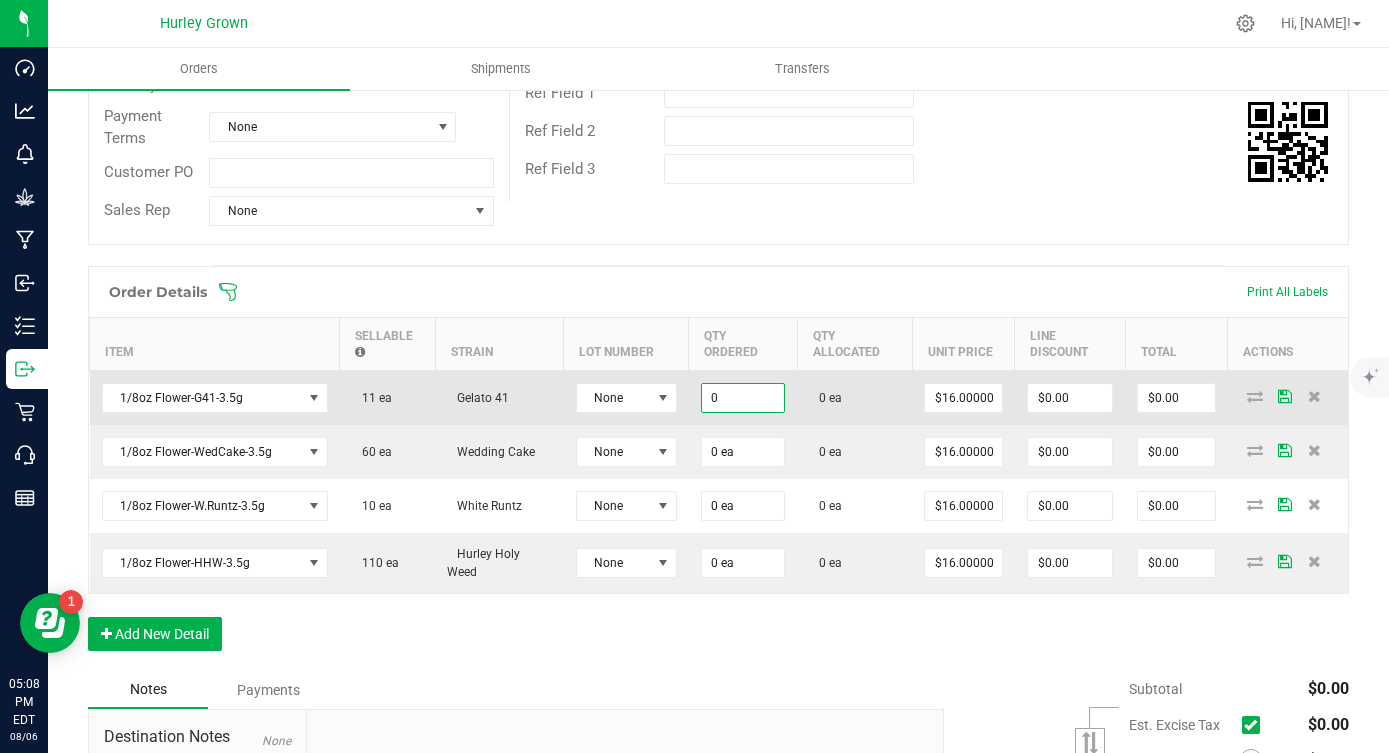 click on "0" at bounding box center [743, 398] 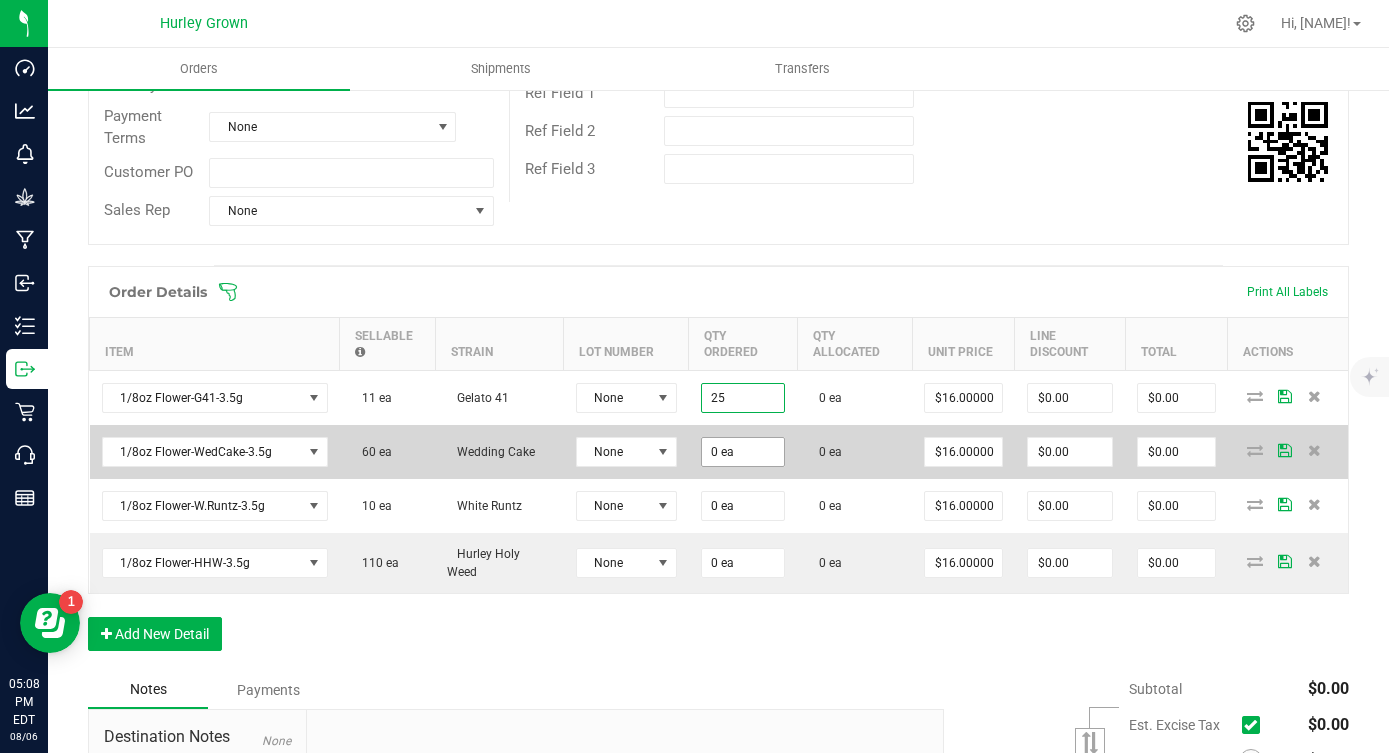 type on "25 ea" 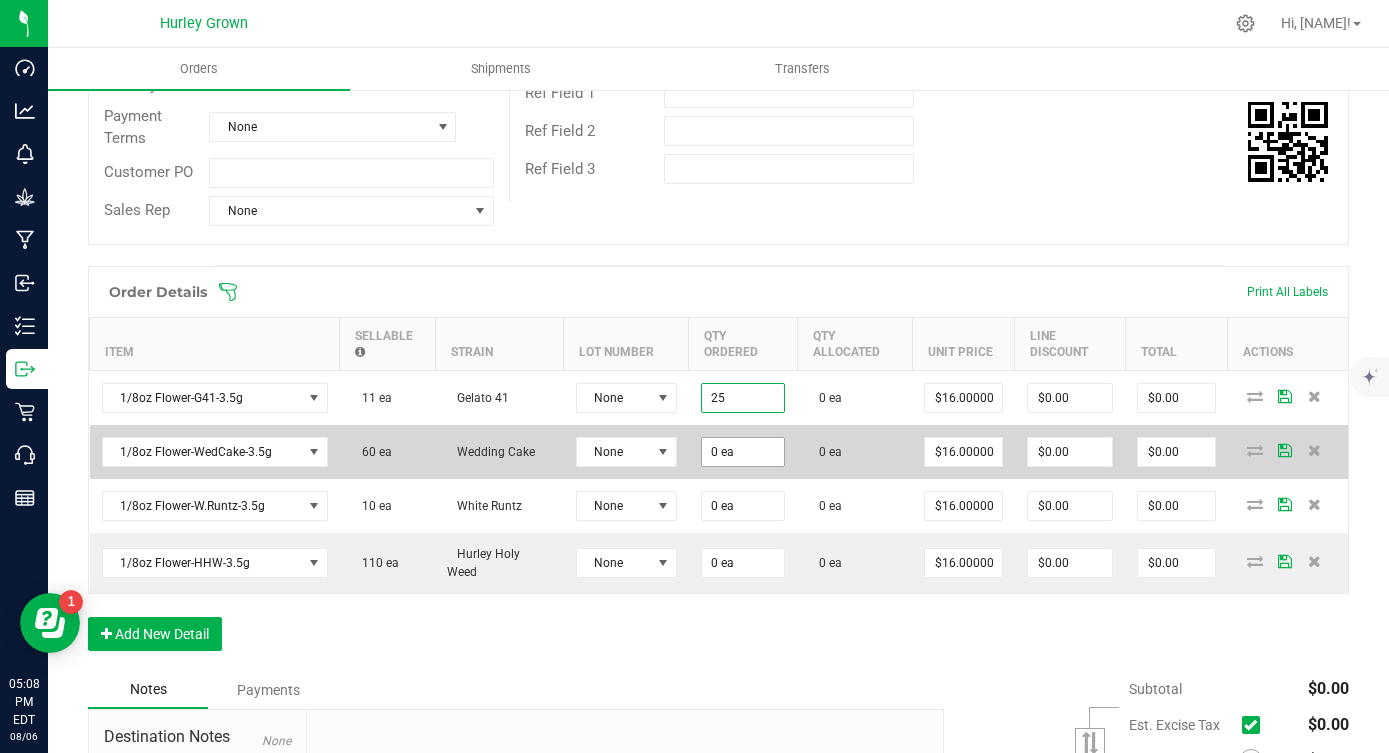 type on "$400.00" 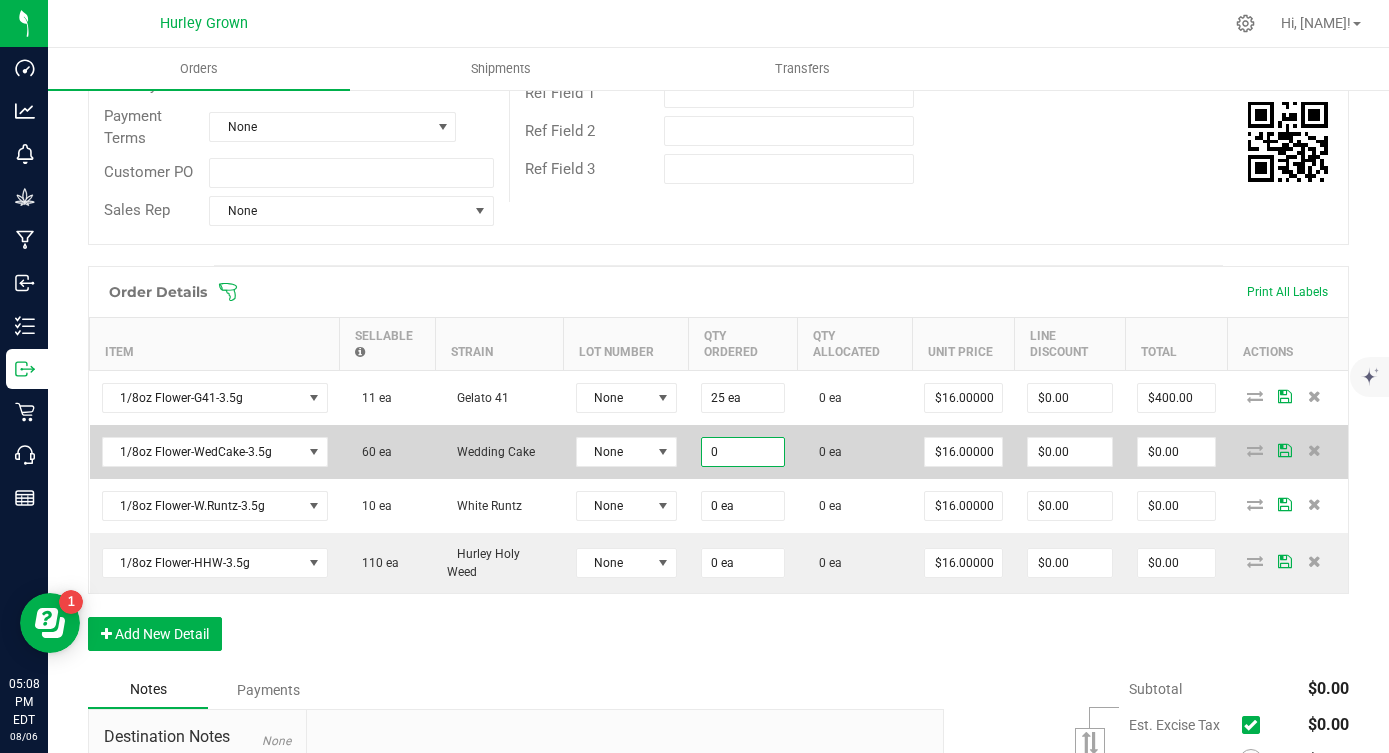 click on "0" at bounding box center (743, 452) 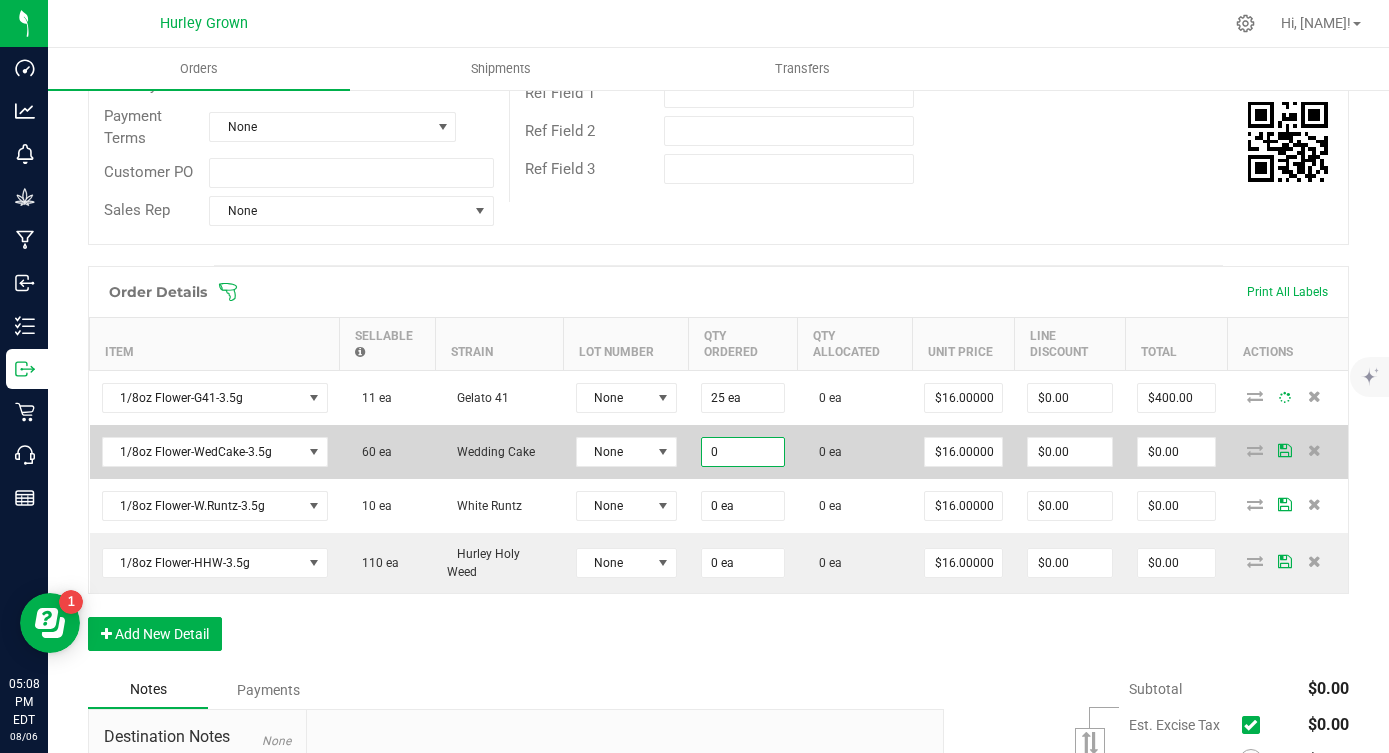 paste on "25" 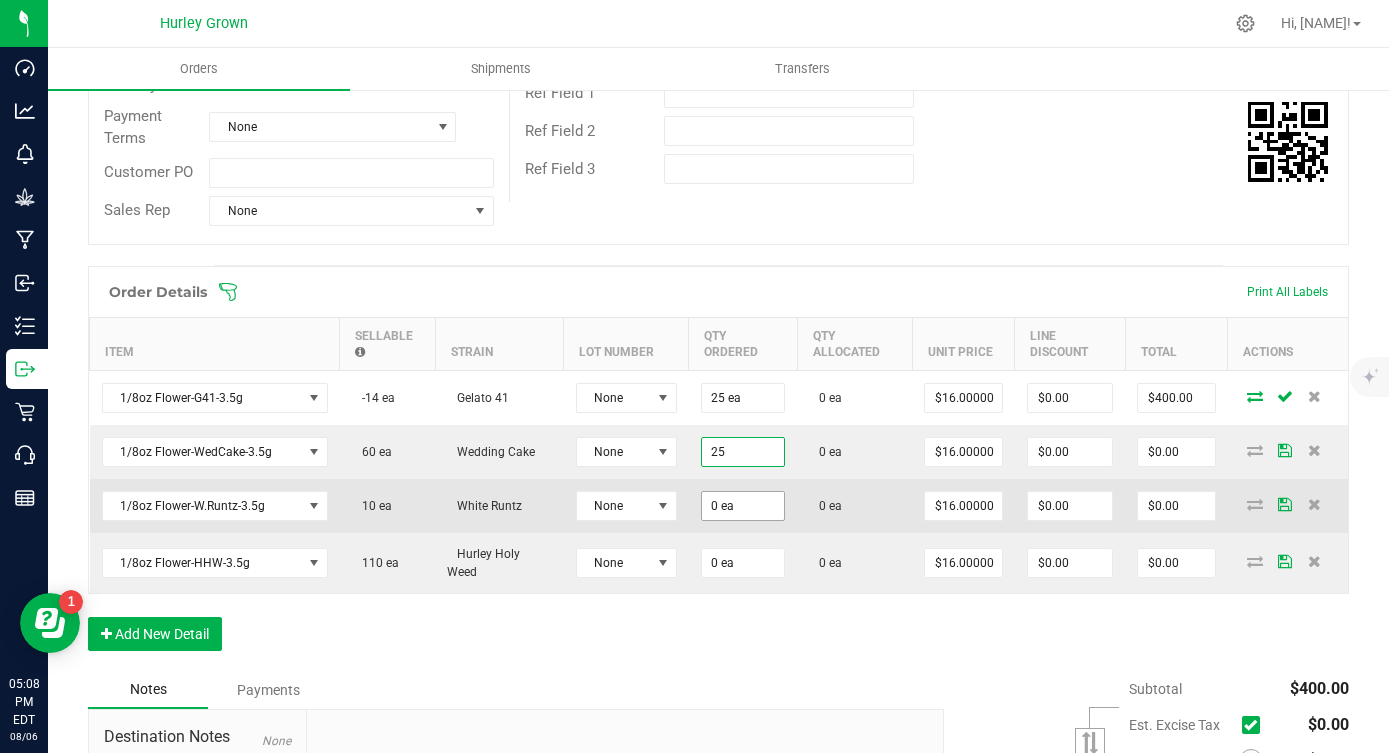 type on "25 ea" 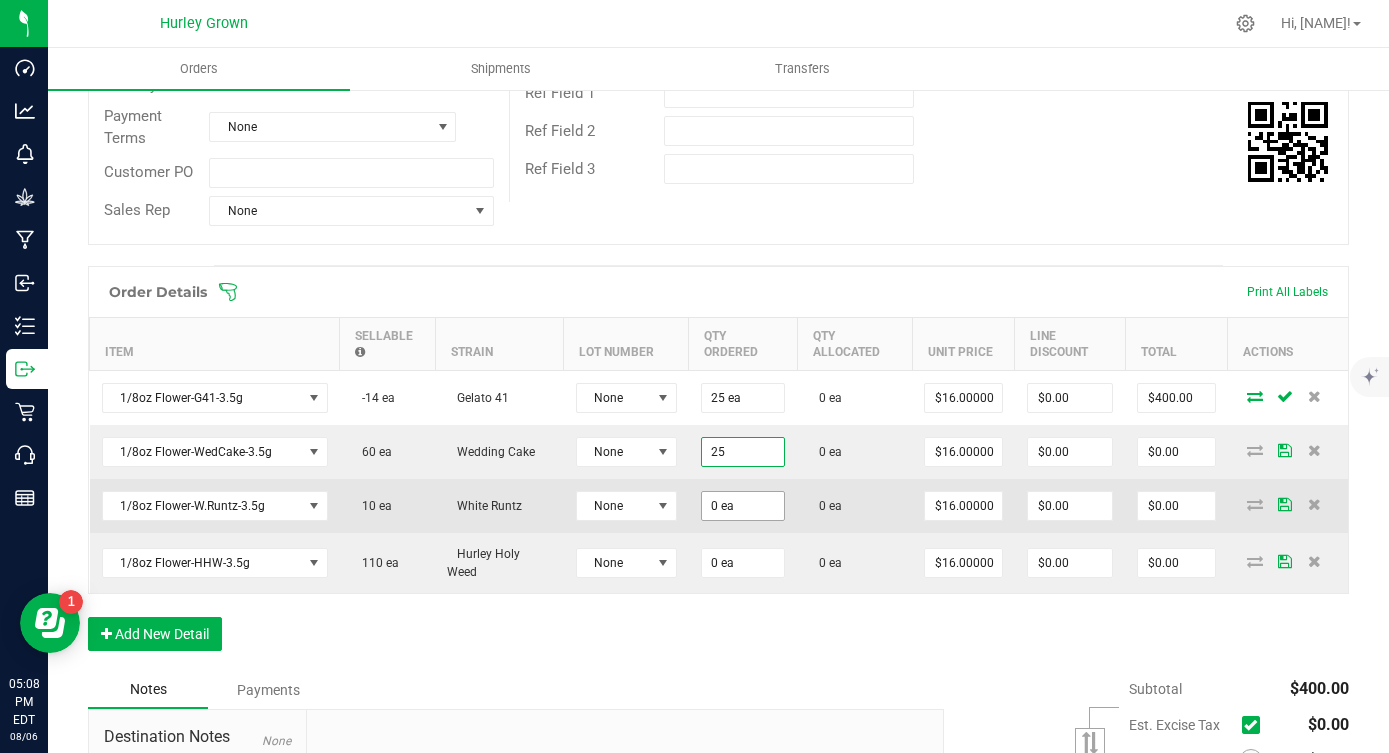 type on "$400.00" 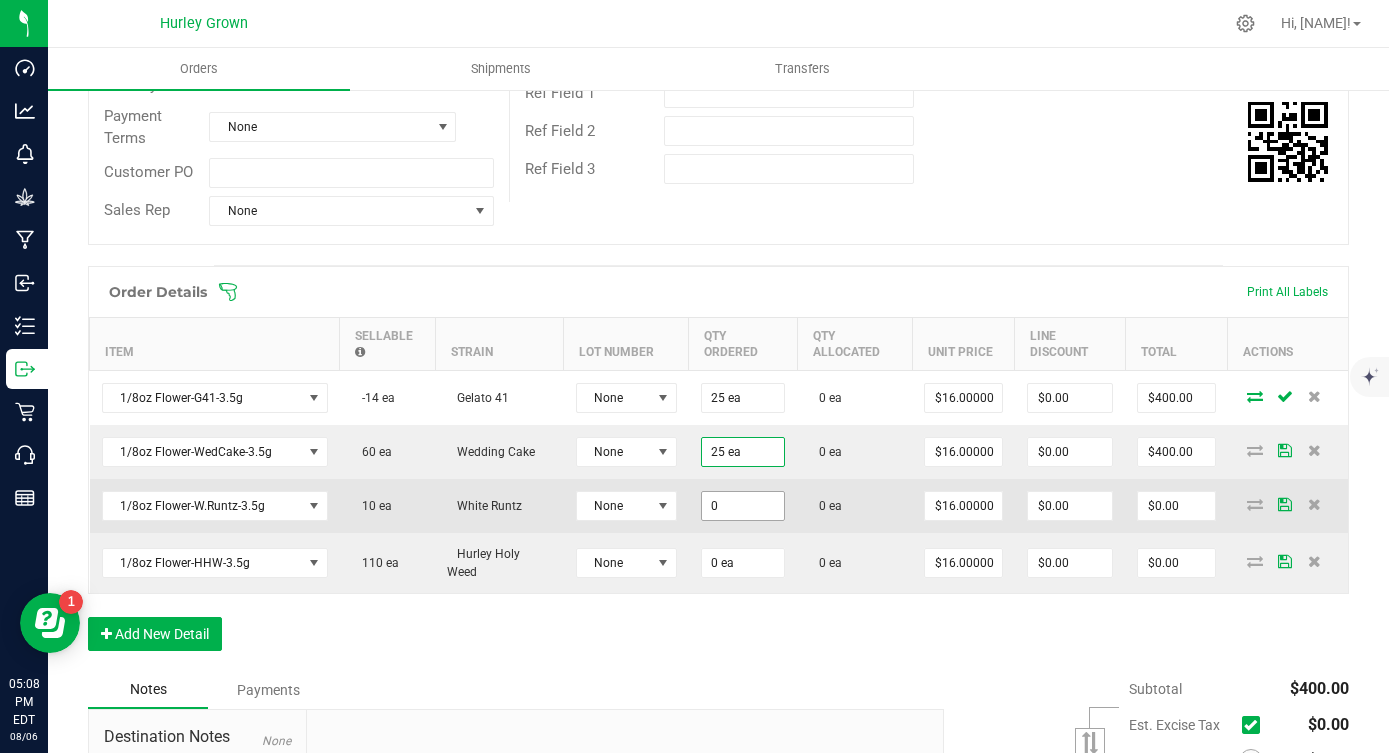 click on "0" at bounding box center (743, 506) 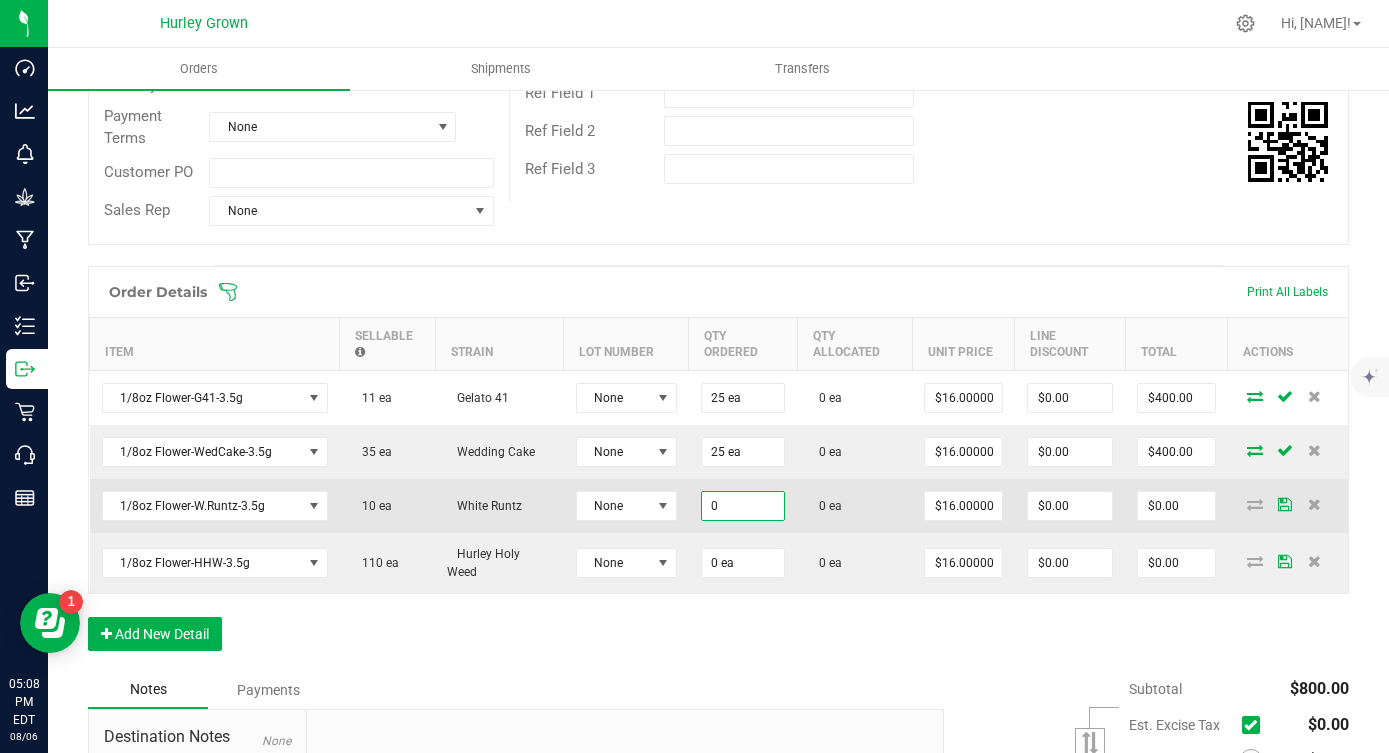 paste on "25" 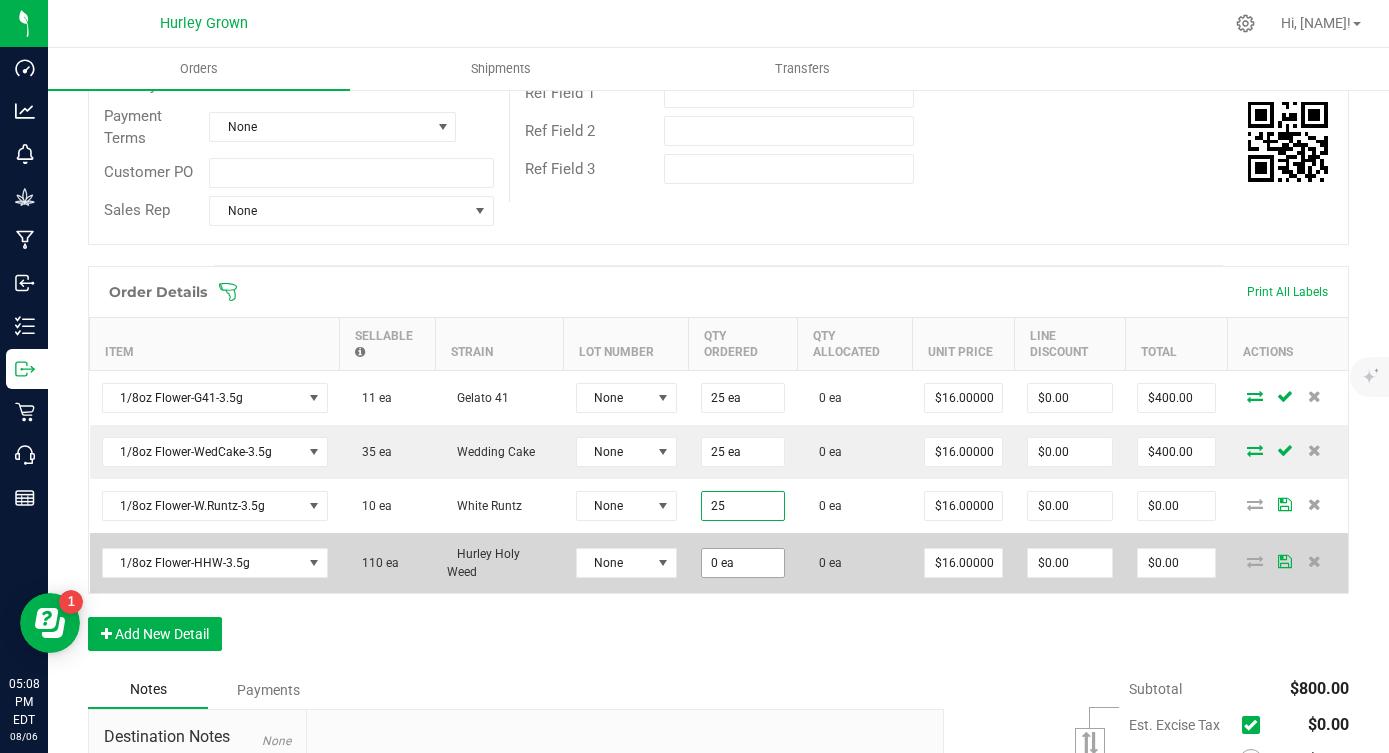 type on "25 ea" 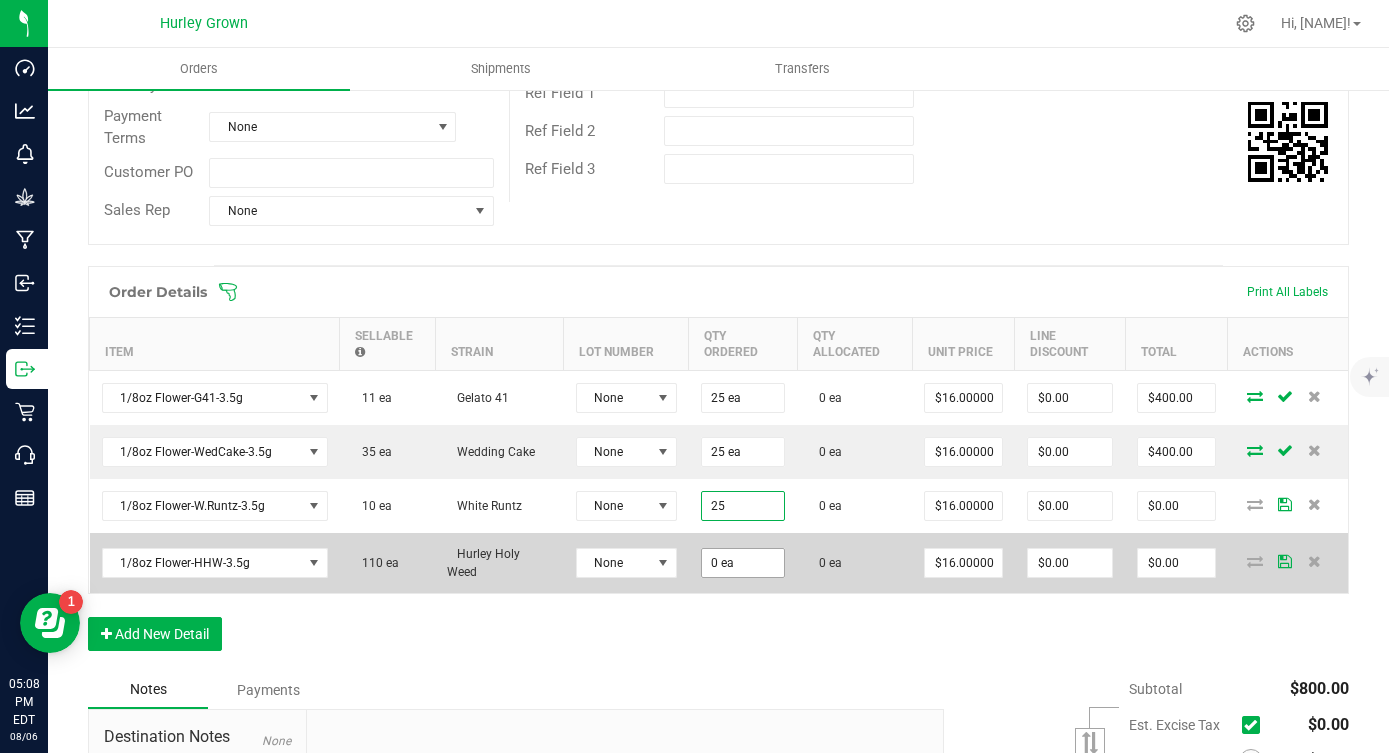 type on "$400.00" 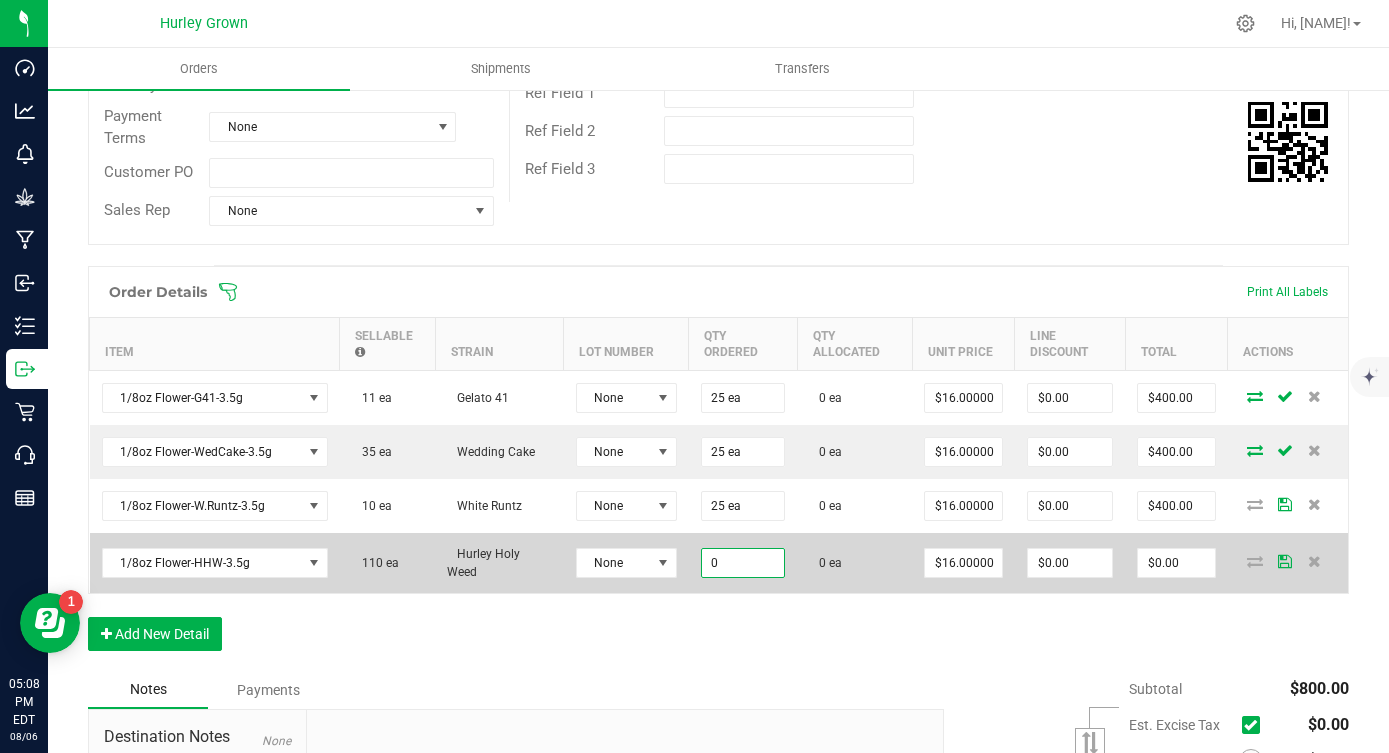 click on "0" at bounding box center [743, 563] 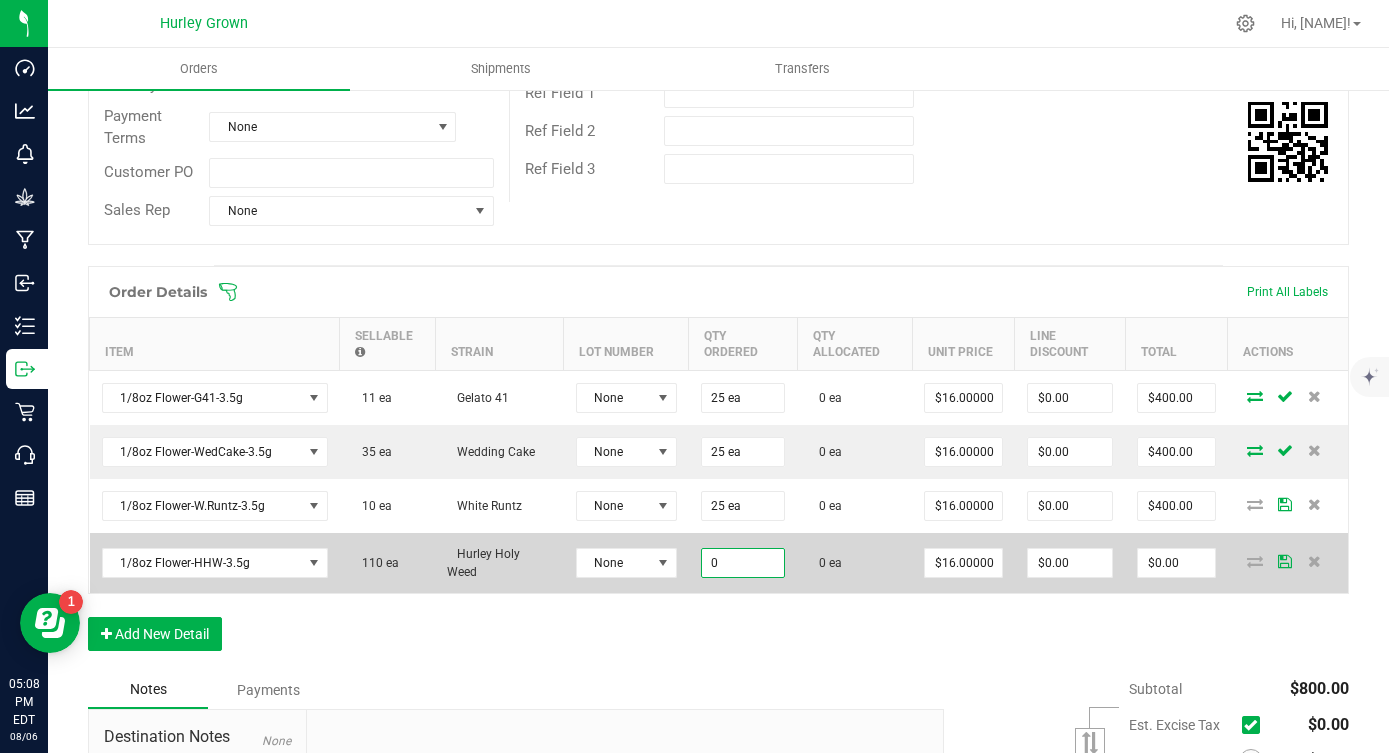 paste on "25" 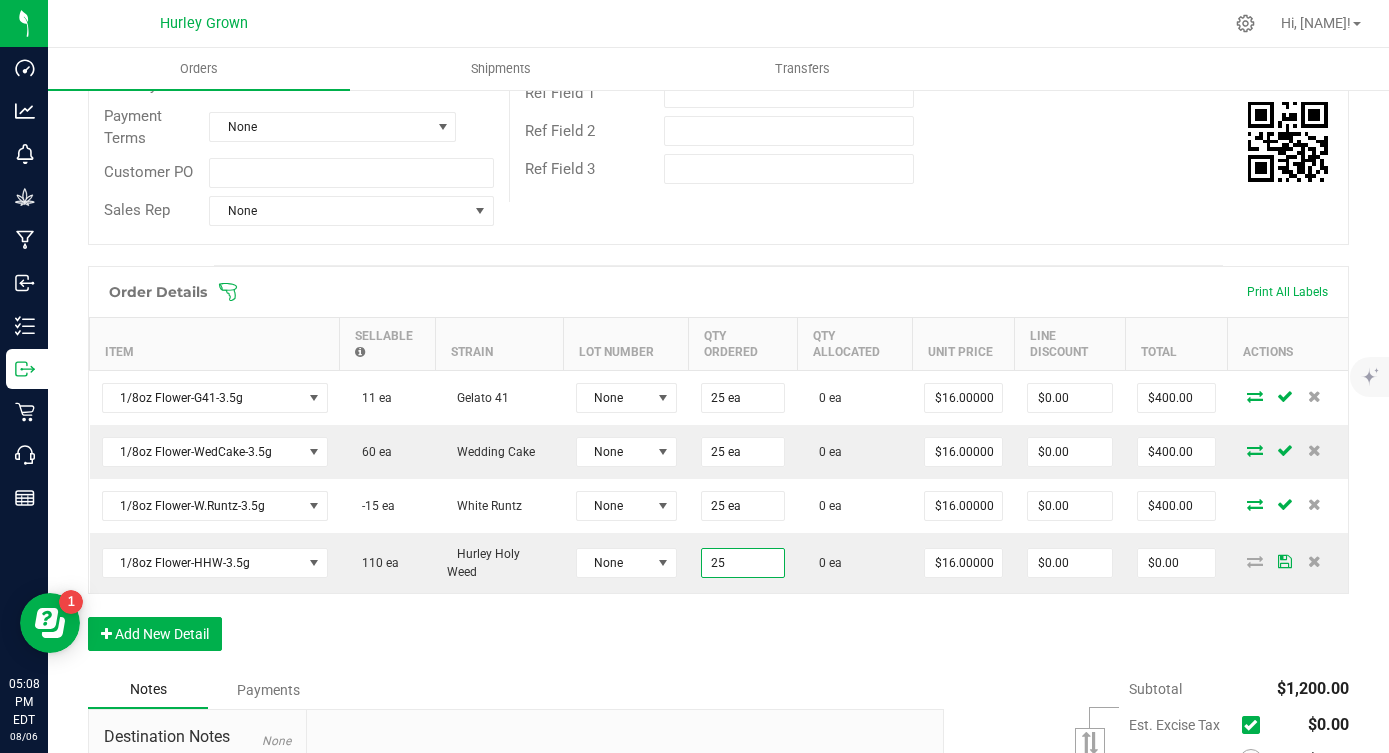 type on "25 ea" 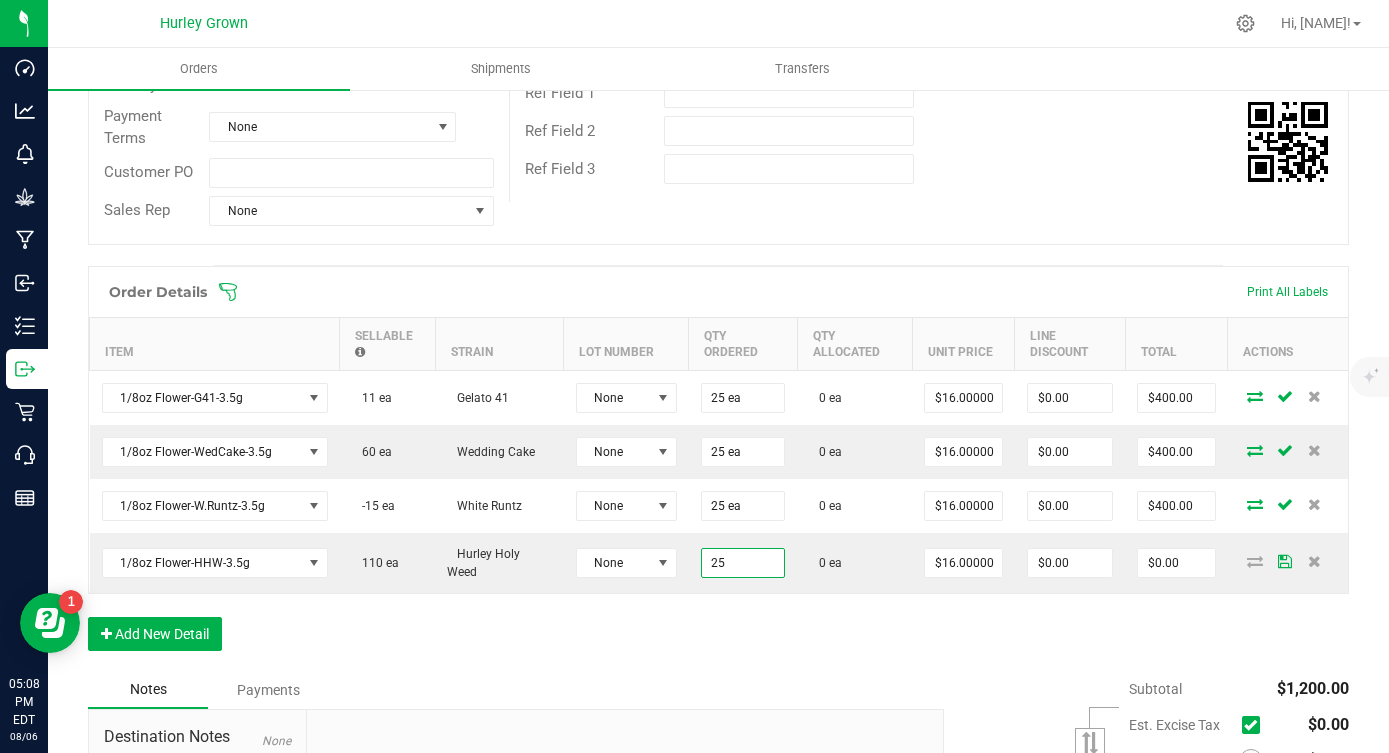 type on "$400.00" 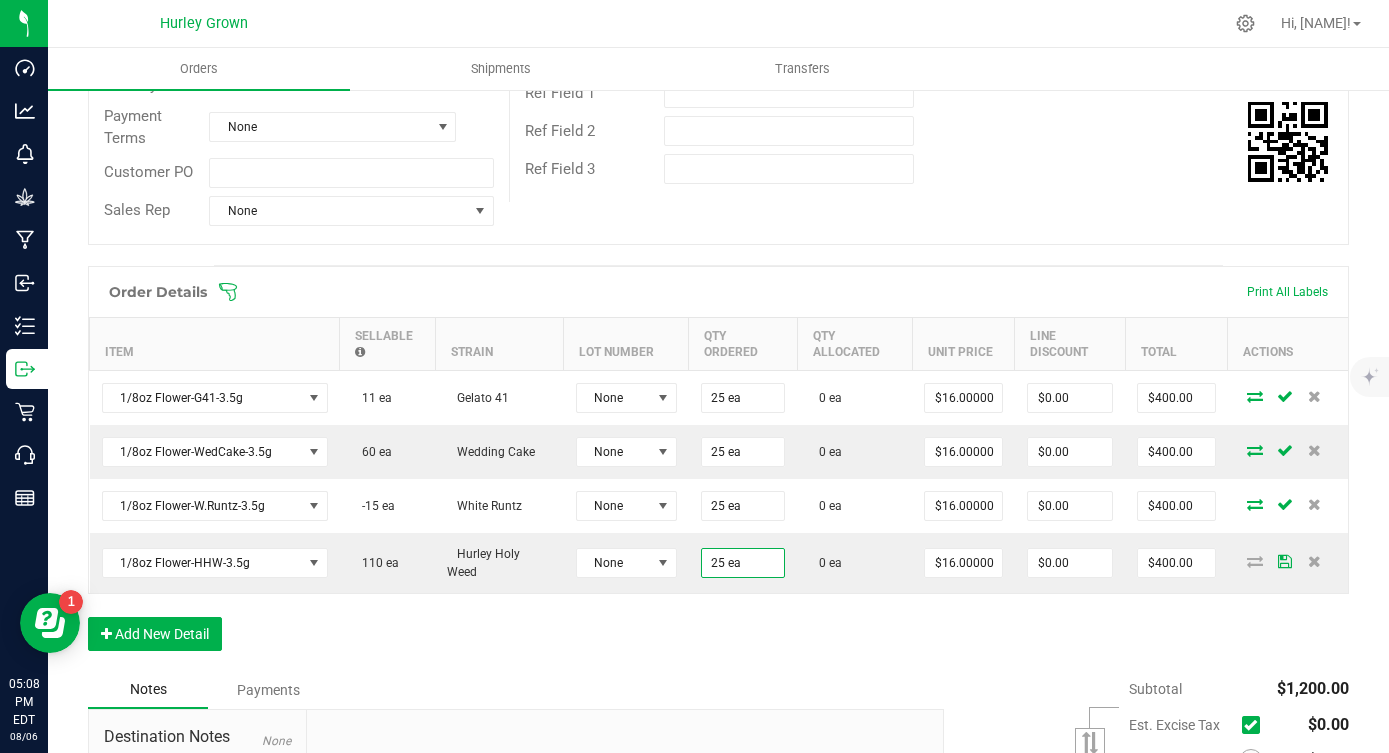click on "Order Details Print All Labels Item  Sellable  Strain  Lot Number  Qty Ordered Qty Allocated Unit Price Line Discount Total Actions 1/8oz Flower-G41-3.5g  11 ea   Gelato 41  None 25 ea  0 ea  $16.00000 $0.00 $400.00 1/8oz Flower-WedCake-3.5g  60 ea   Wedding Cake  None 25 ea  0 ea  $16.00000 $0.00 $400.00 1/8oz Flower-W.Runtz-3.5g  -15 ea   White Runtz  None 25 ea  0 ea  $16.00000 $0.00 $400.00 1/8oz Flower-HHW-3.5g  110 ea   Hurley Holy Weed  None 25 ea  0 ea  $16.00000 $0.00 $400.00
Add New Detail" at bounding box center [718, 468] 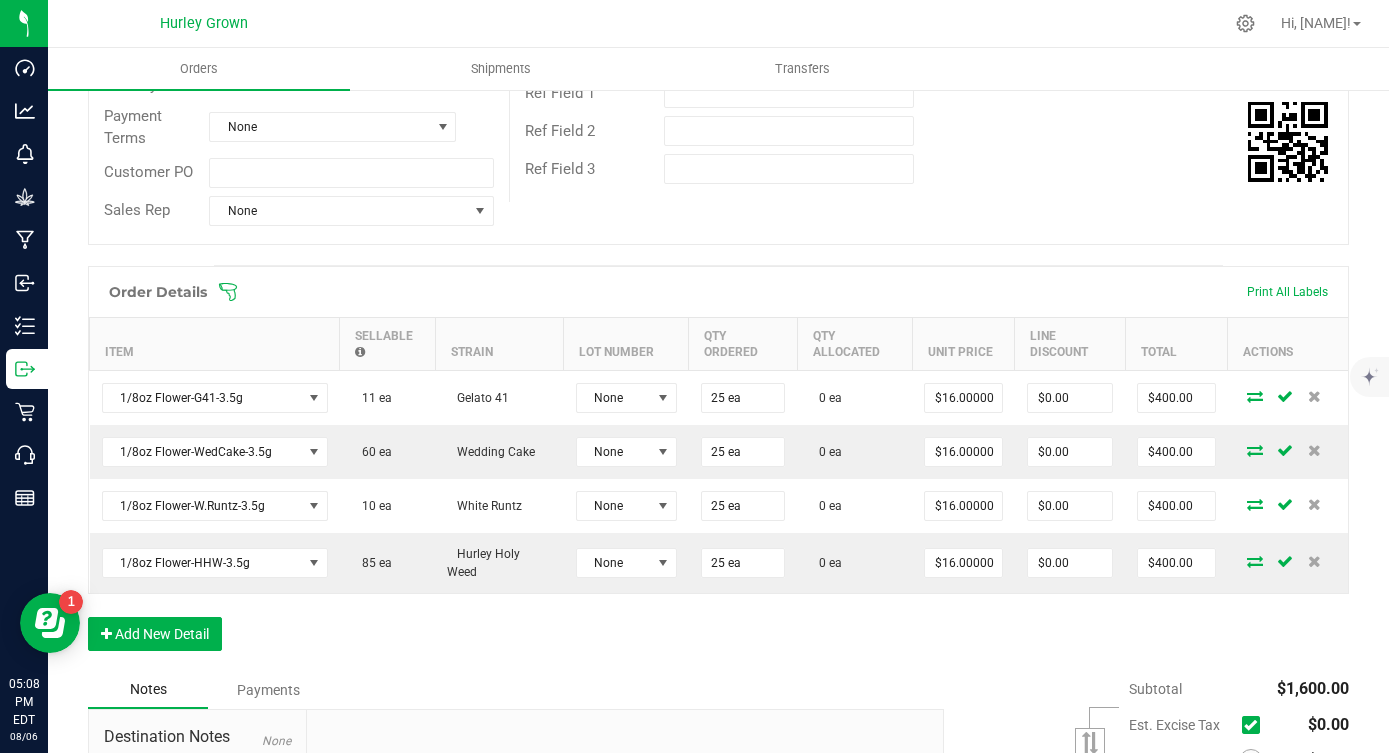 click at bounding box center [1250, 725] 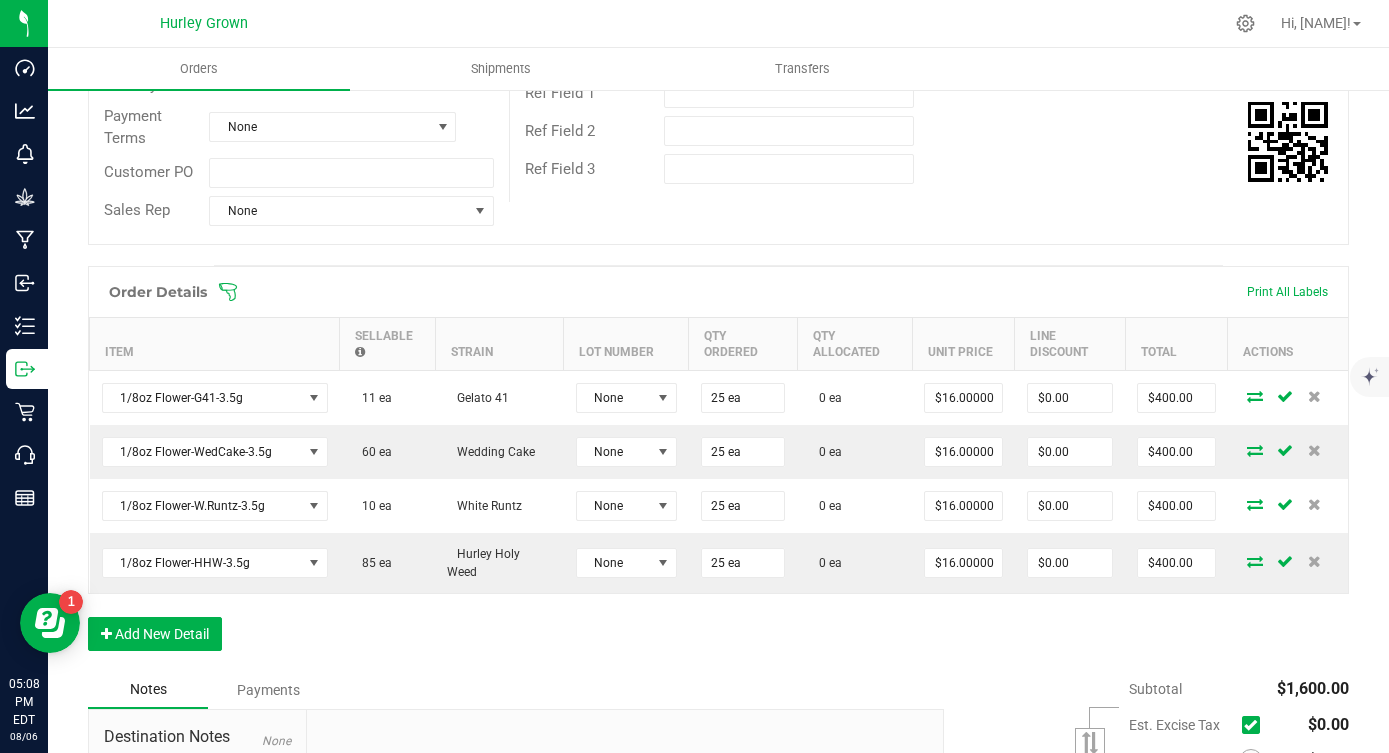 click at bounding box center [0, 0] 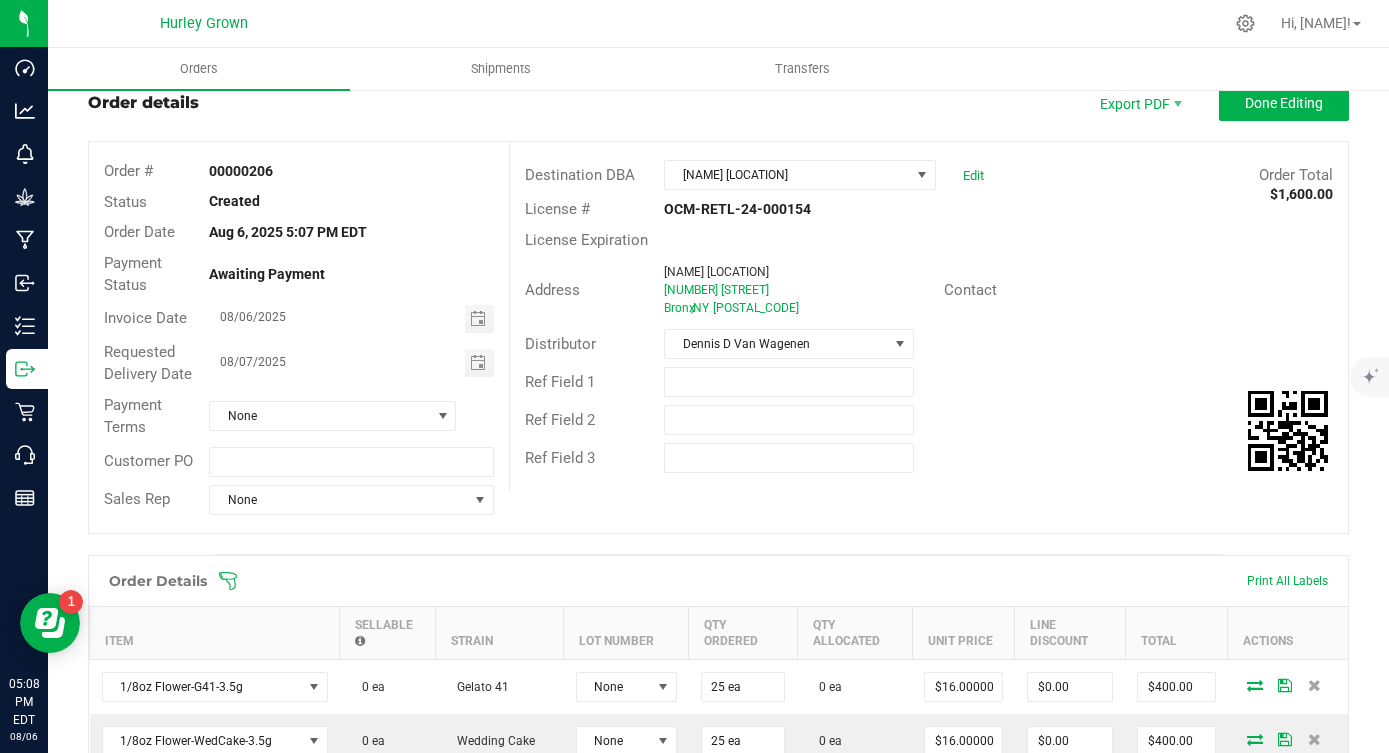 scroll, scrollTop: 0, scrollLeft: 0, axis: both 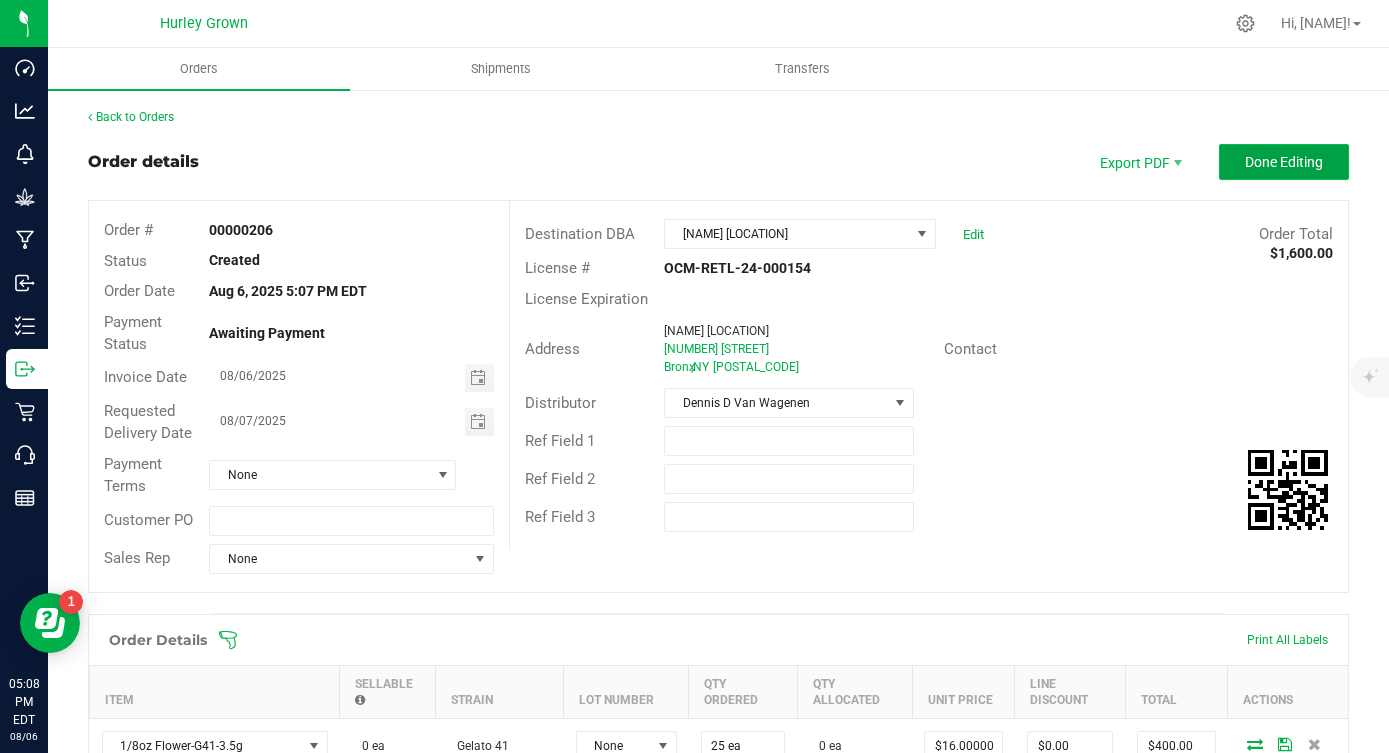 click on "Done Editing" at bounding box center [1284, 162] 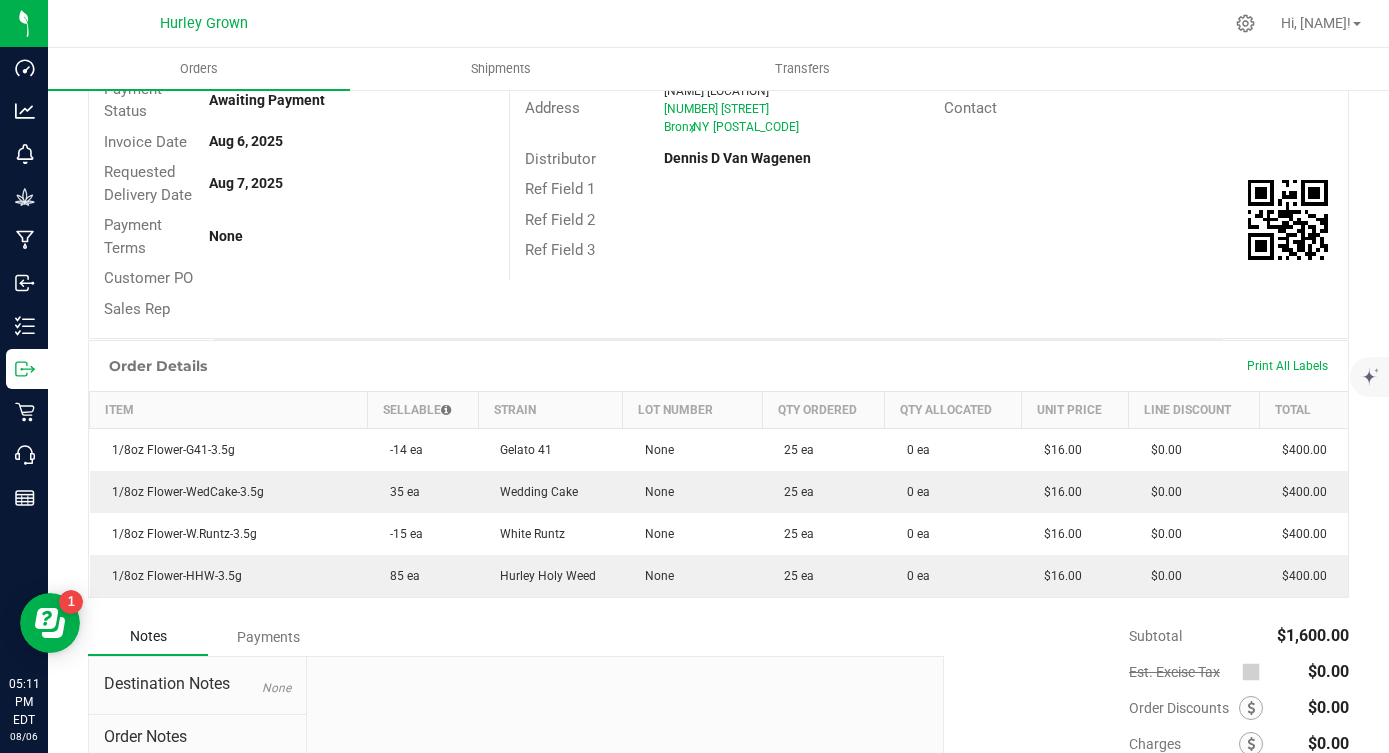 scroll, scrollTop: 0, scrollLeft: 0, axis: both 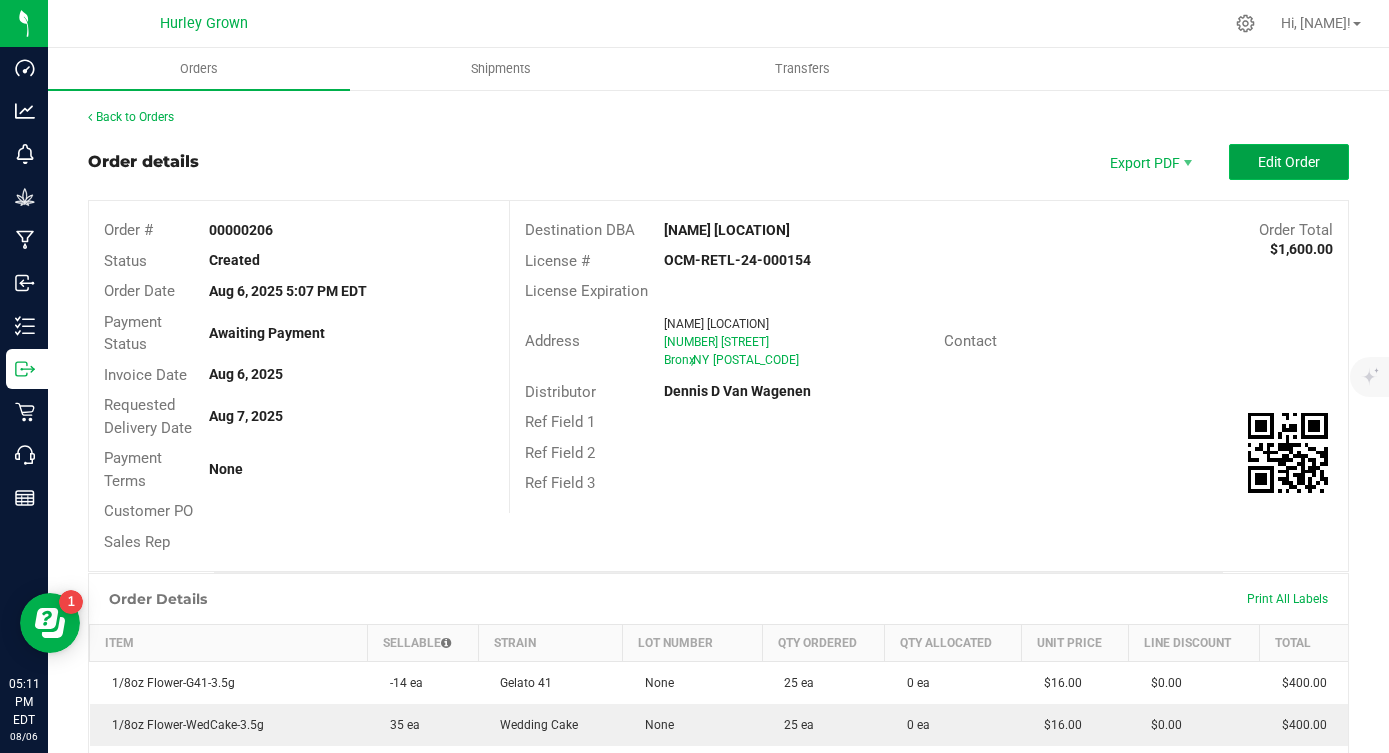 click on "Edit Order" at bounding box center (1289, 162) 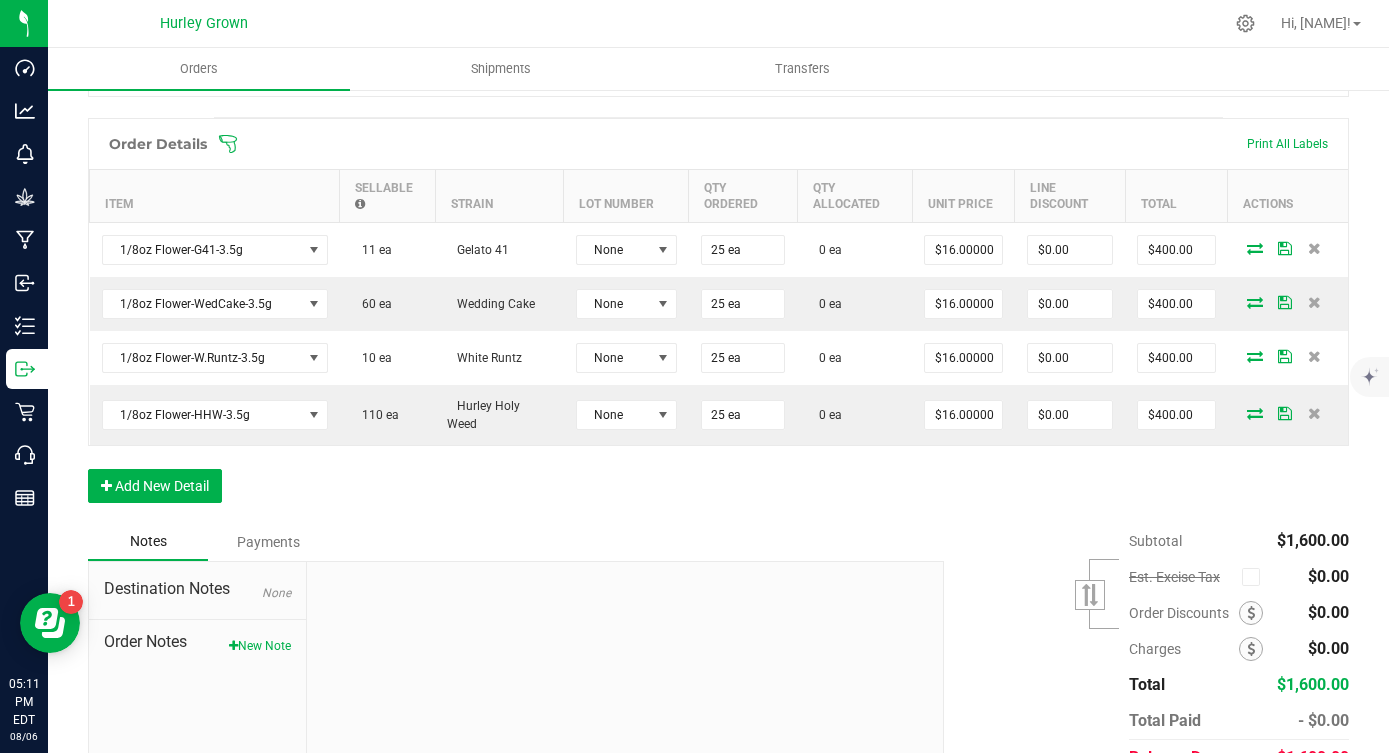 scroll, scrollTop: 562, scrollLeft: 0, axis: vertical 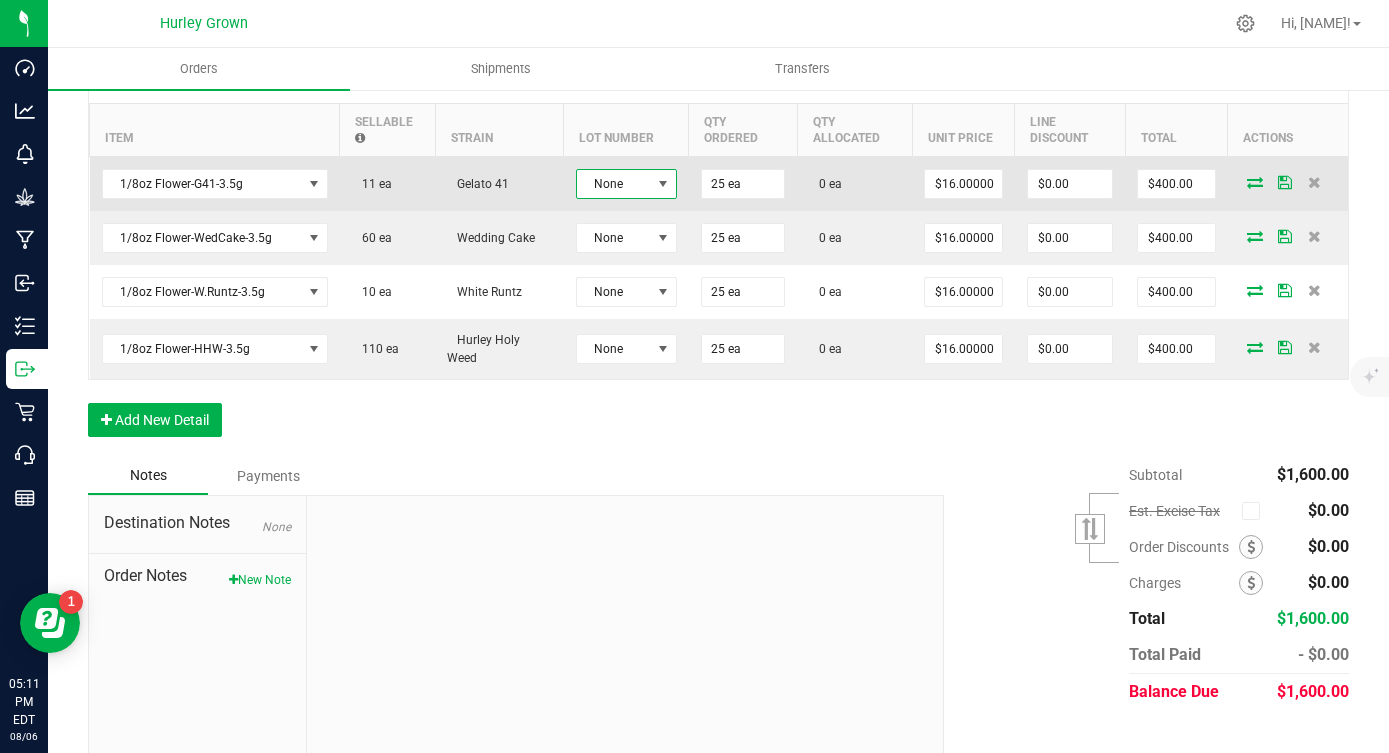 click on "None" at bounding box center [614, 184] 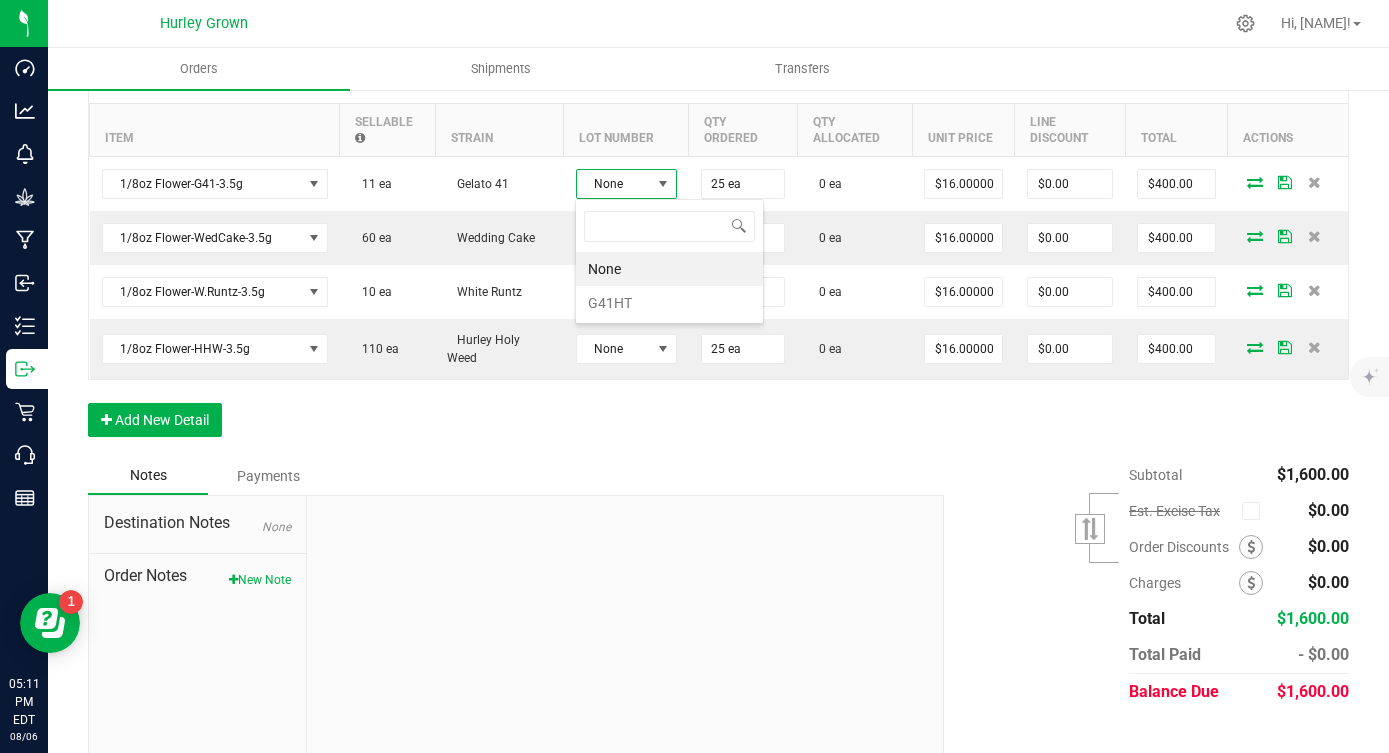scroll, scrollTop: 99970, scrollLeft: 99899, axis: both 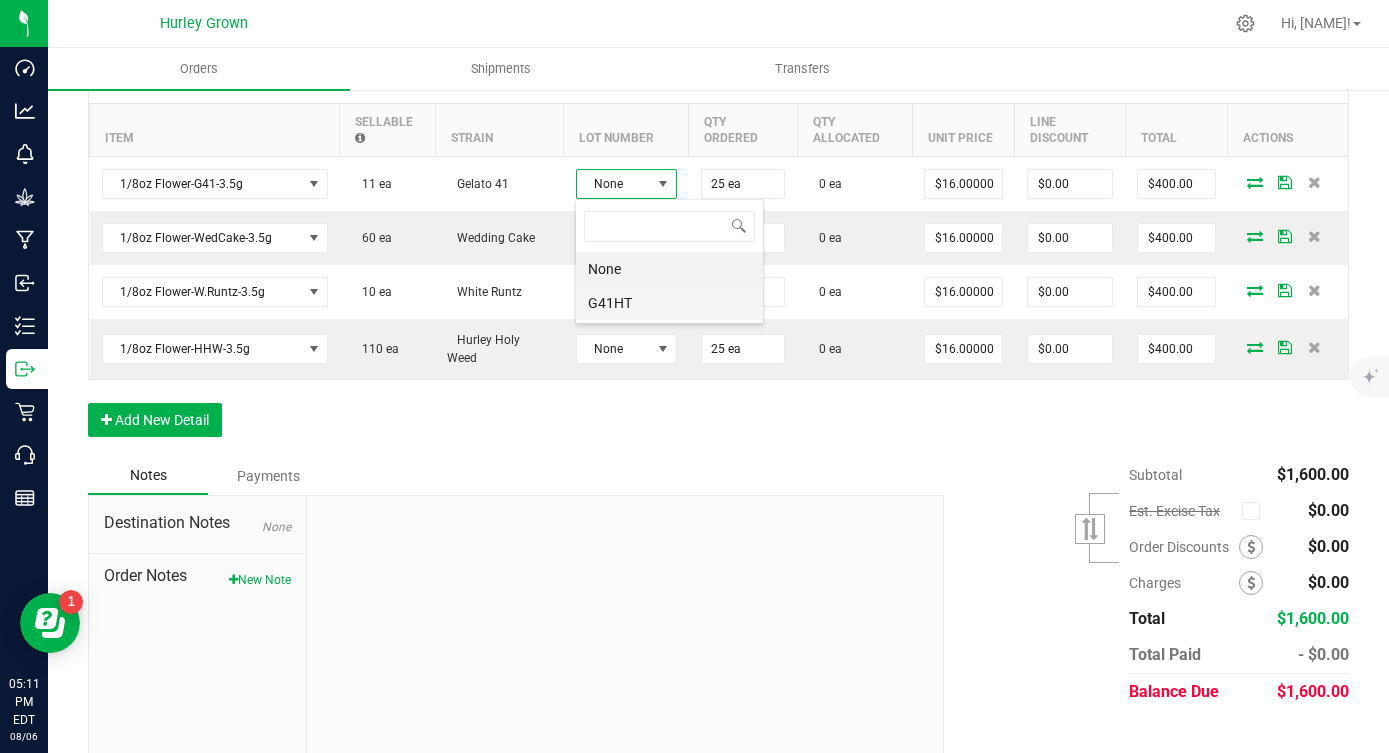 click on "G41HT" at bounding box center (669, 303) 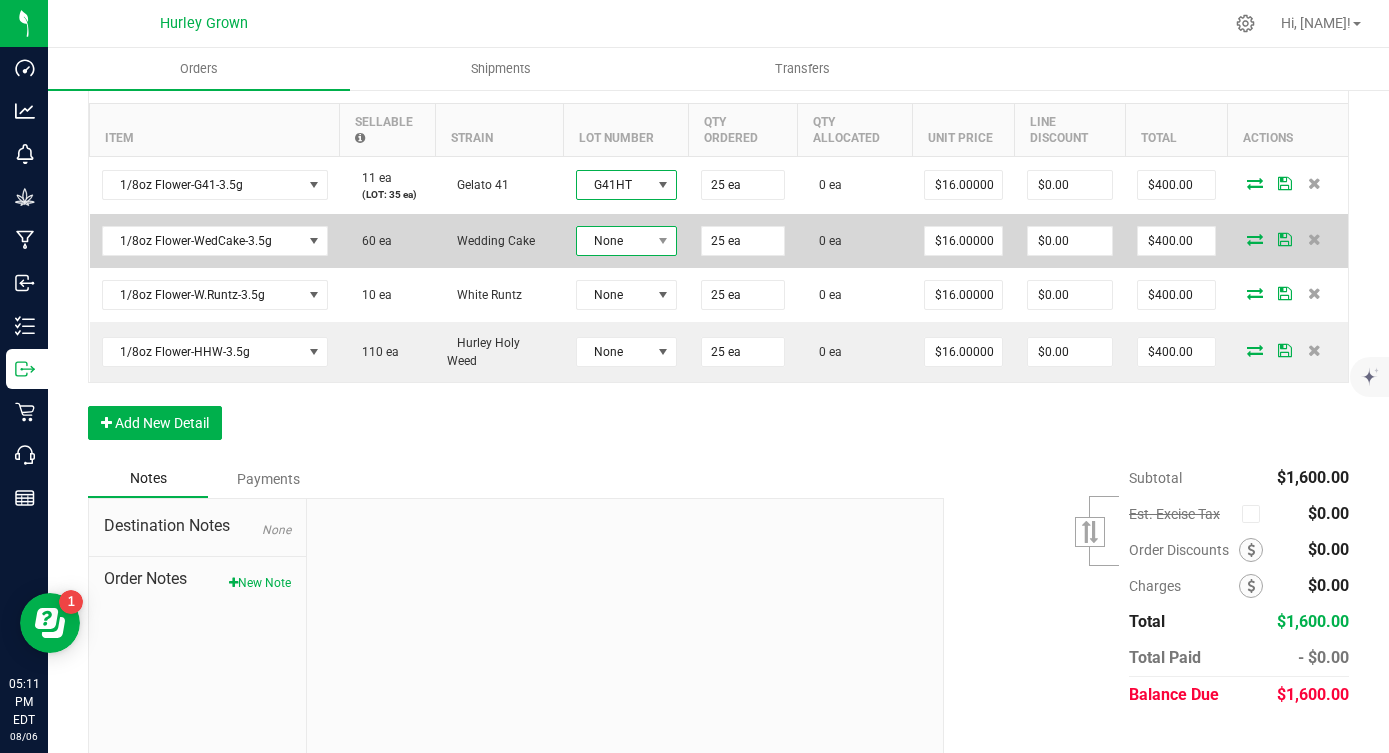 click on "None" at bounding box center (614, 241) 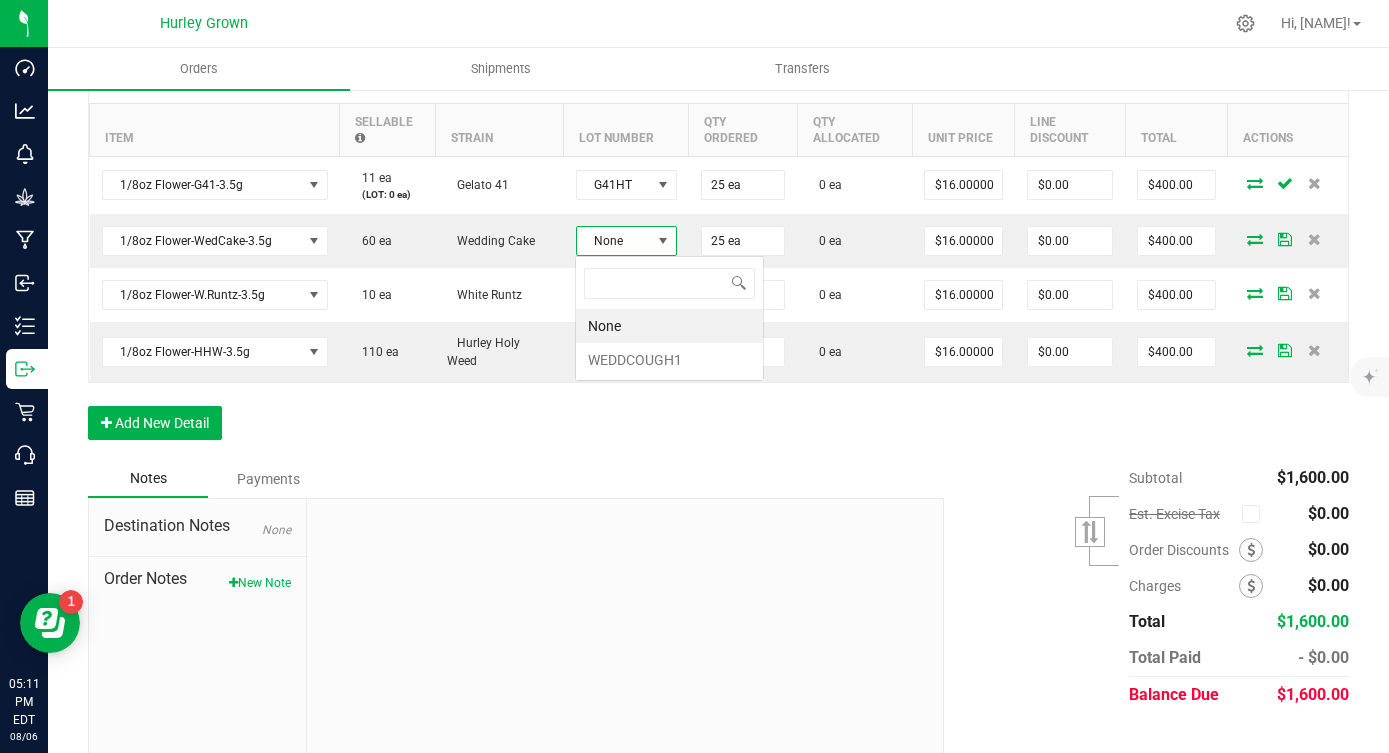 scroll, scrollTop: 99970, scrollLeft: 99899, axis: both 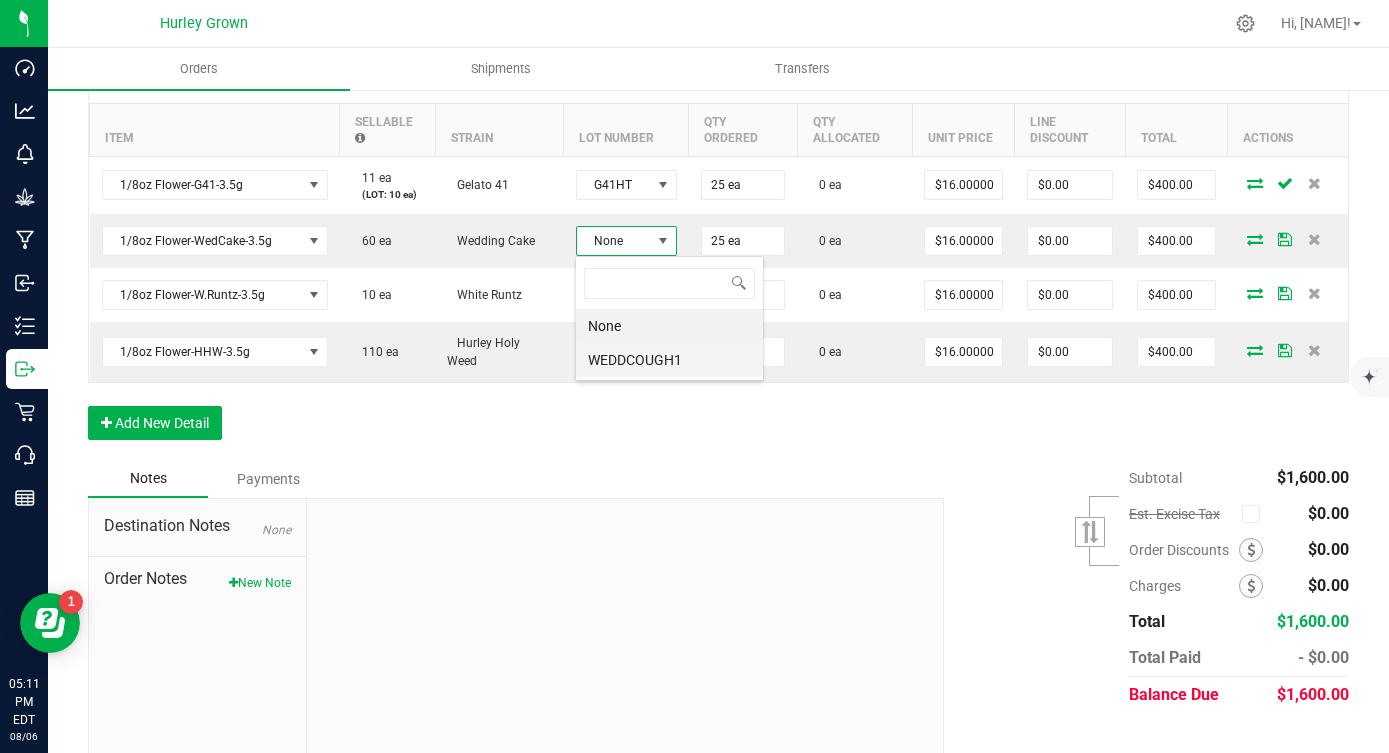 click on "WEDDCOUGH1" at bounding box center [669, 360] 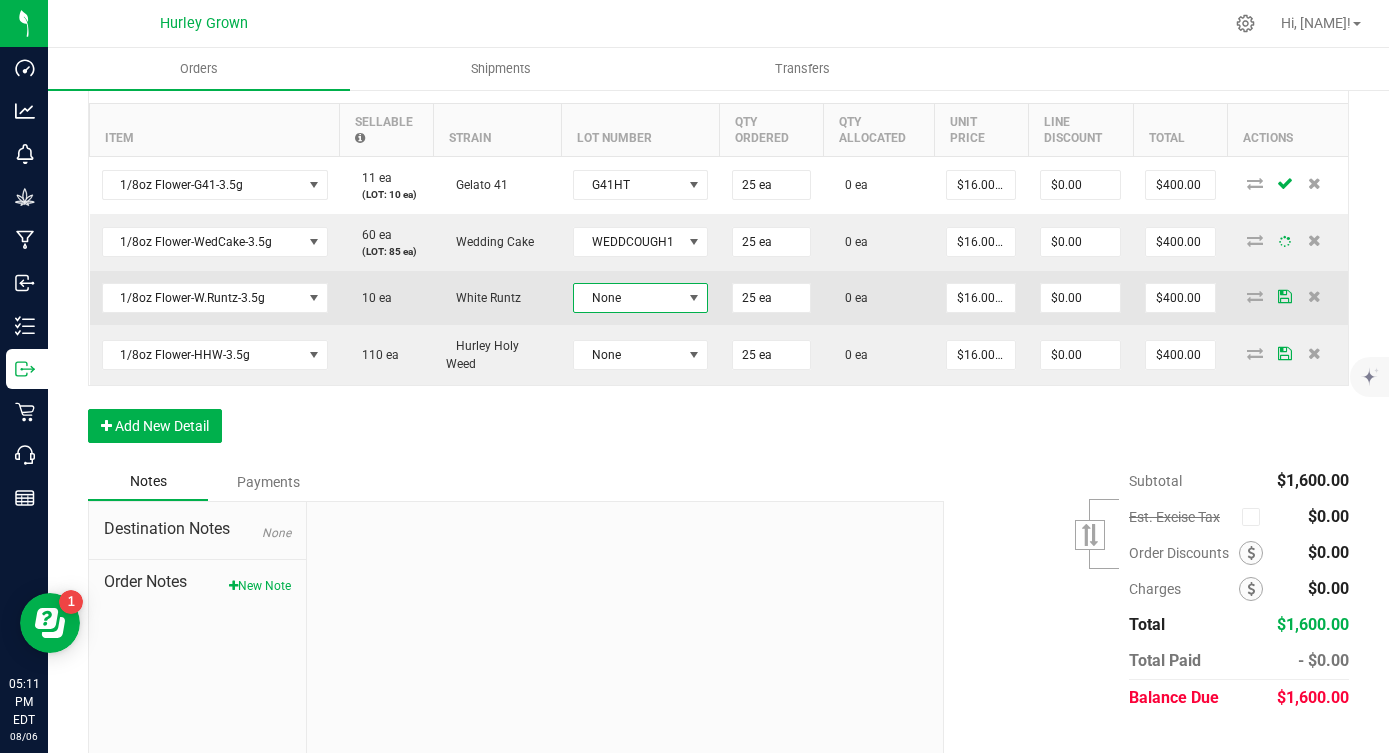 click on "None" at bounding box center (628, 298) 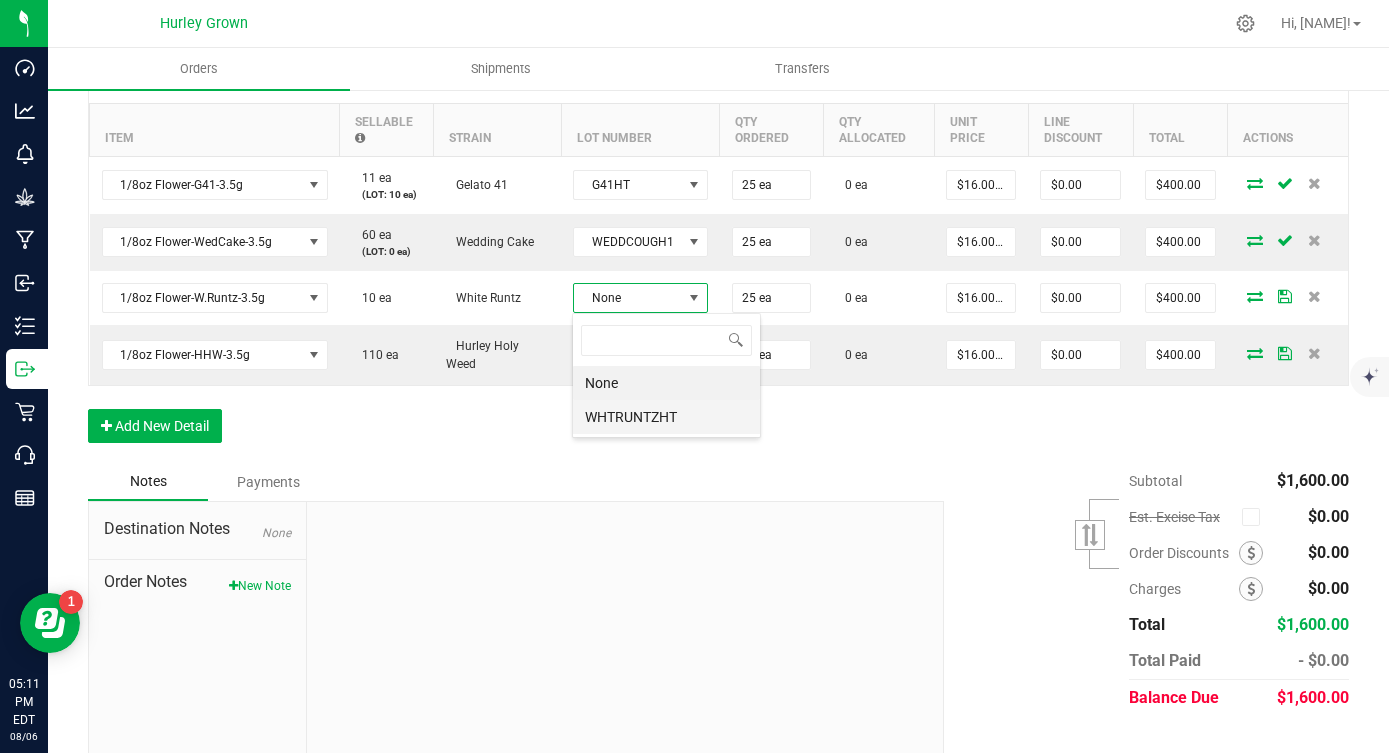 scroll, scrollTop: 99970, scrollLeft: 99867, axis: both 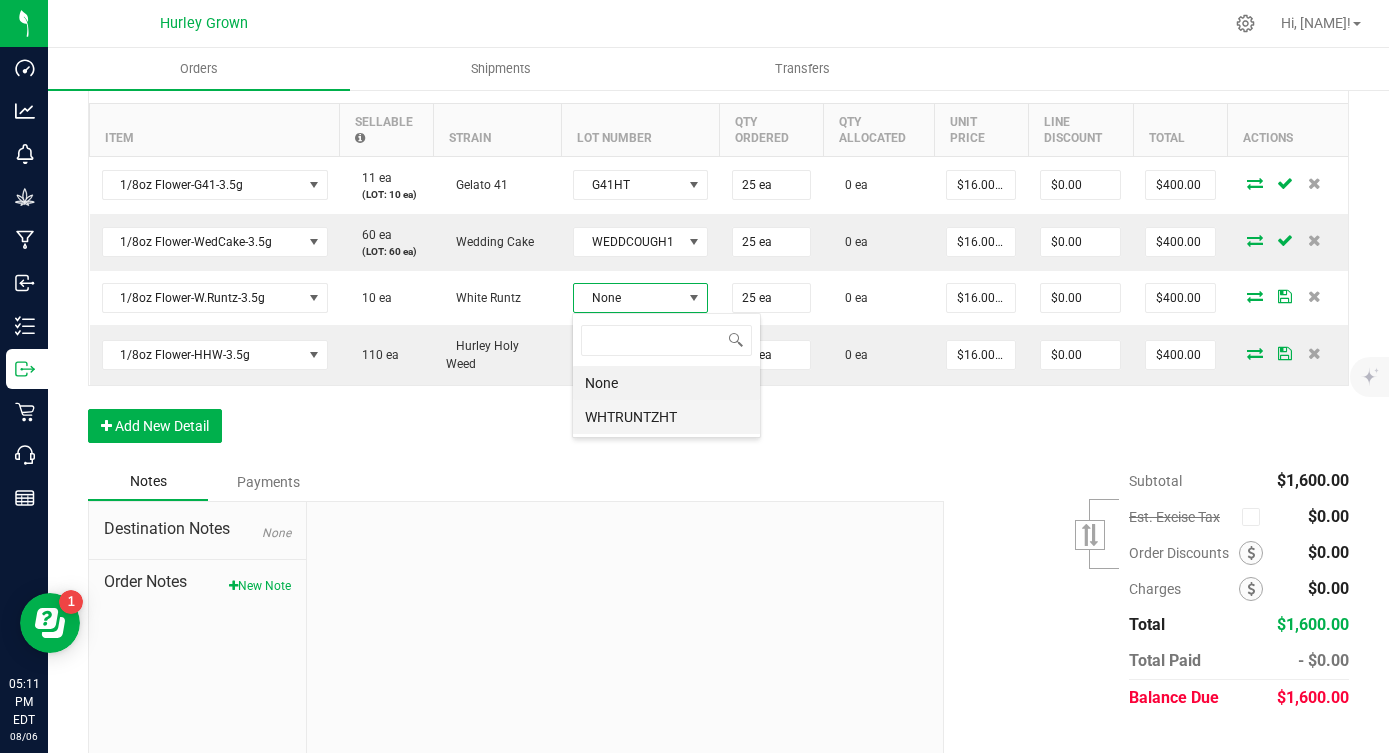 click on "WHTRUNTZHT" at bounding box center [666, 417] 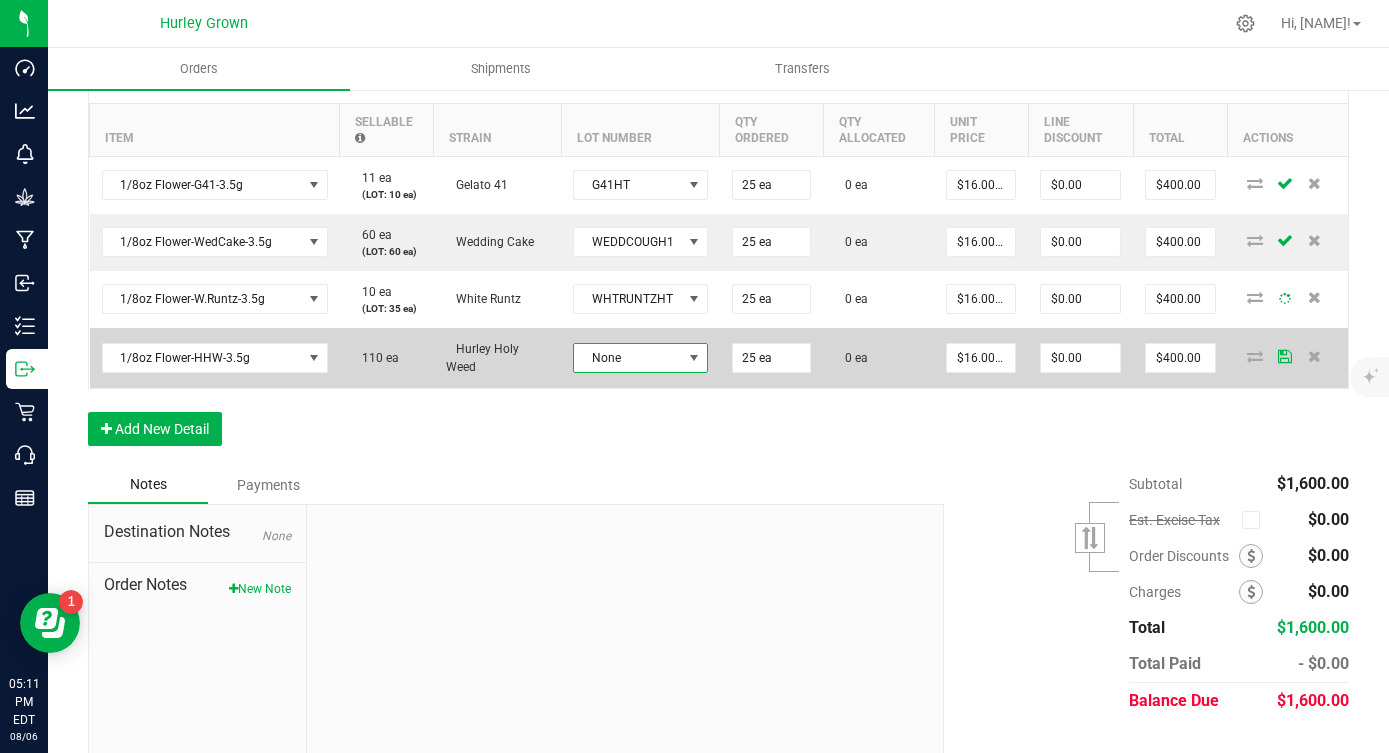click on "None" at bounding box center [628, 358] 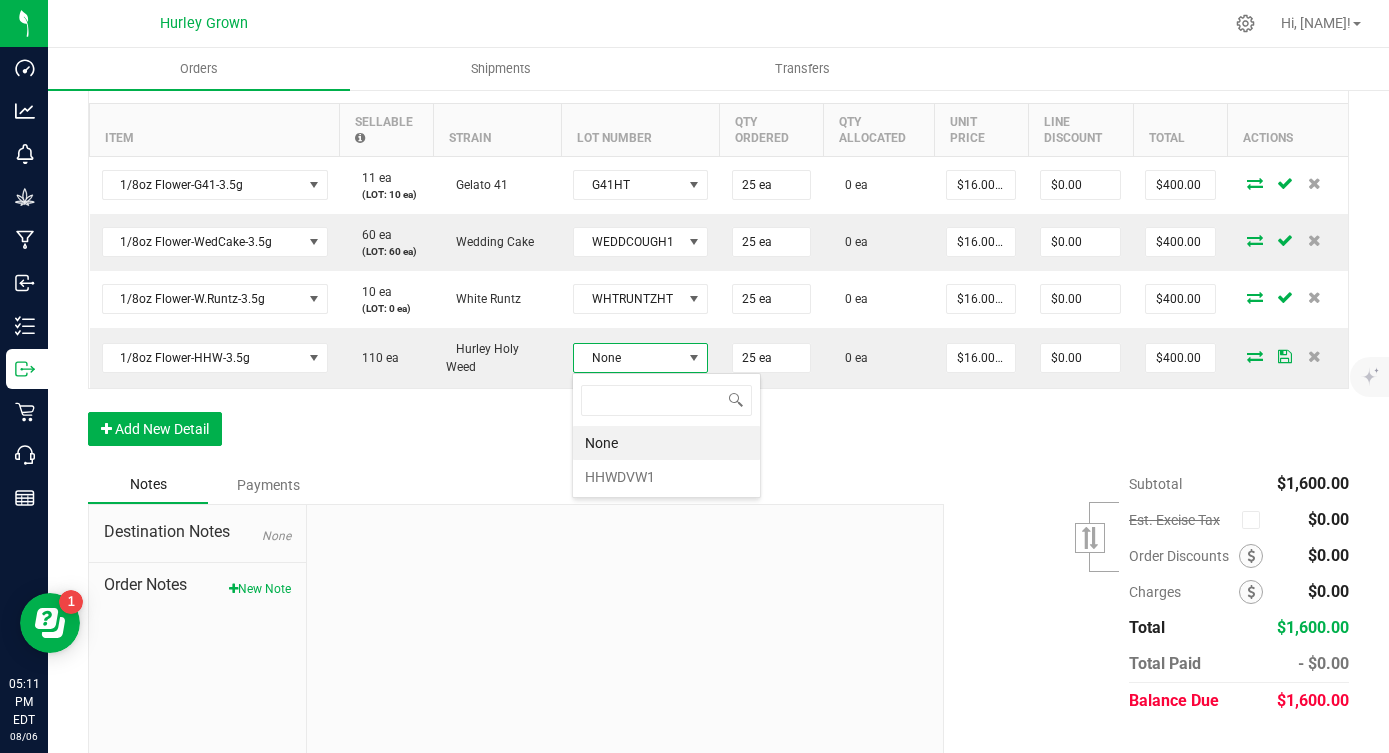 scroll, scrollTop: 99970, scrollLeft: 99867, axis: both 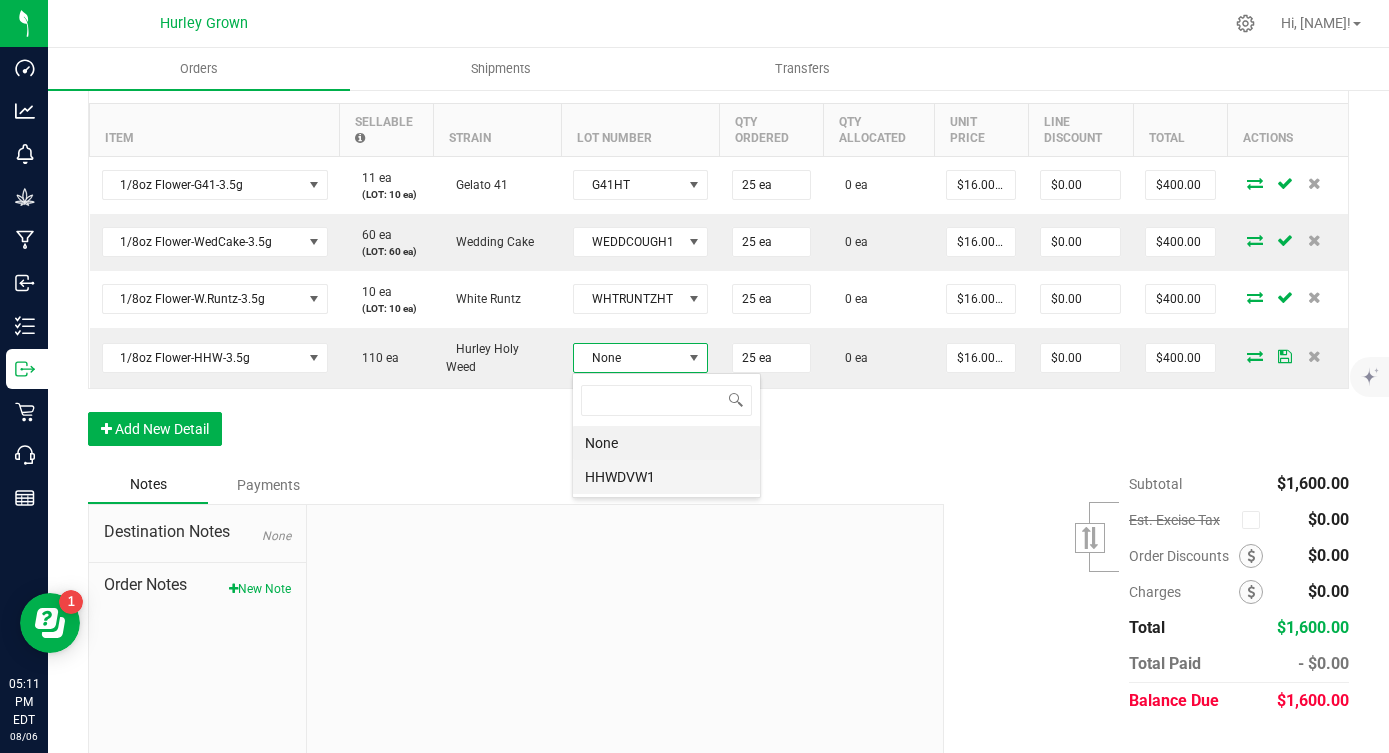 click on "HHWDVW1" at bounding box center [666, 477] 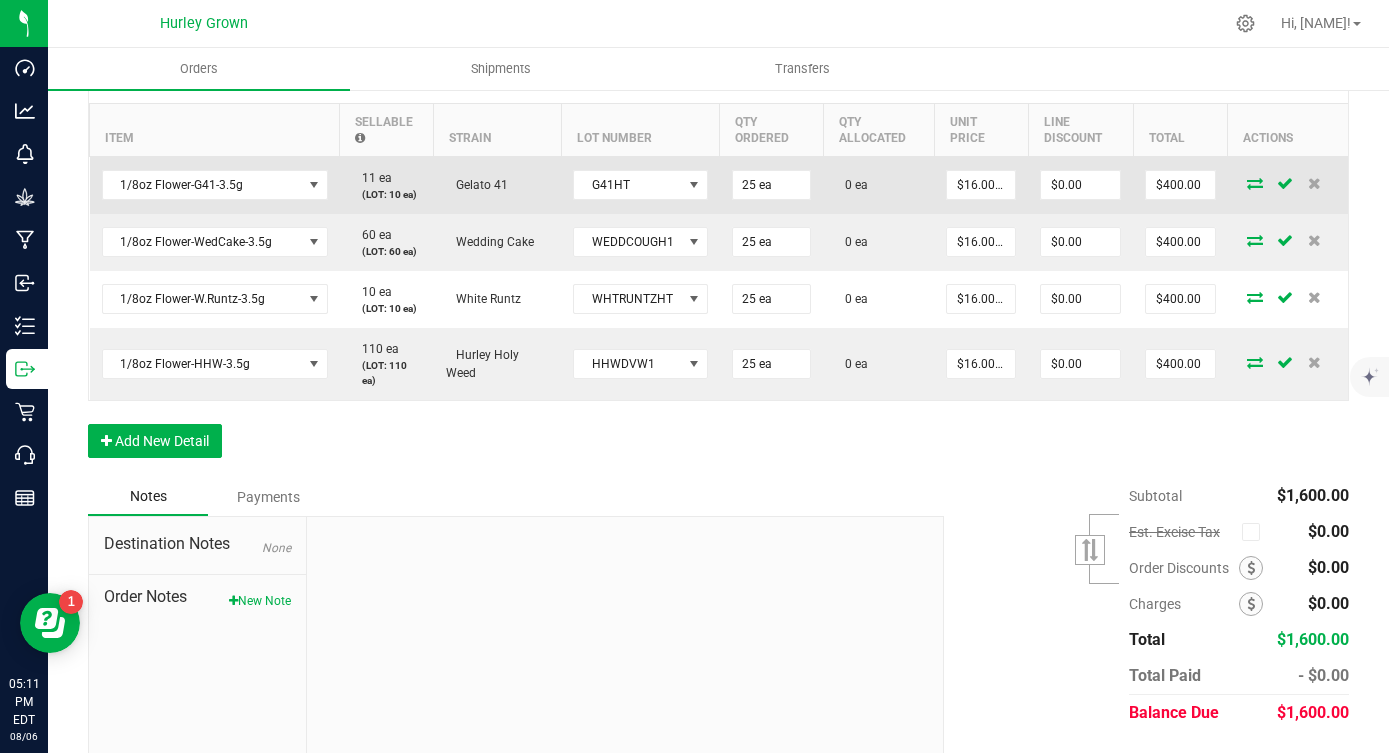 click at bounding box center [1255, 183] 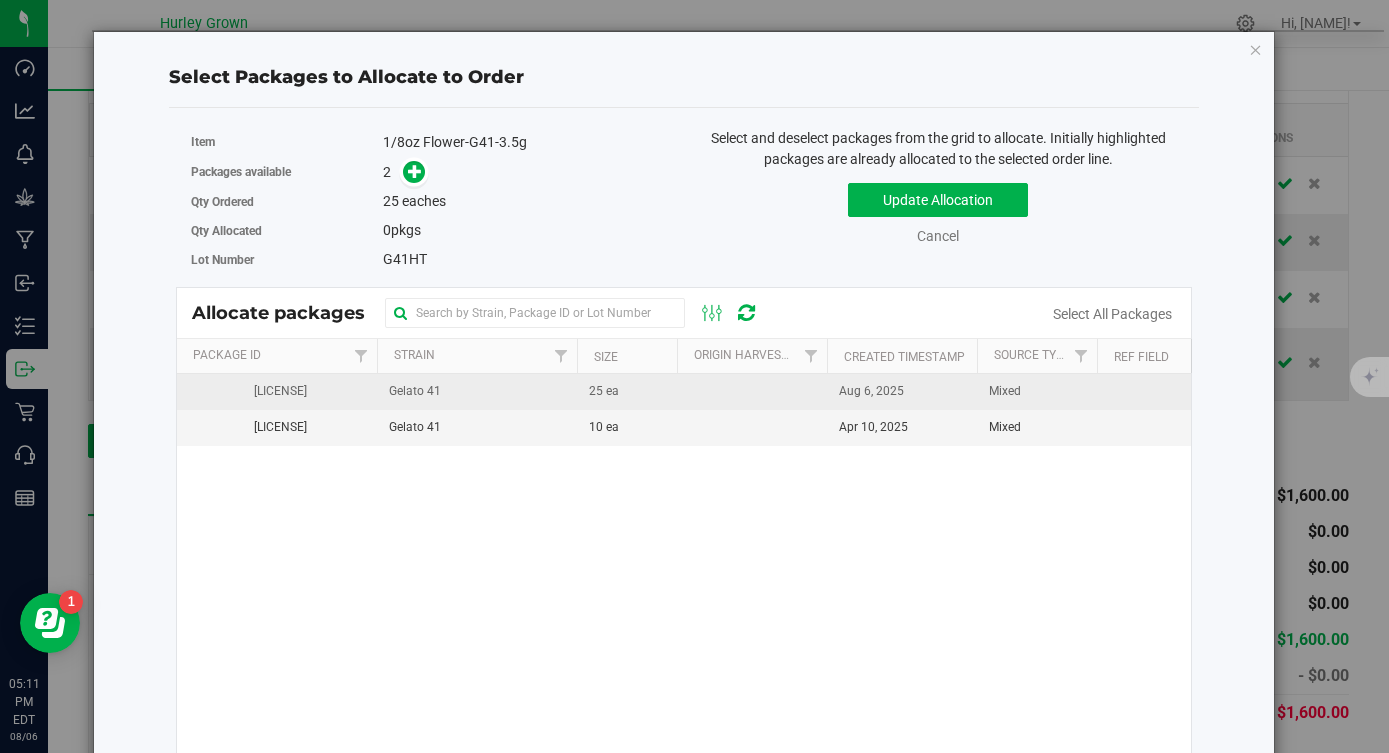 click on "25 ea" at bounding box center (627, 392) 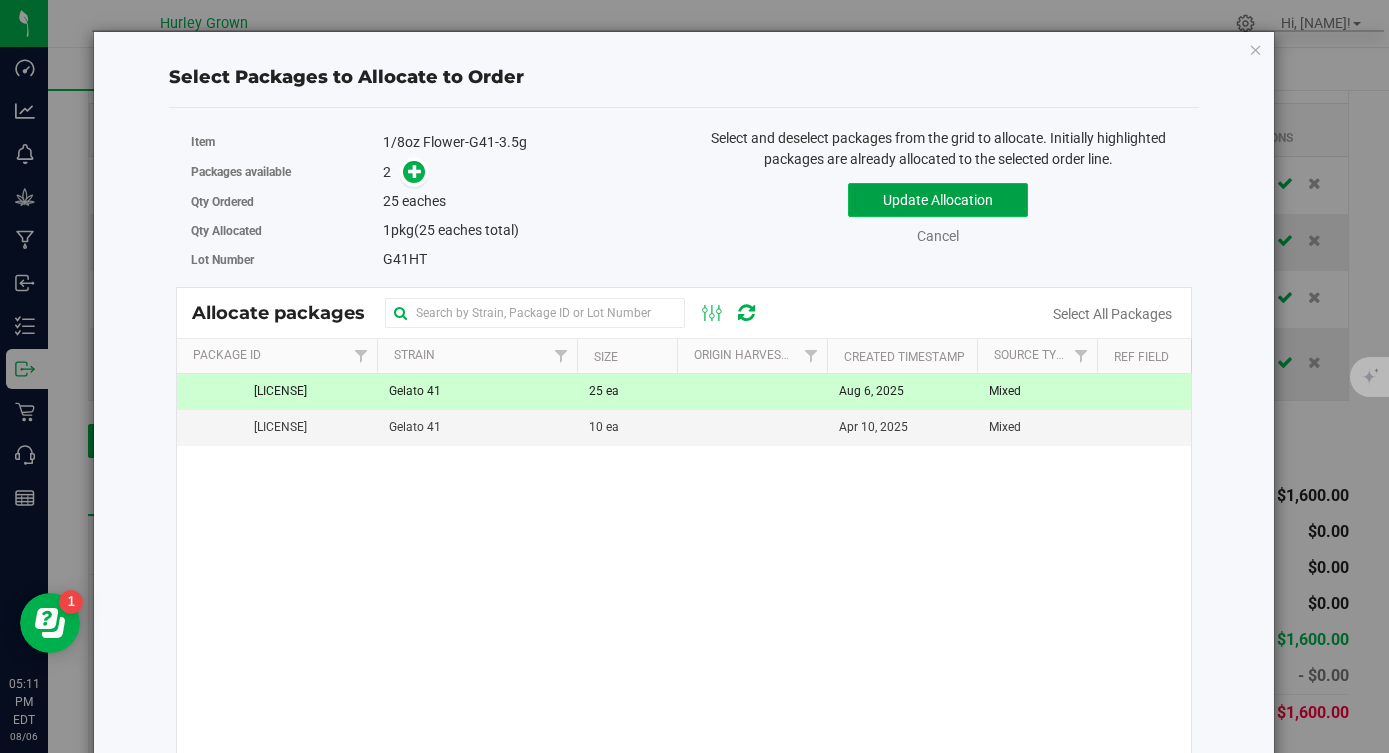 click on "Update Allocation" at bounding box center [938, 200] 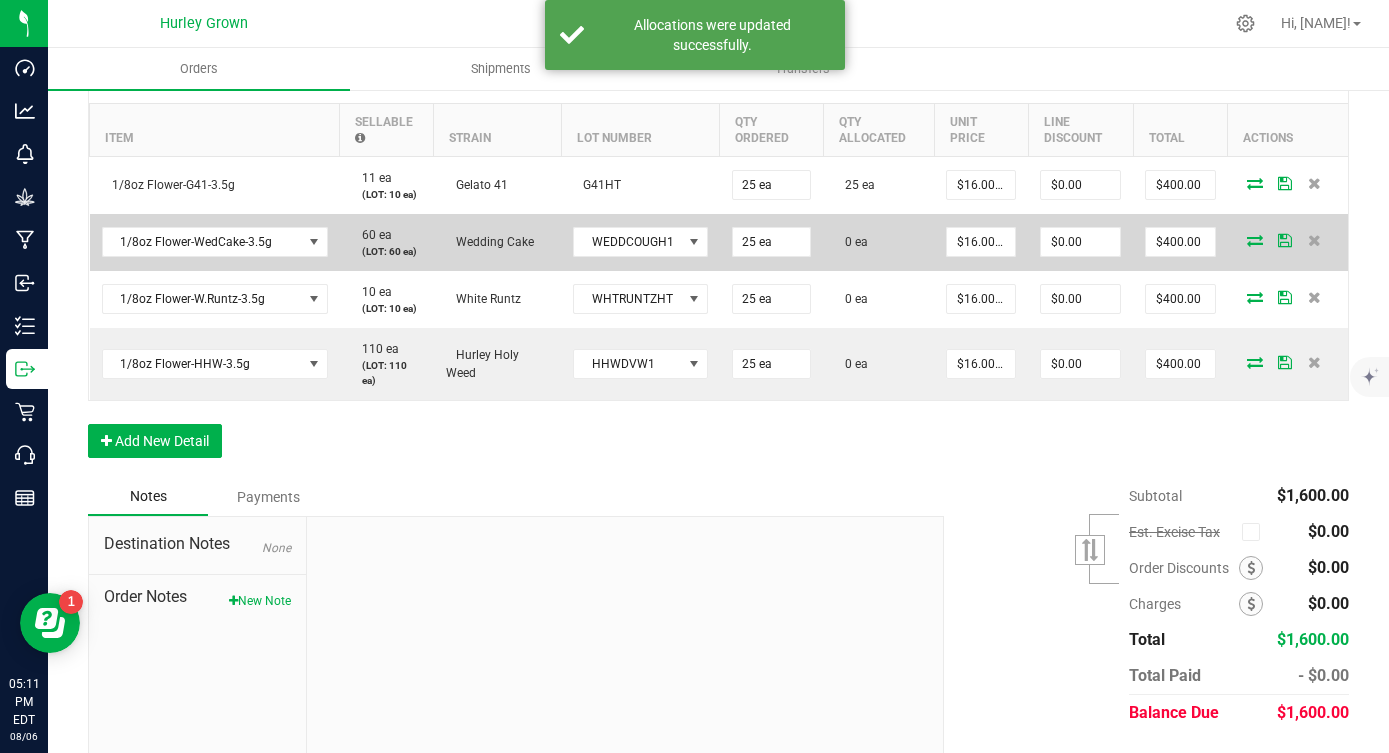 click at bounding box center [1255, 240] 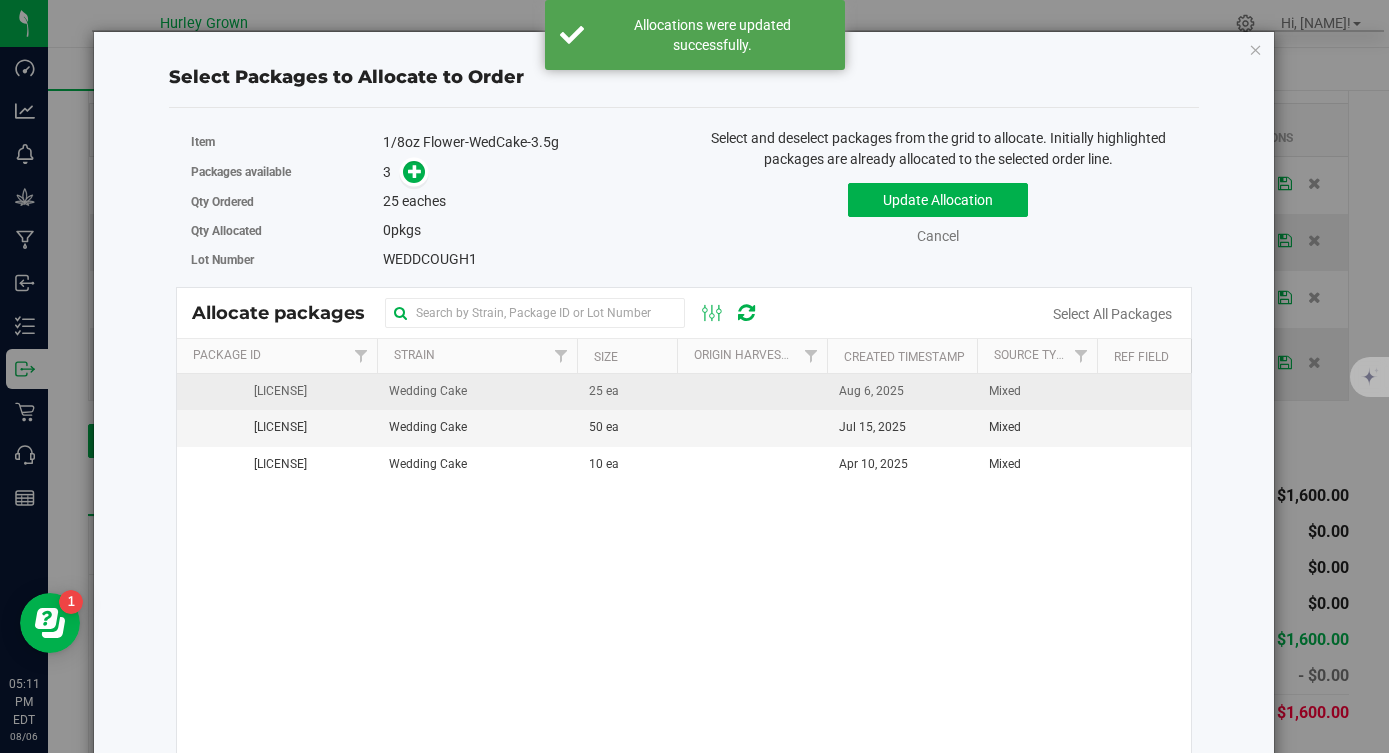 click on "25 ea" at bounding box center [627, 392] 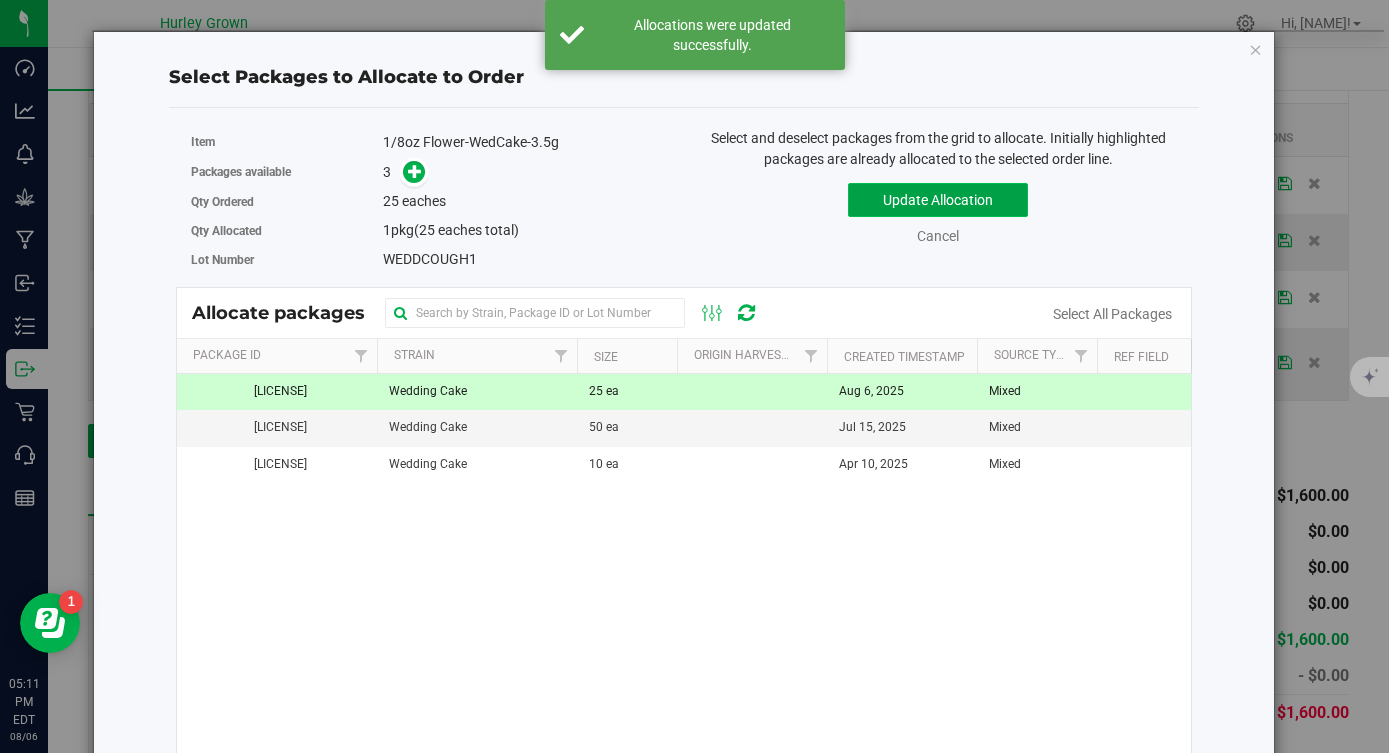 click on "Update Allocation" at bounding box center (938, 200) 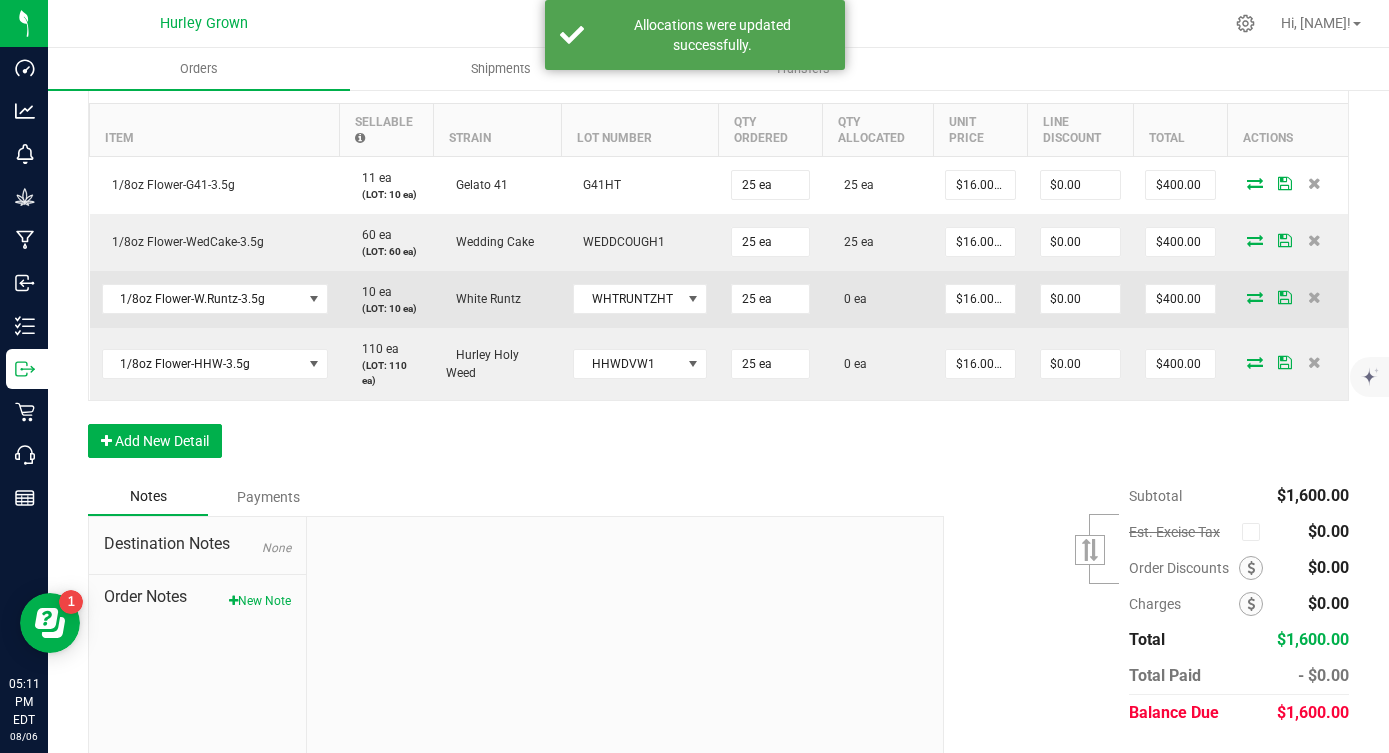 click at bounding box center (1255, 297) 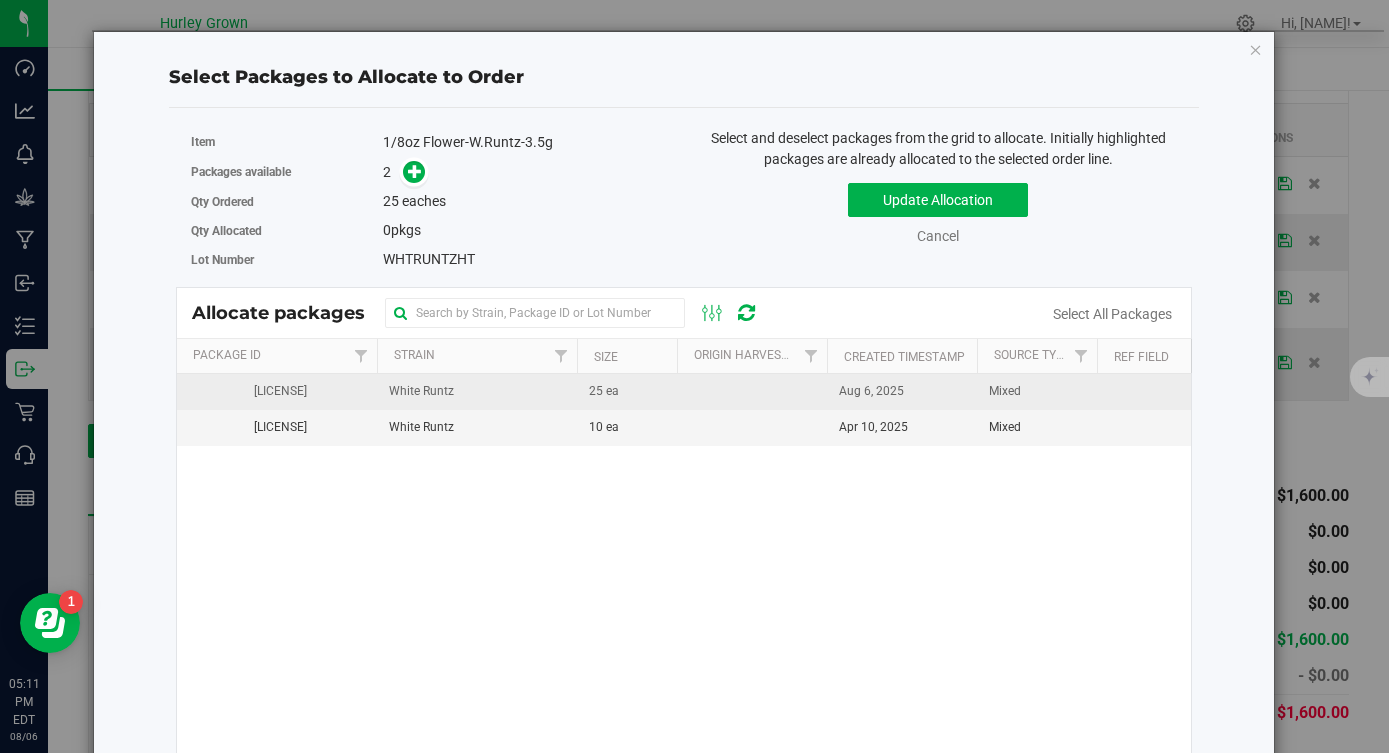 click on "25 ea" at bounding box center (627, 392) 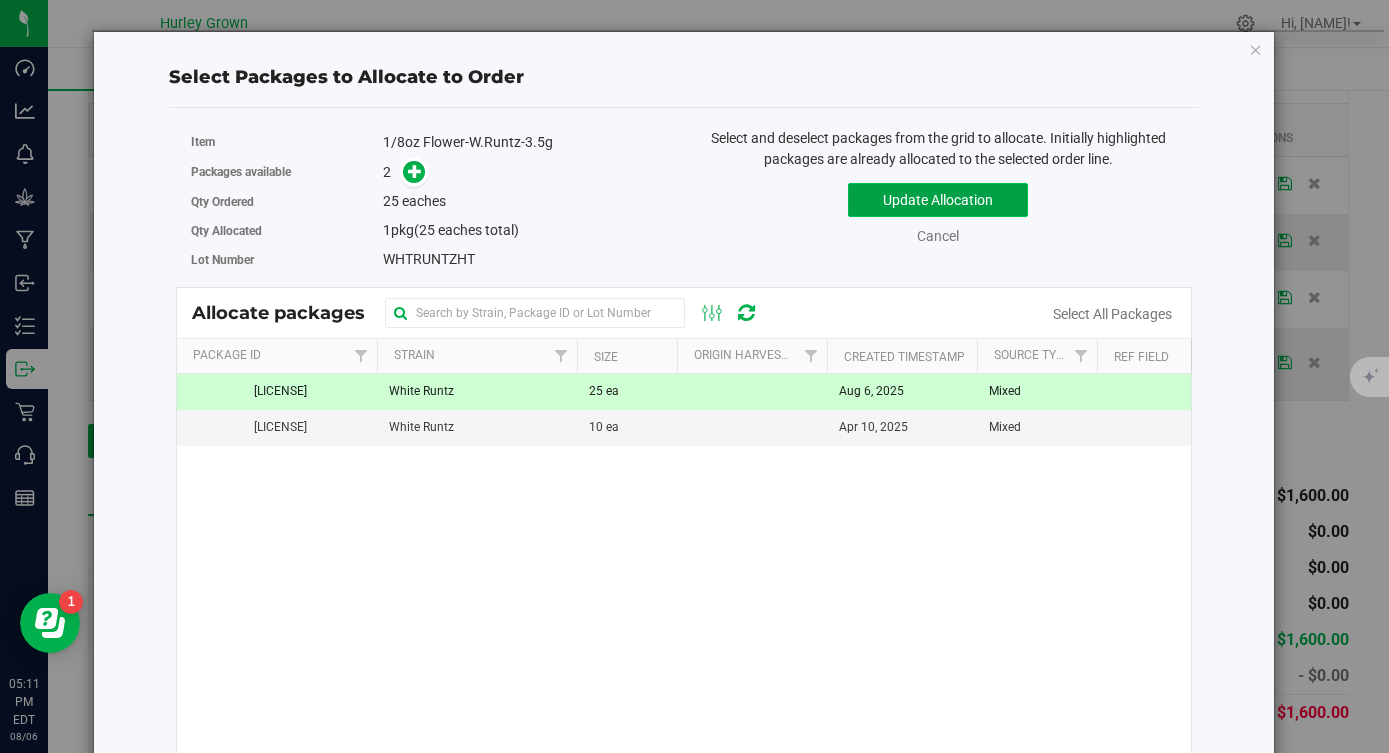 click on "Update Allocation" at bounding box center (938, 200) 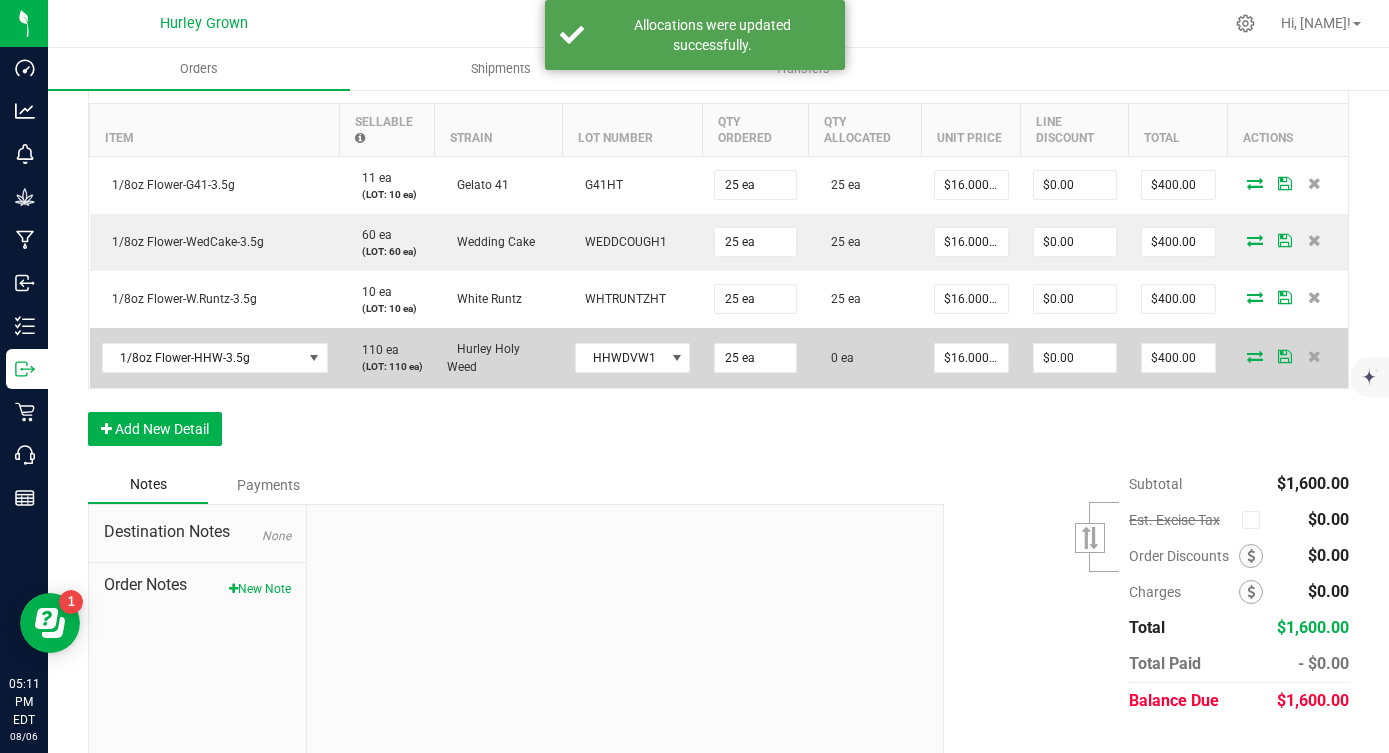 click at bounding box center [1255, 356] 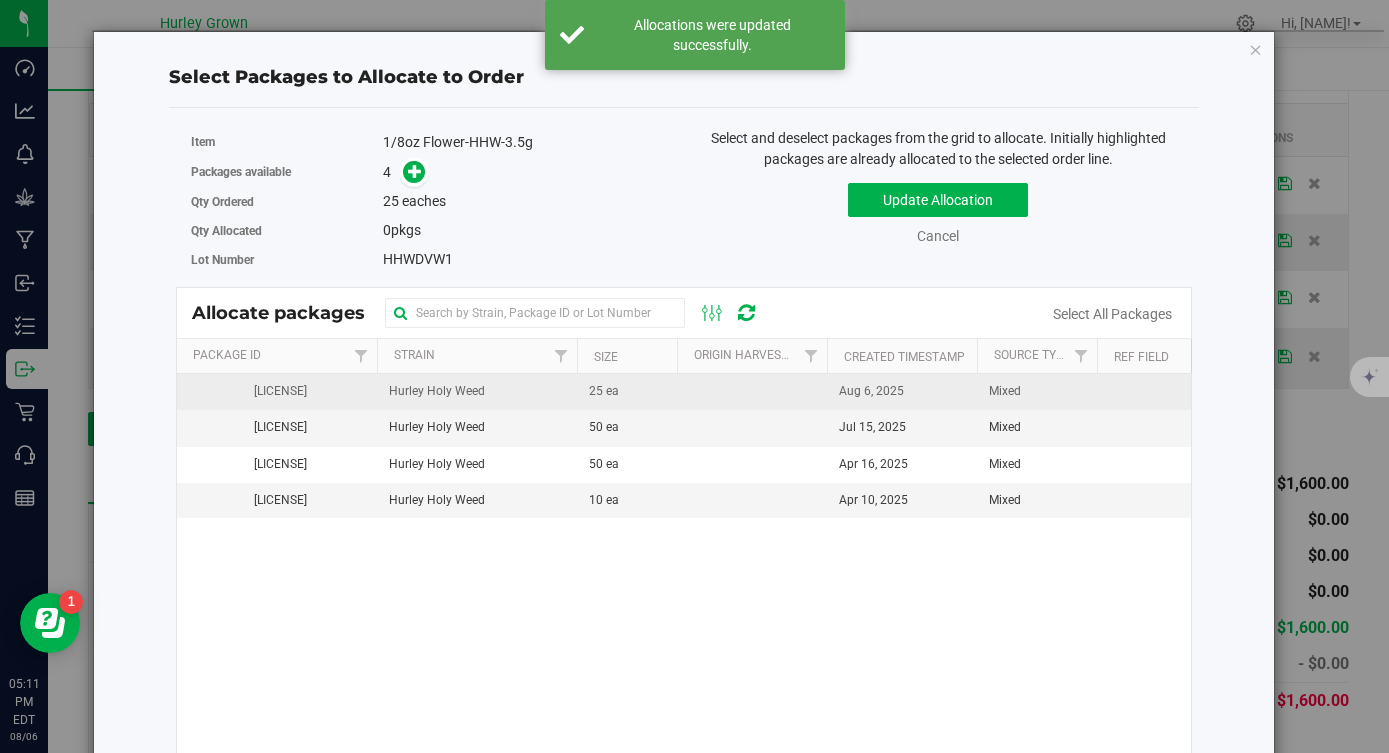 click on "25 ea" at bounding box center (627, 392) 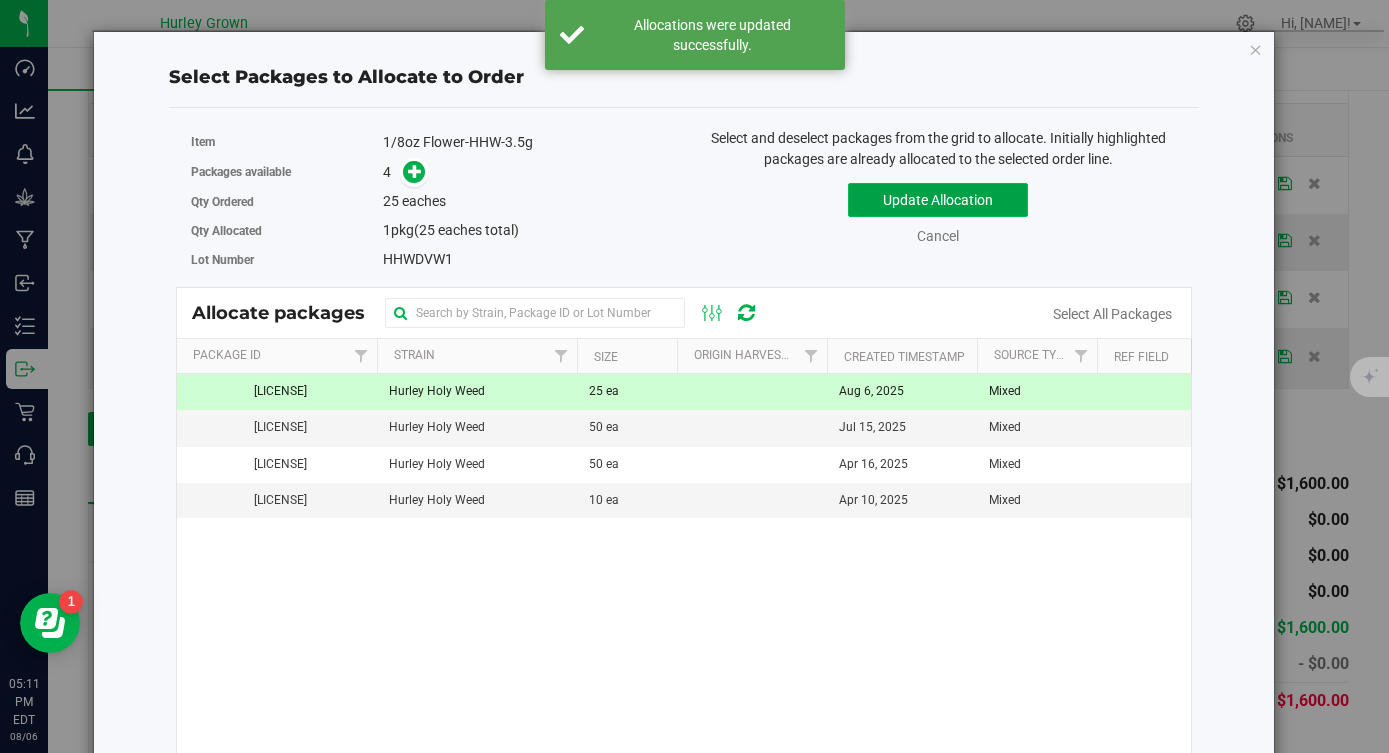 click on "Update Allocation" at bounding box center [938, 200] 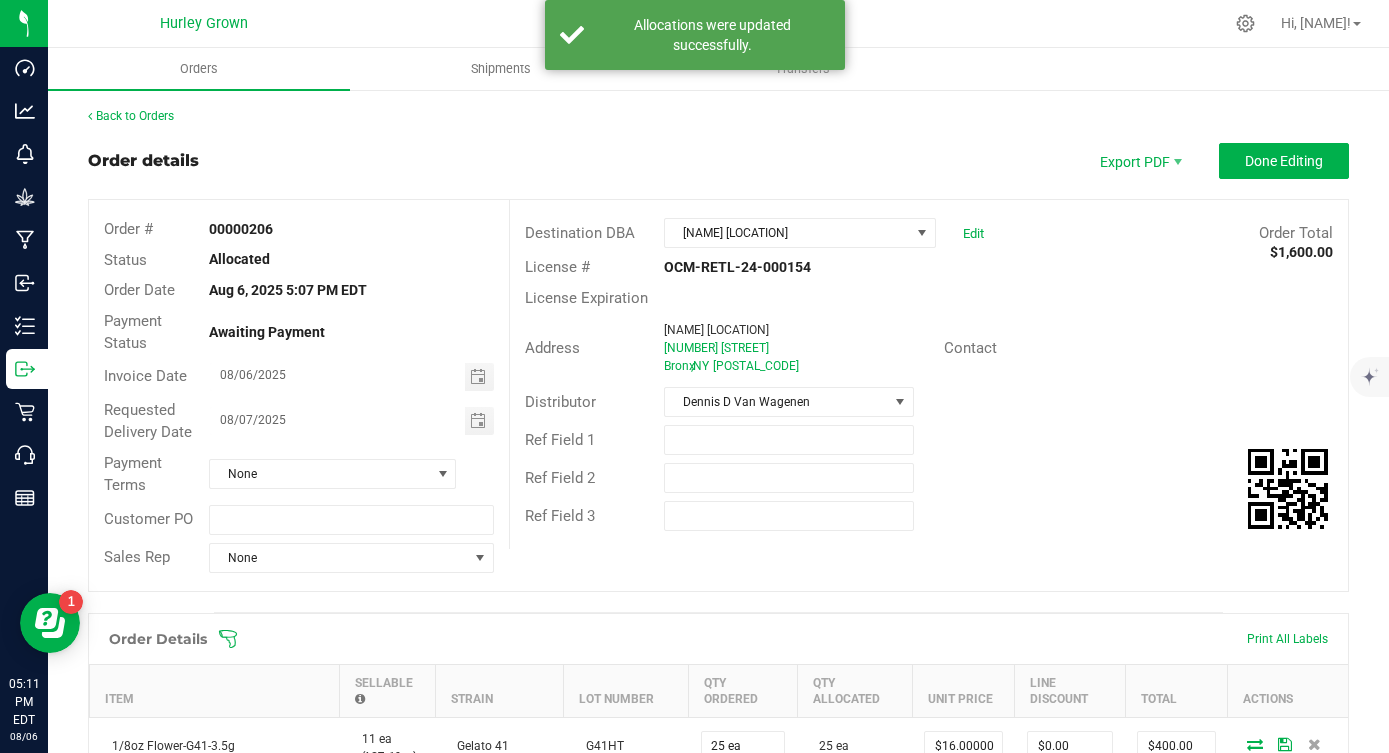 scroll, scrollTop: 0, scrollLeft: 0, axis: both 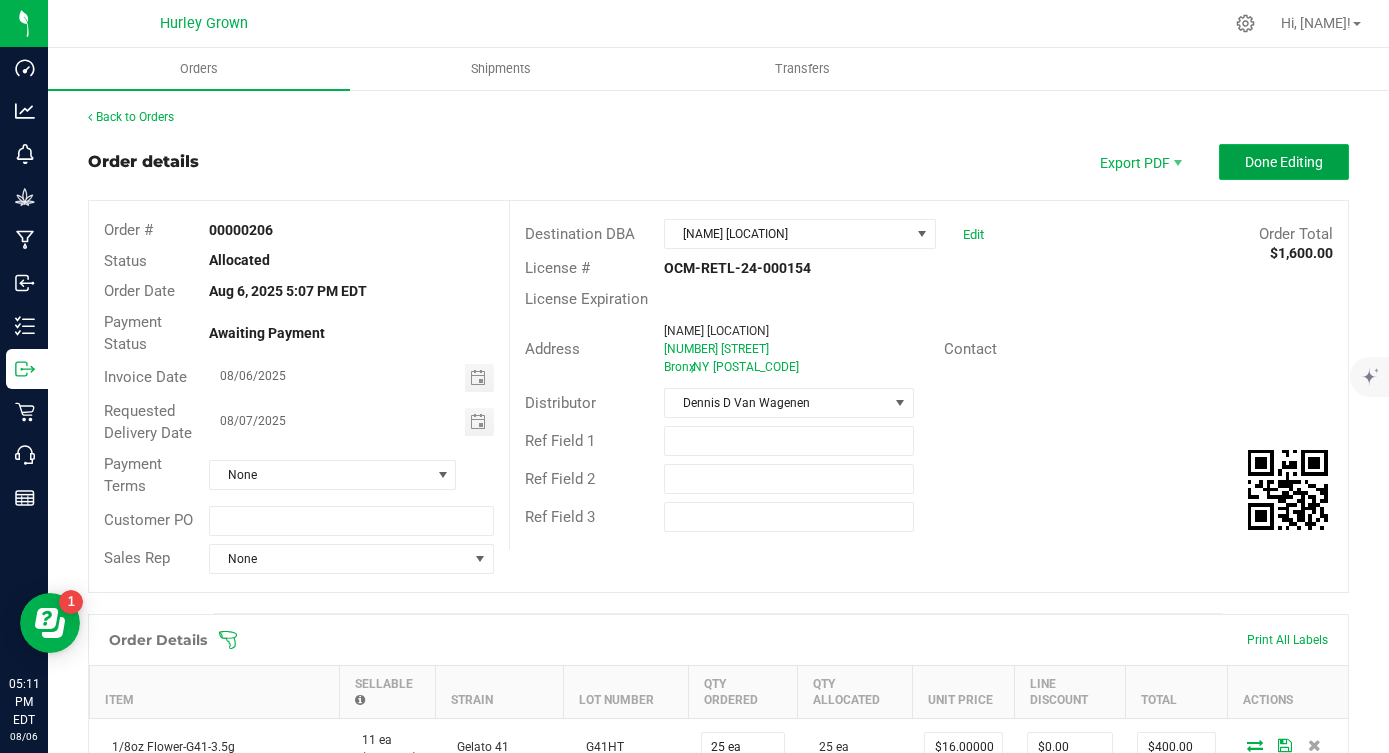 click on "Done Editing" at bounding box center (1284, 162) 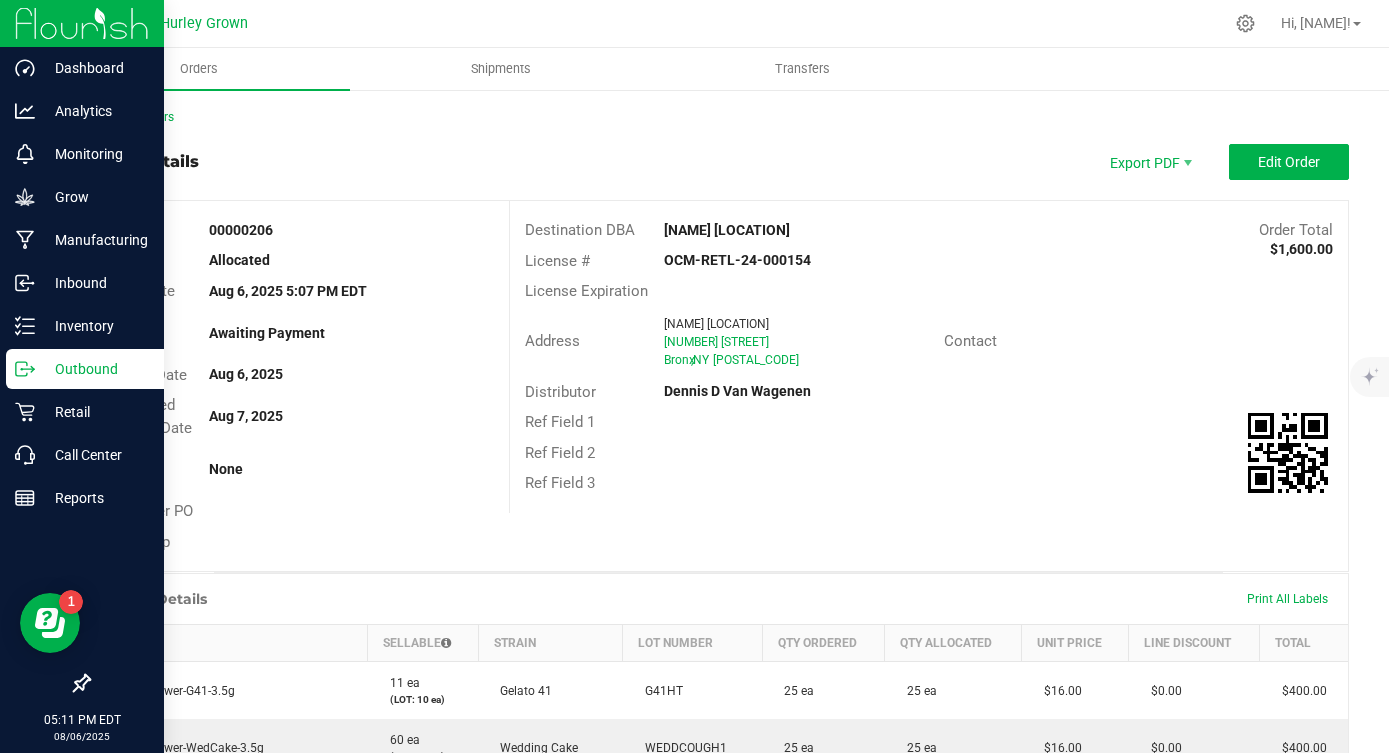 click on "Outbound" at bounding box center [95, 369] 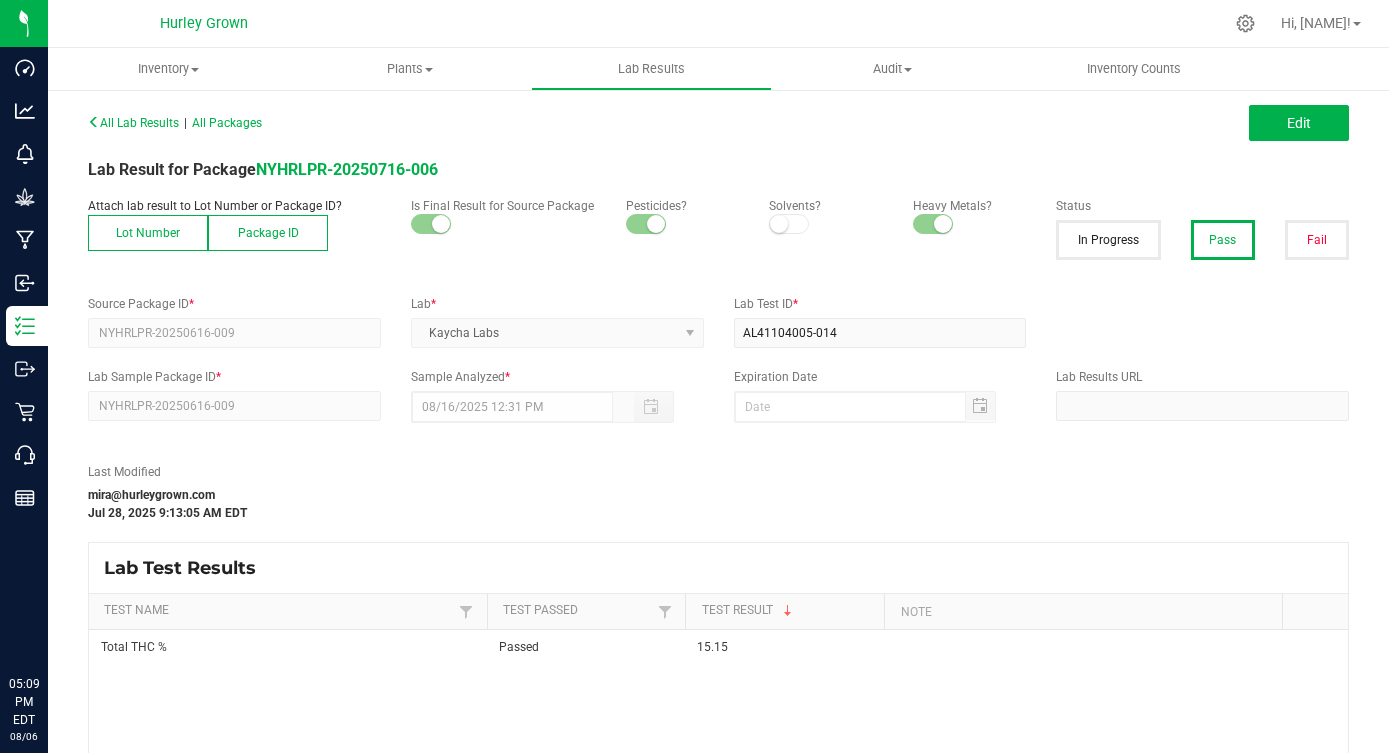 scroll, scrollTop: 0, scrollLeft: 0, axis: both 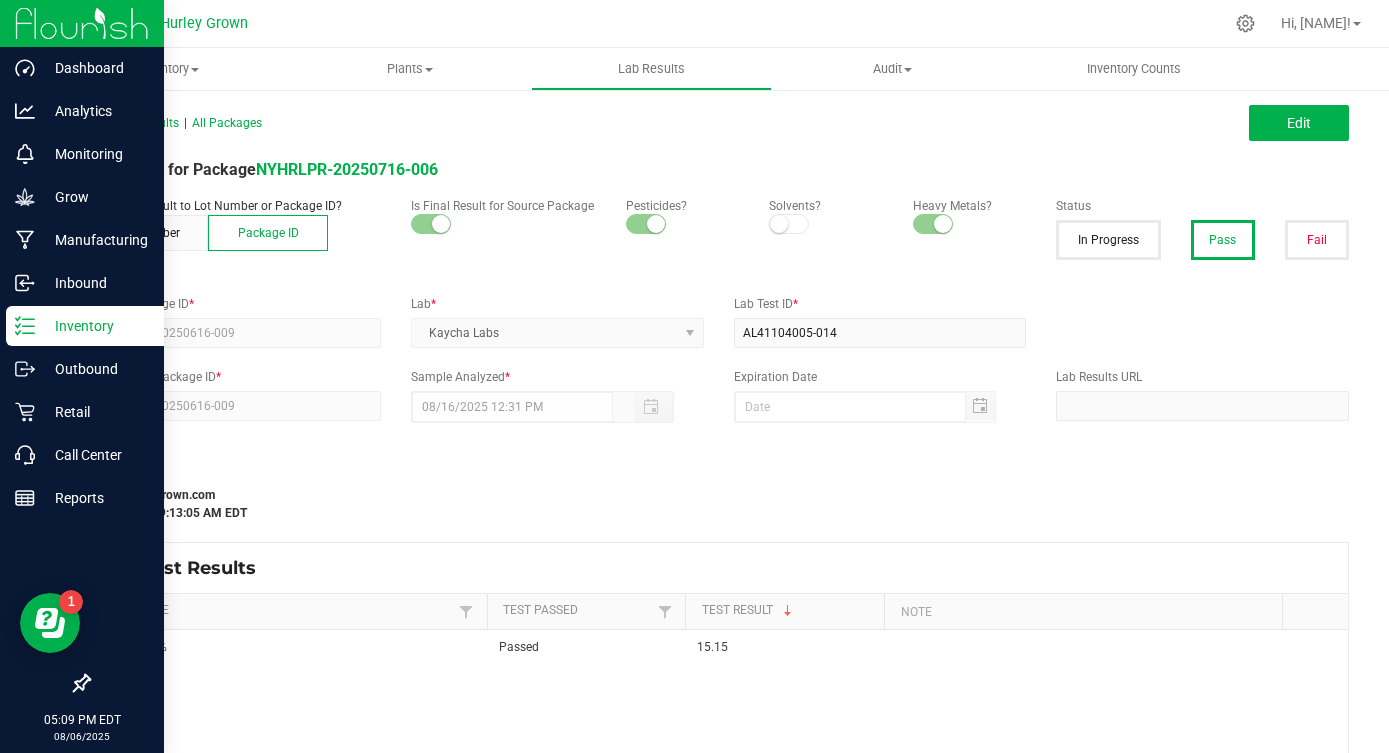 click 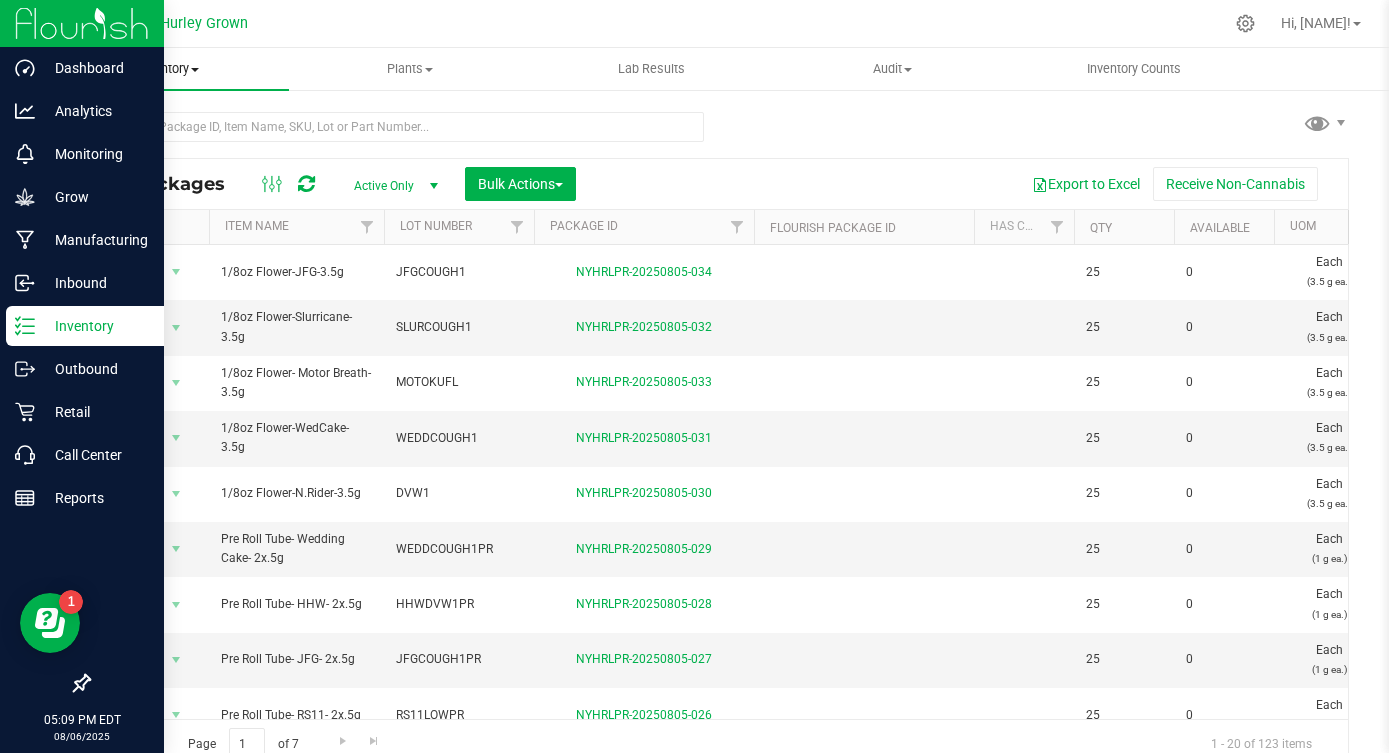 click on "Inventory" at bounding box center (168, 69) 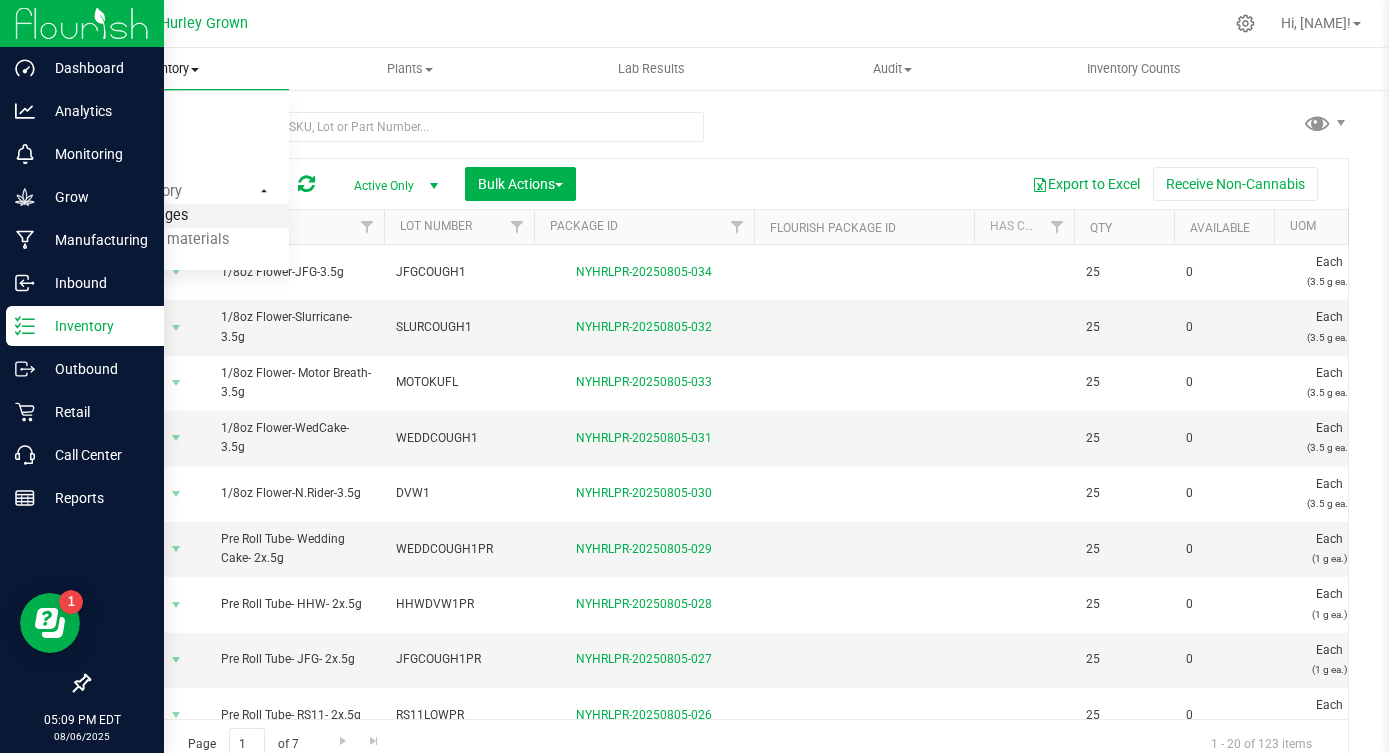 click on "From packages" at bounding box center [118, 216] 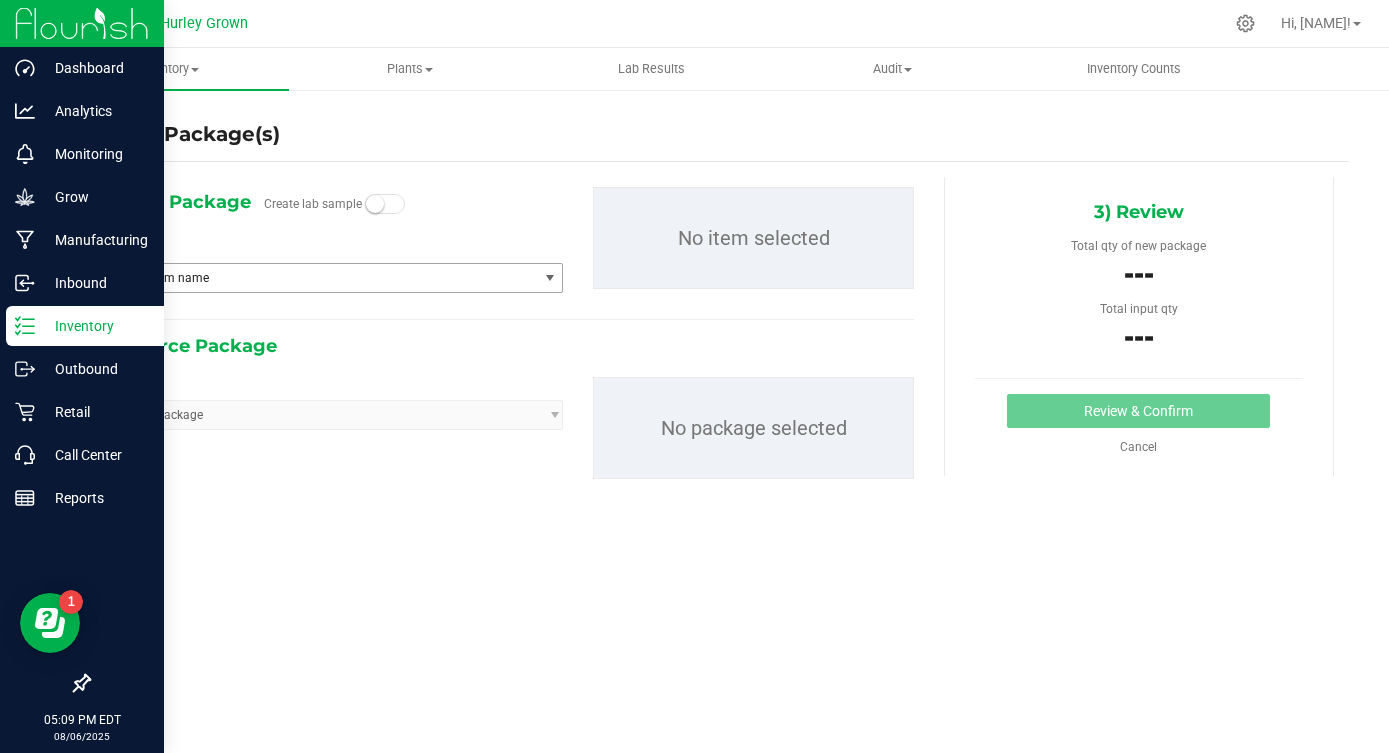 click on "Type item name" at bounding box center [320, 278] 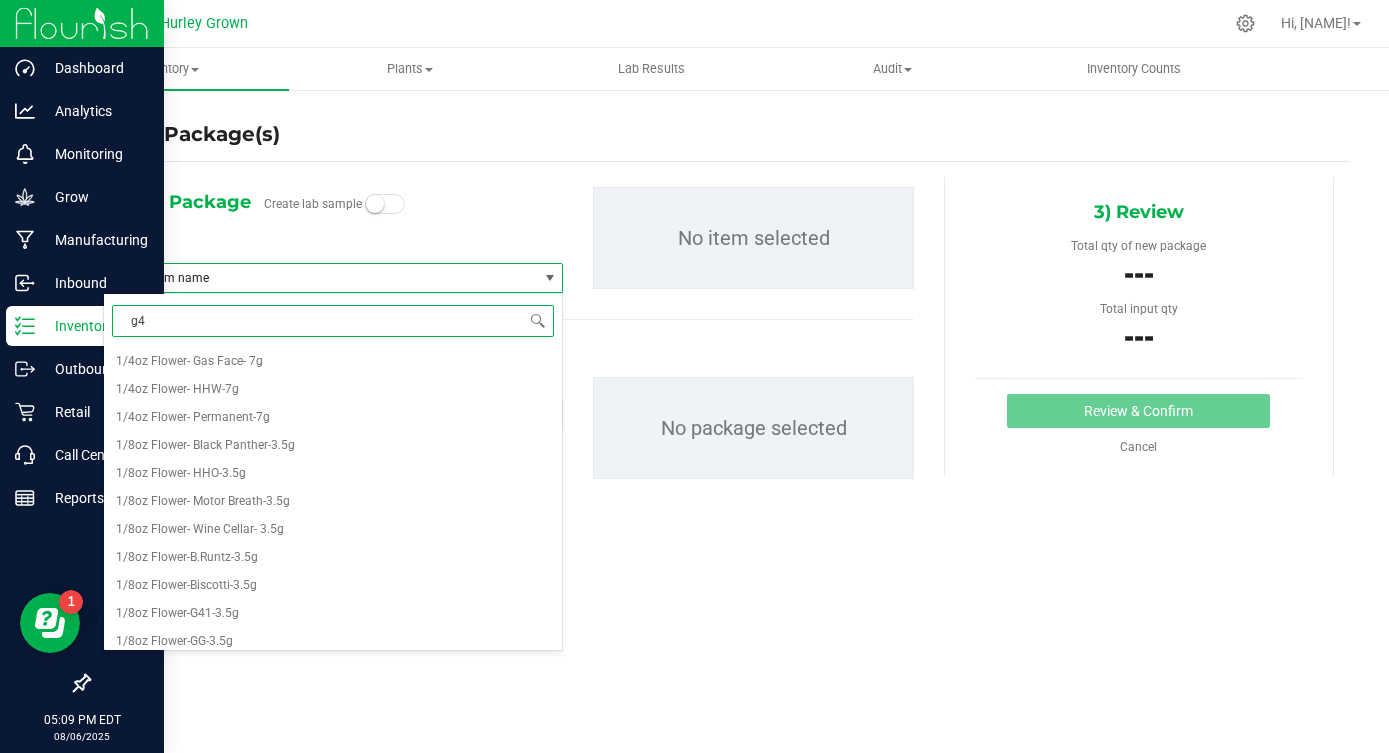 type on "g41" 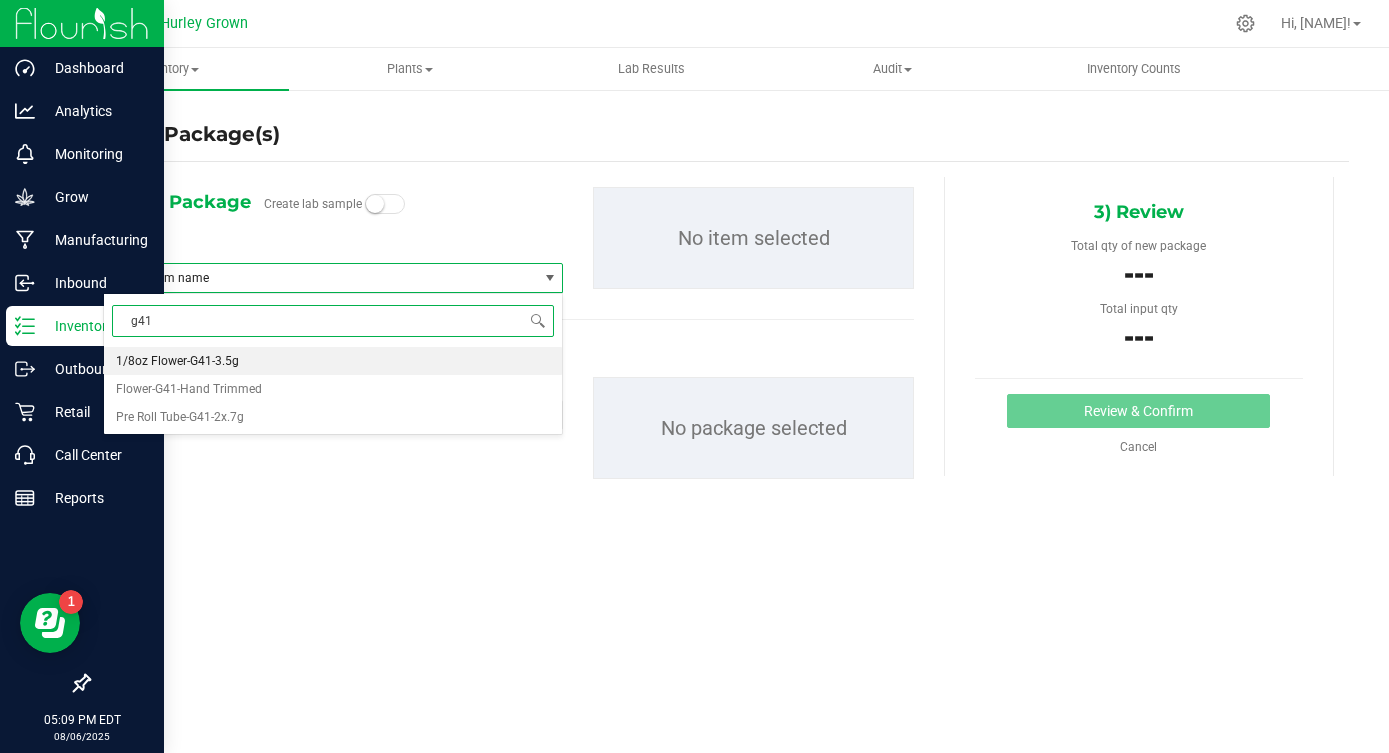 click on "1/8oz Flower-G41-3.5g" at bounding box center (333, 361) 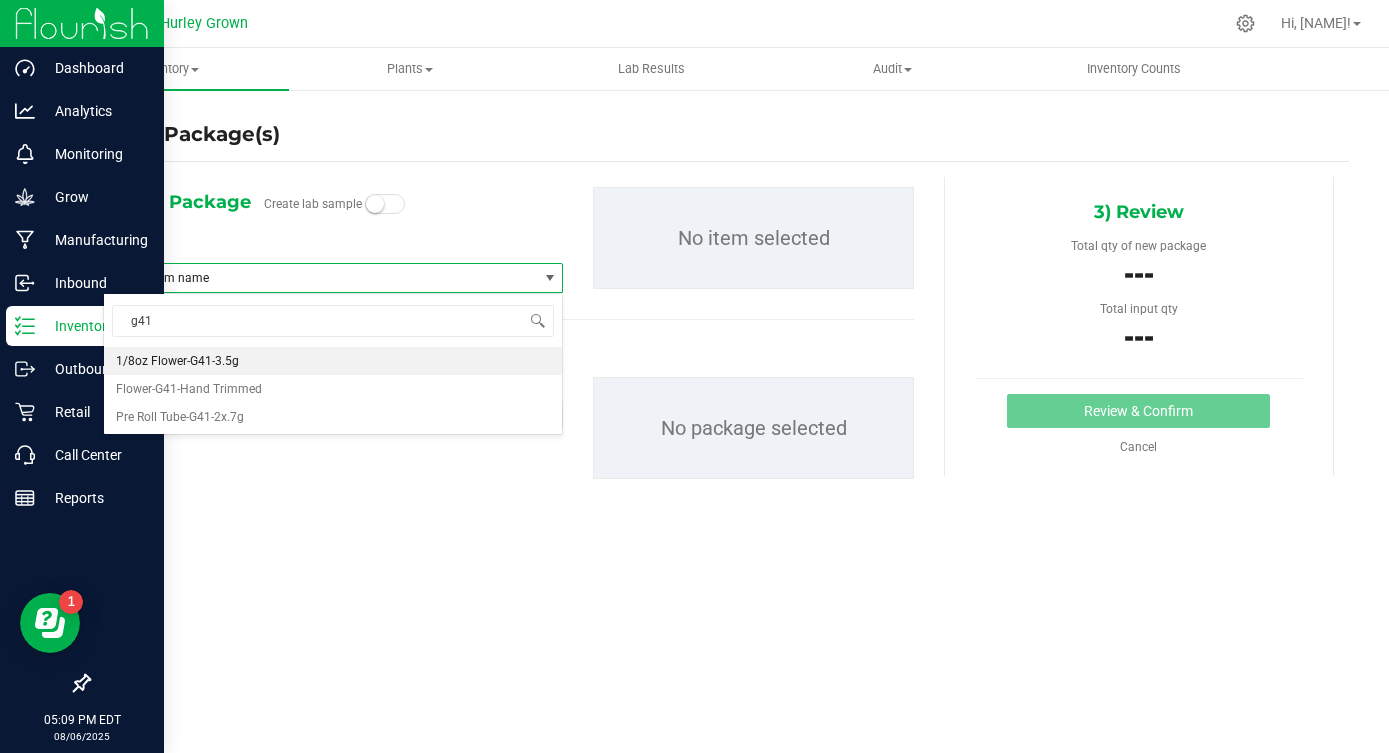 type 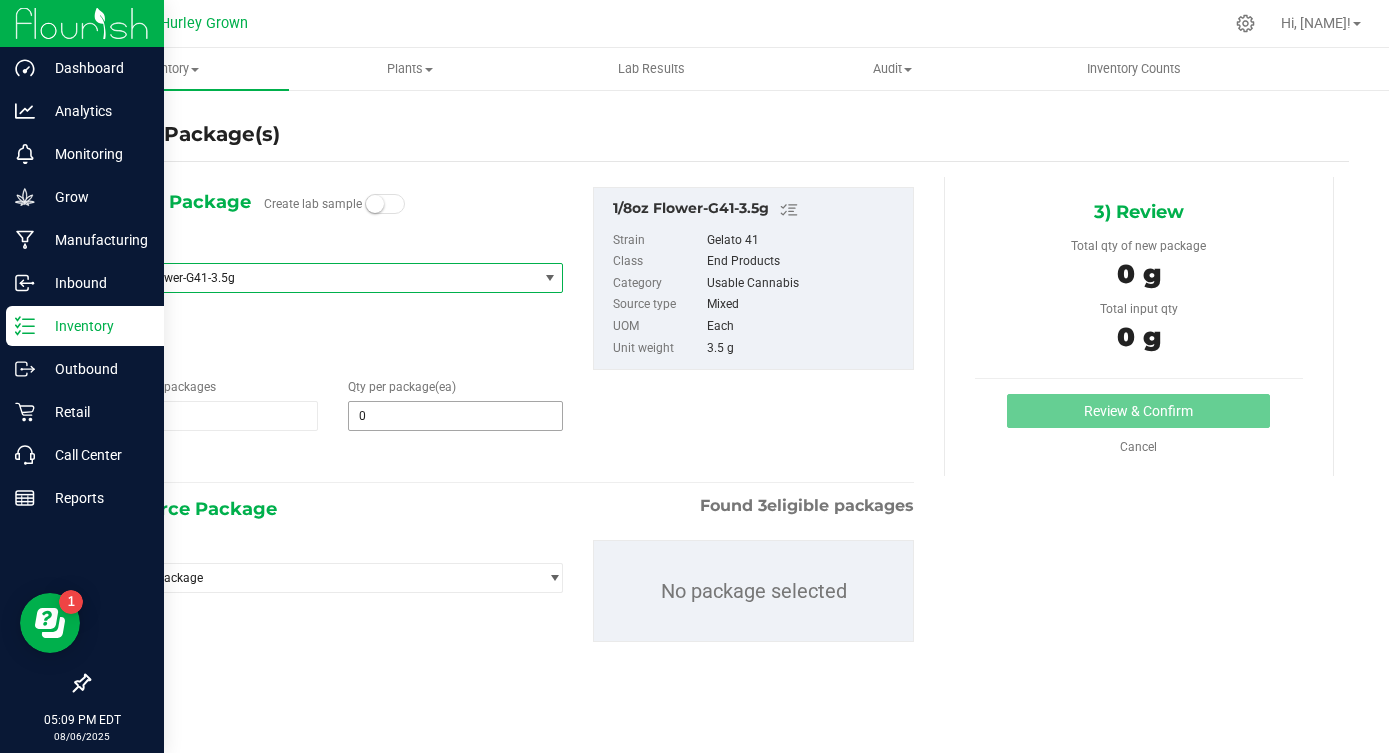 type 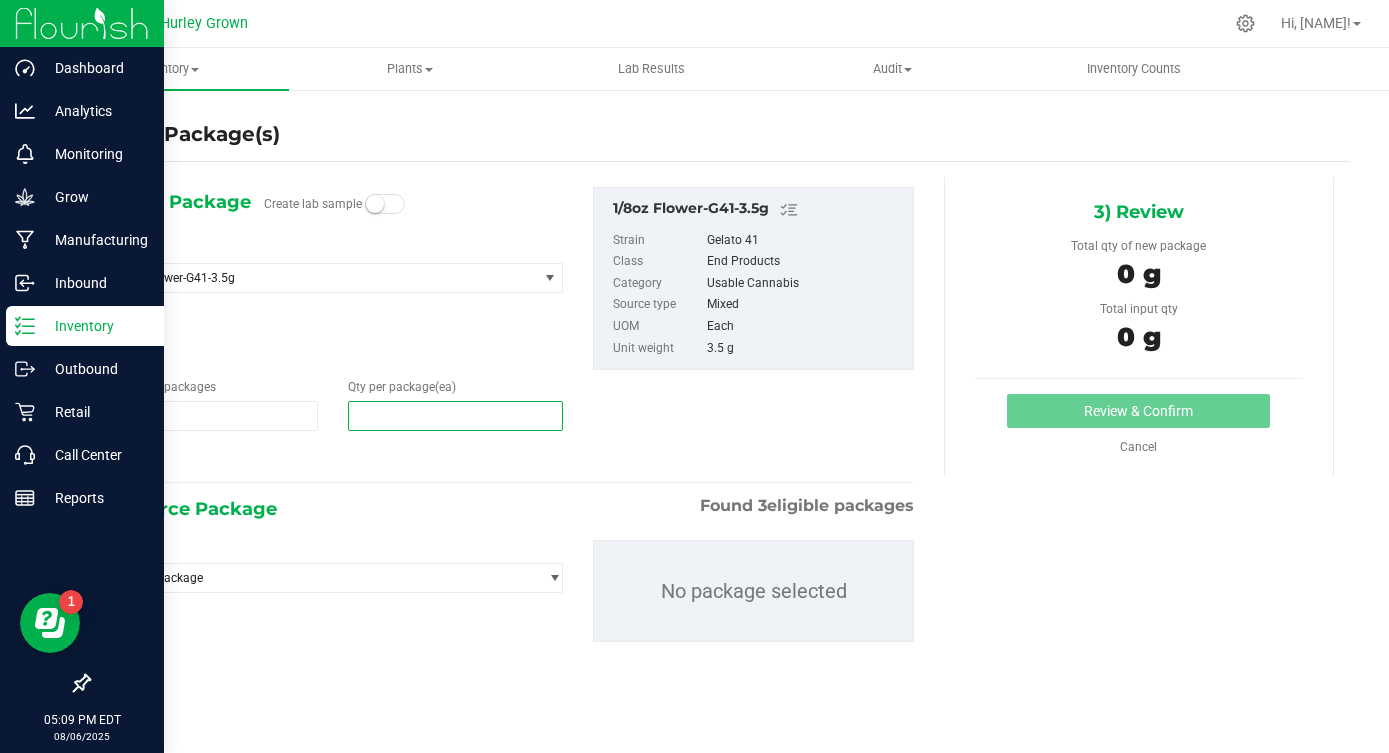 click at bounding box center [455, 416] 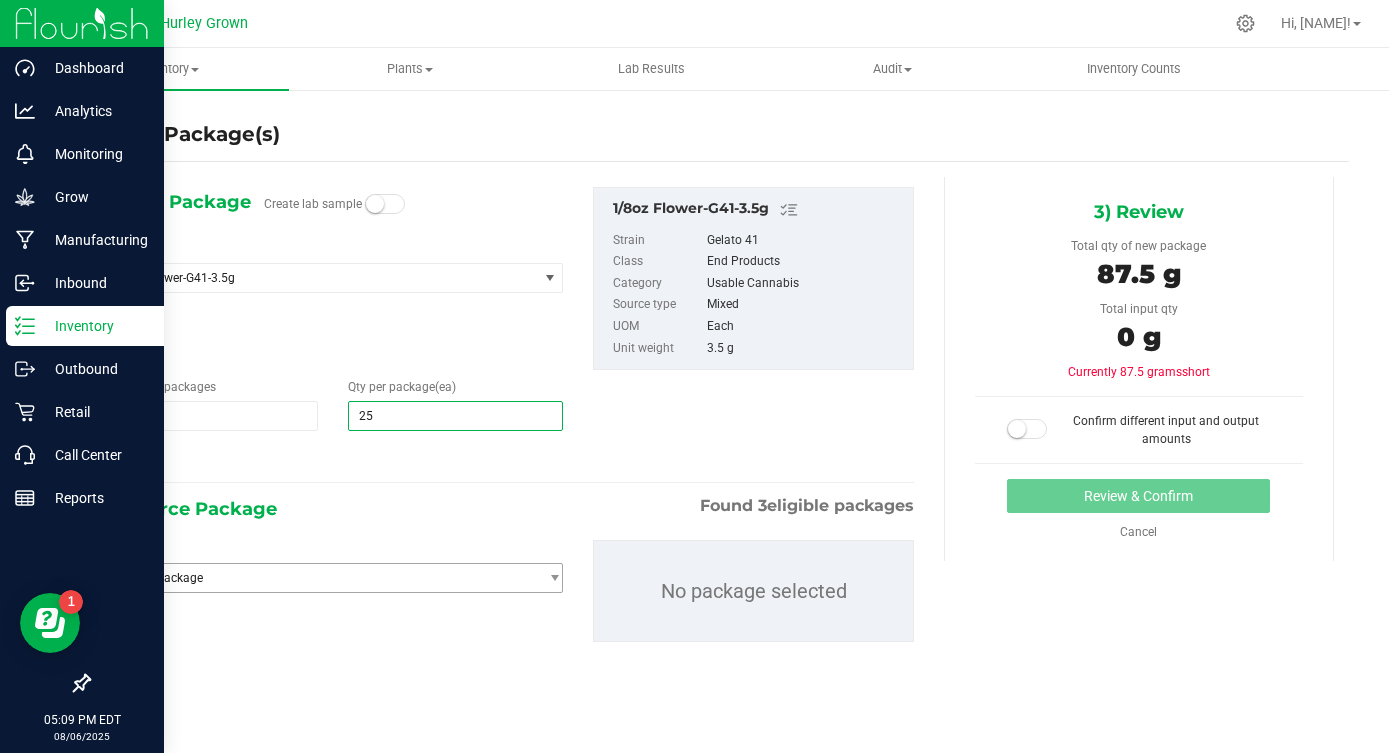 type on "25" 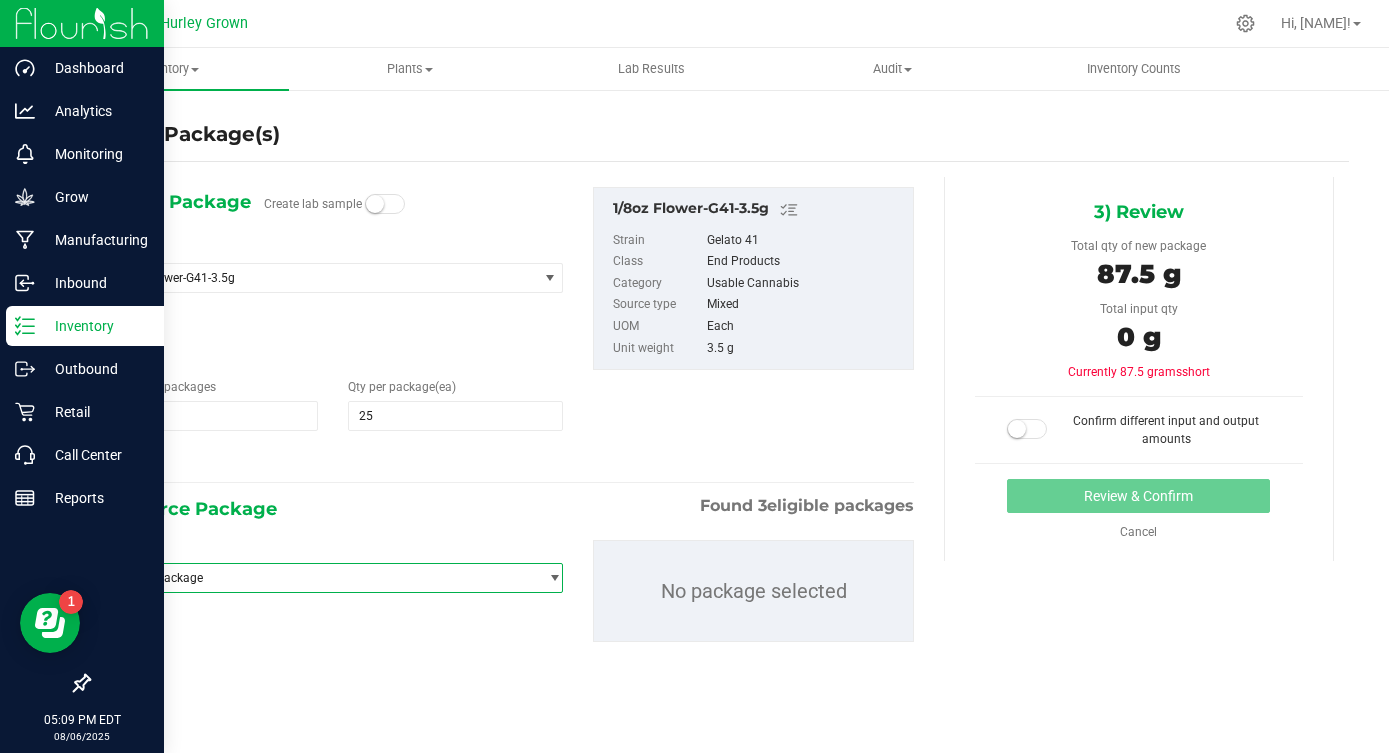 click on "Select package" at bounding box center [320, 578] 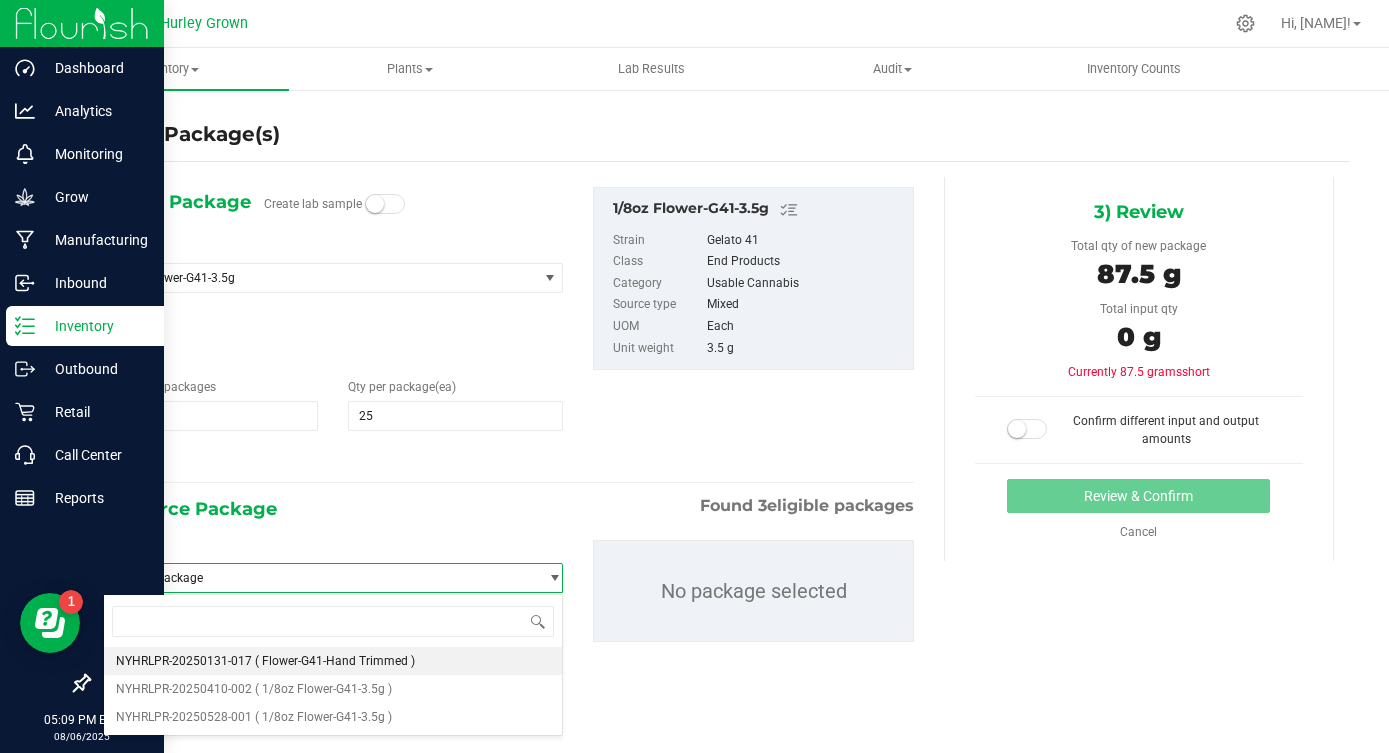 click on "NYHRLPR-20250131-017
(
Flower-G41-Hand Trimmed
)" at bounding box center (333, 661) 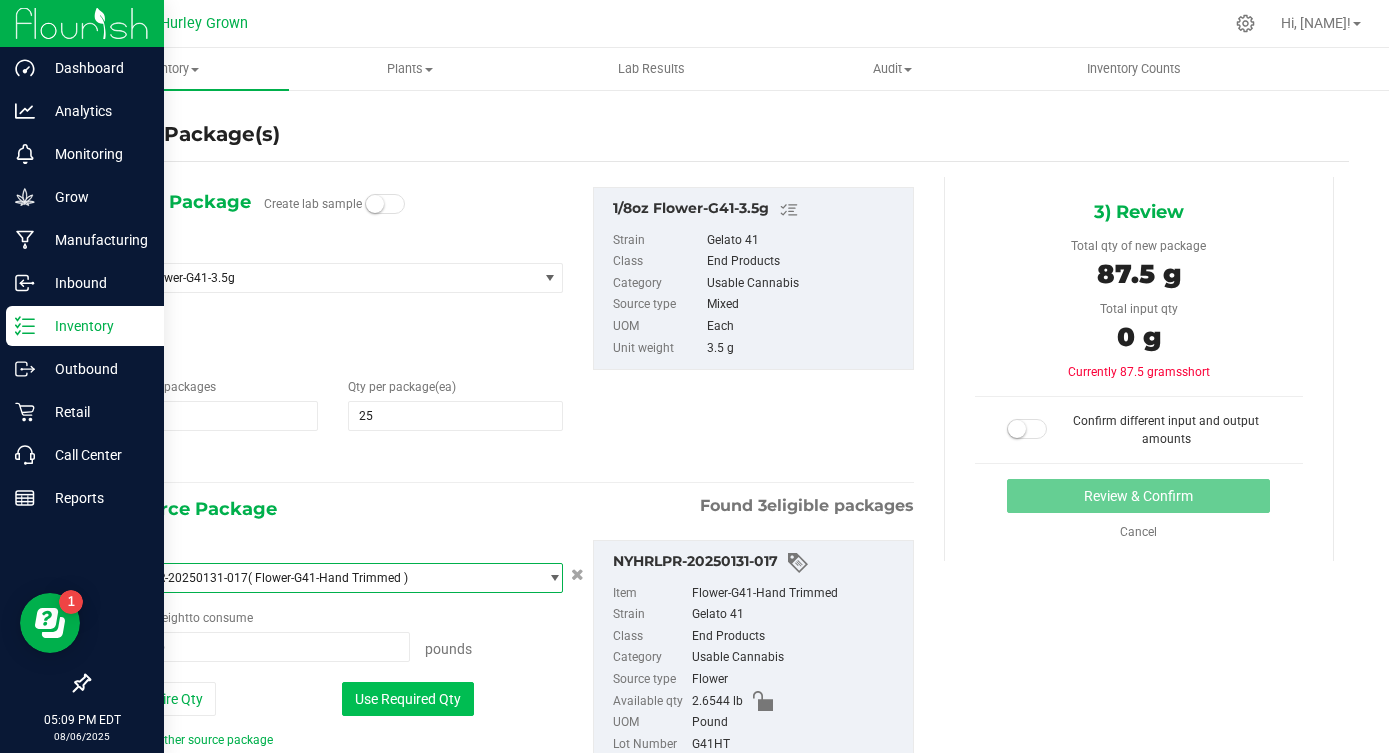click on "Use Required Qty" at bounding box center (408, 699) 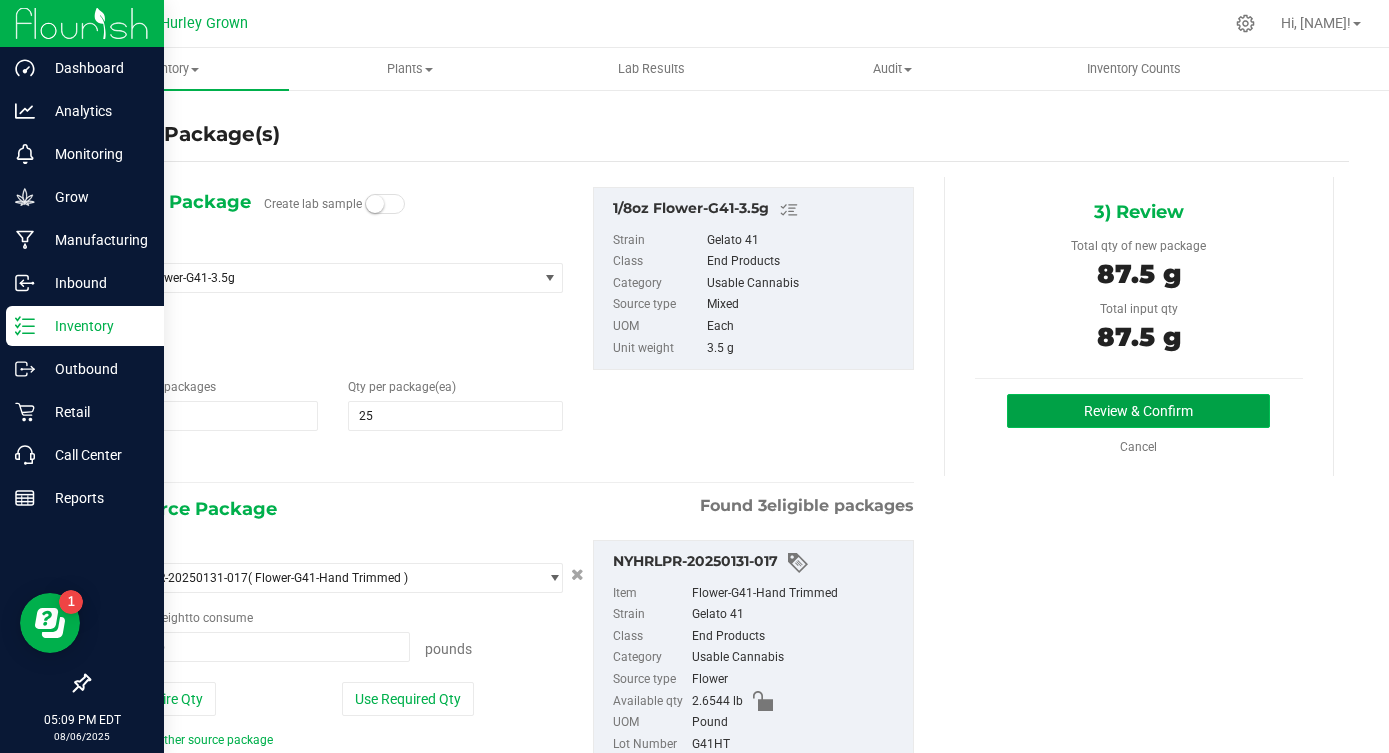 click on "Review & Confirm" at bounding box center [1138, 411] 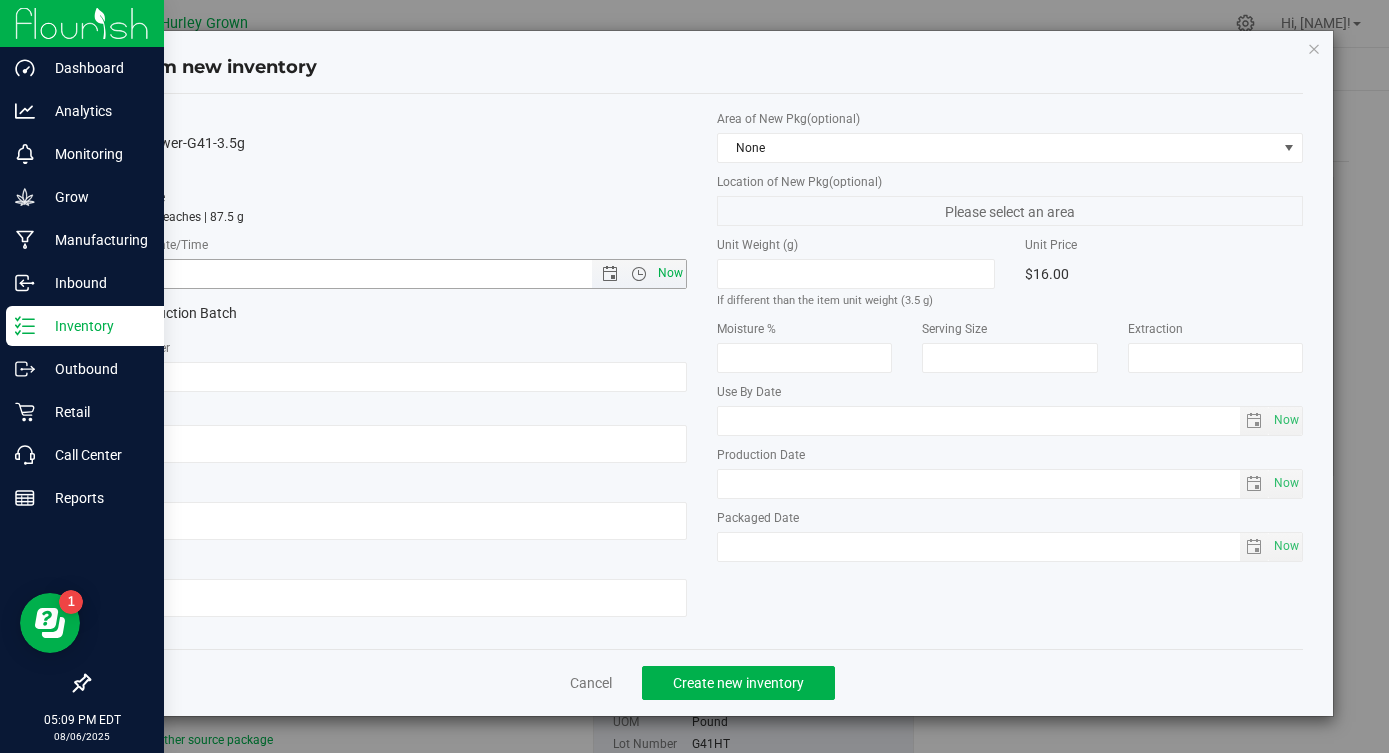 click on "Now" at bounding box center (671, 273) 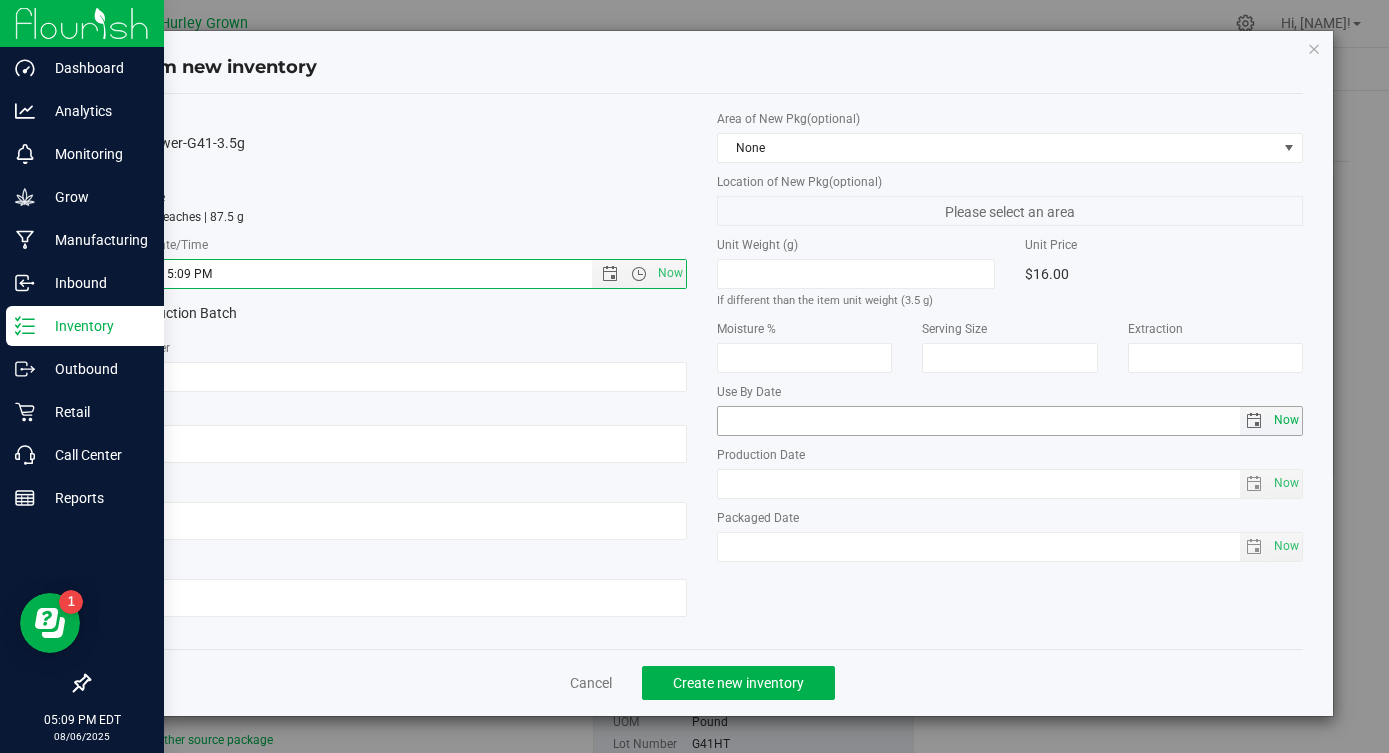 click on "Now" at bounding box center (1286, 420) 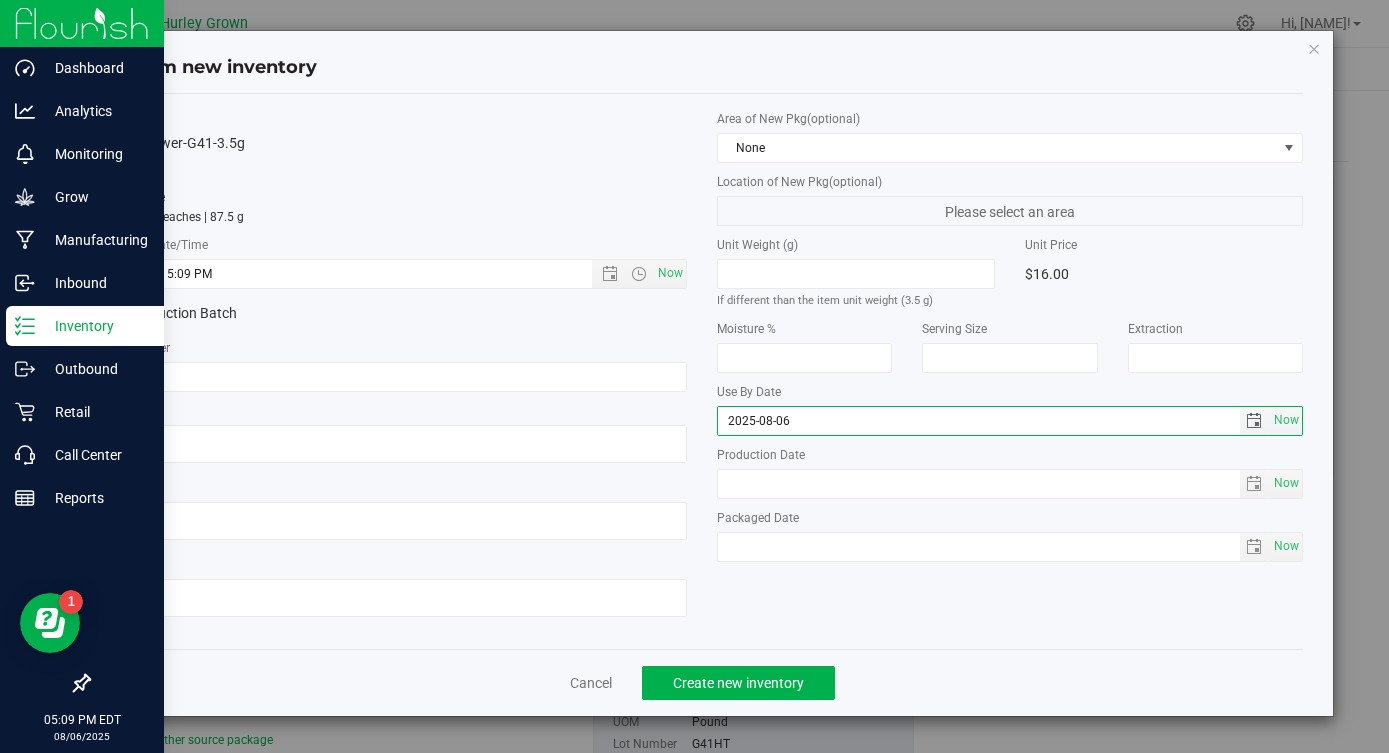click on "2025-08-06" at bounding box center (979, 421) 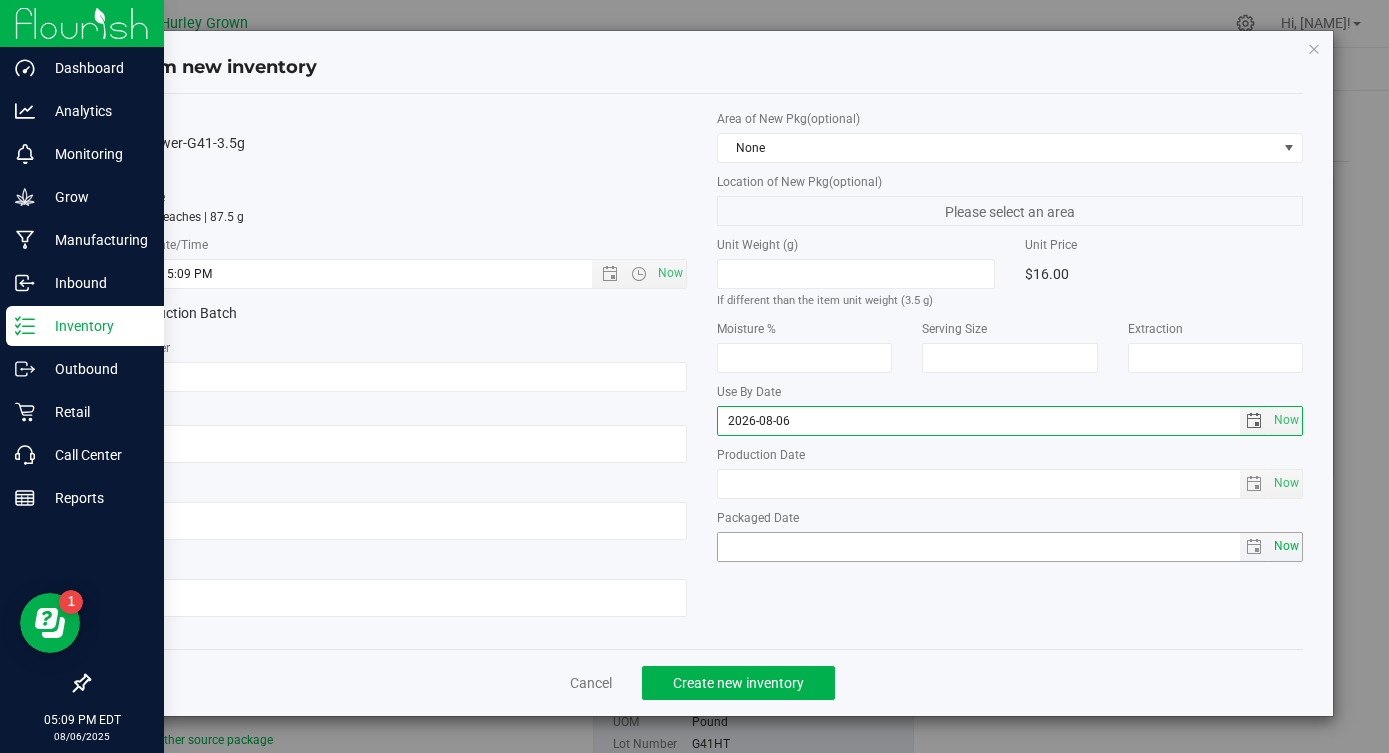 type on "2026-08-06" 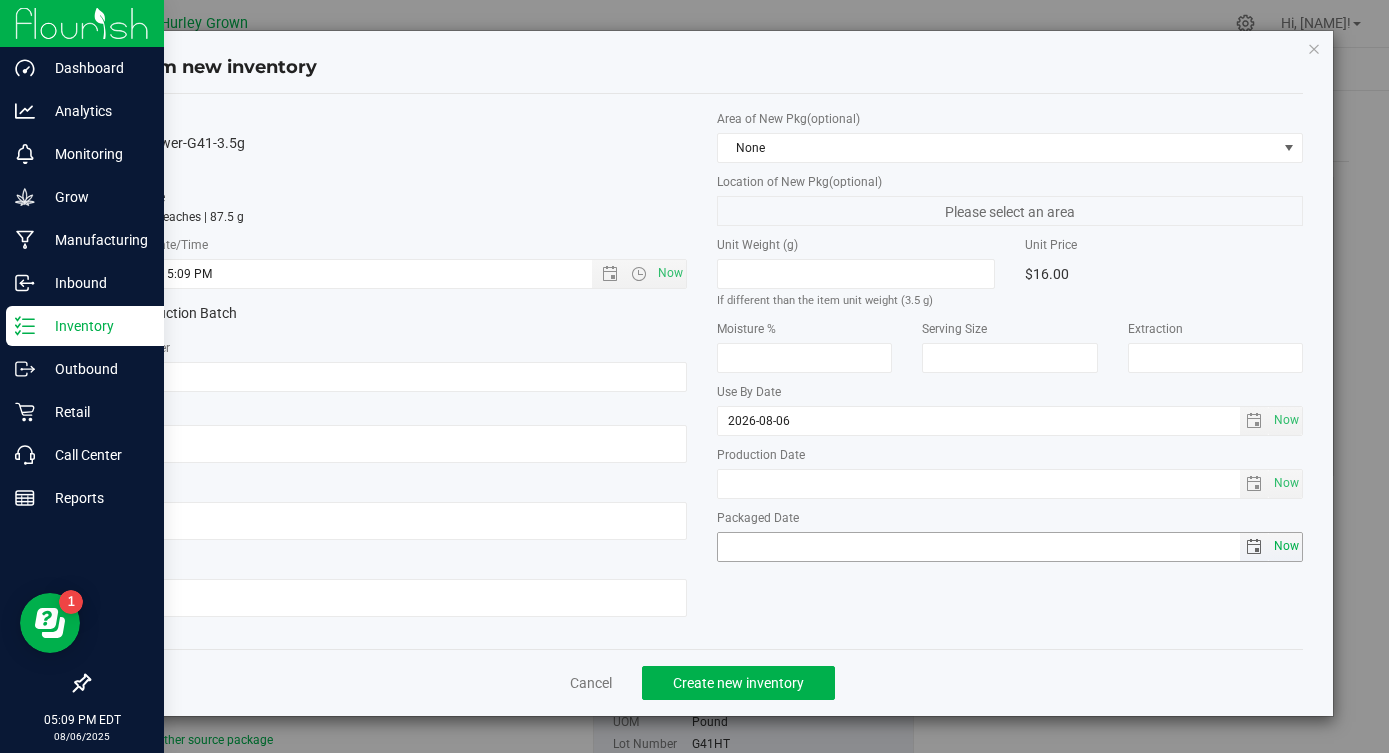 click on "Now" at bounding box center (1286, 546) 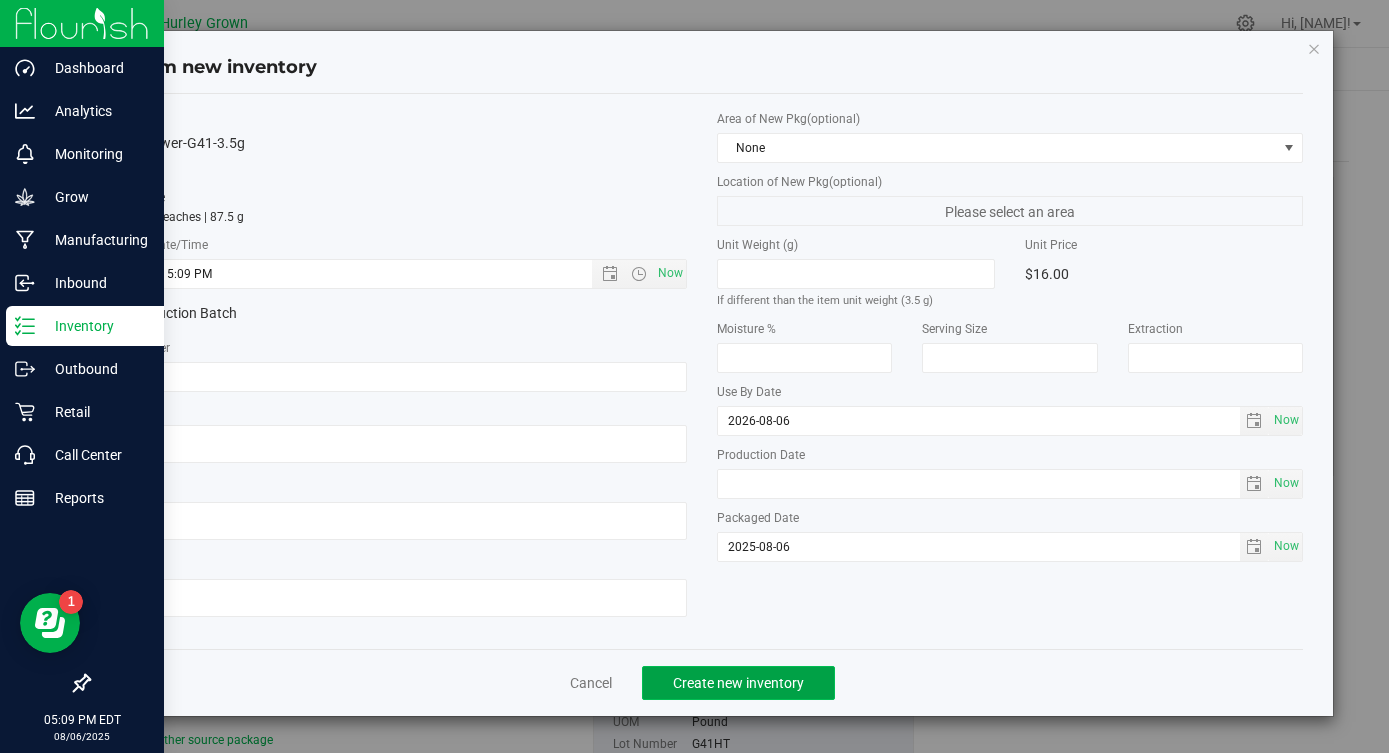 click on "Create new inventory" 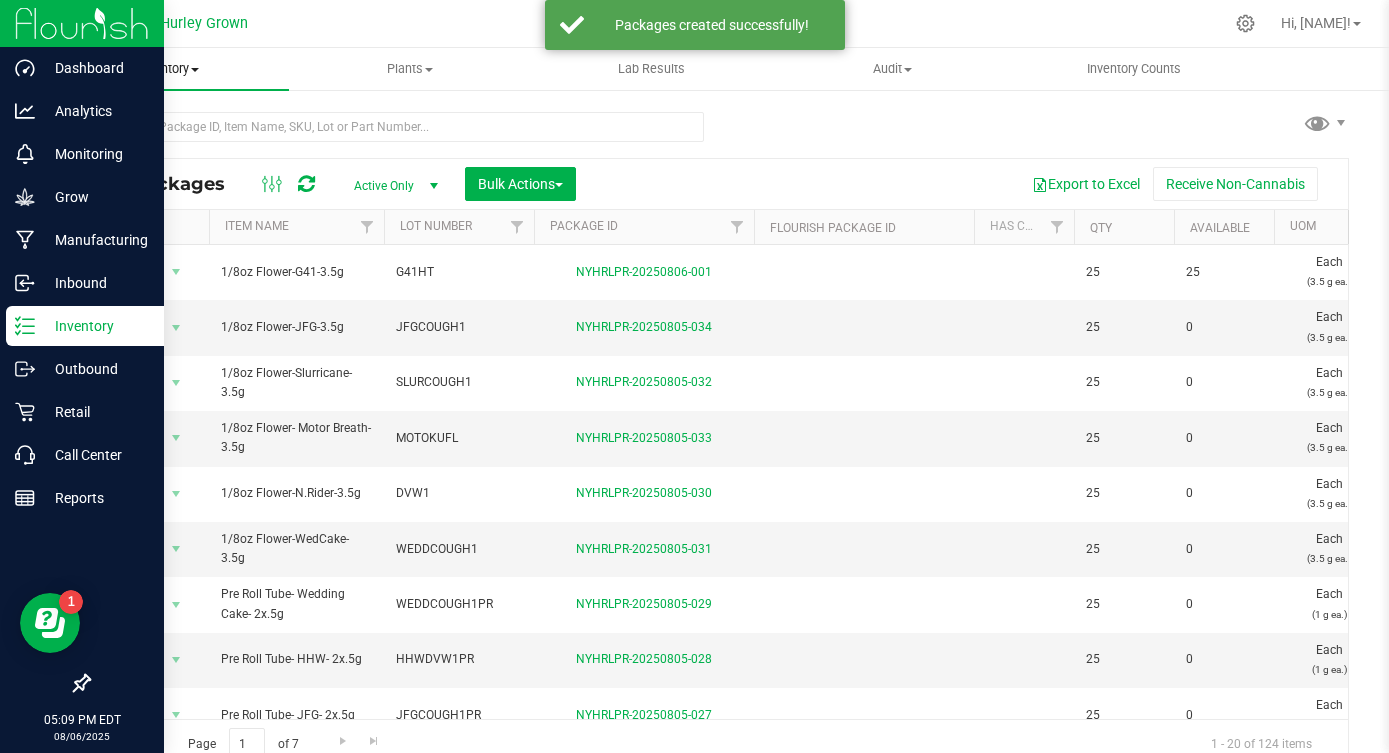 click on "Inventory" at bounding box center [168, 69] 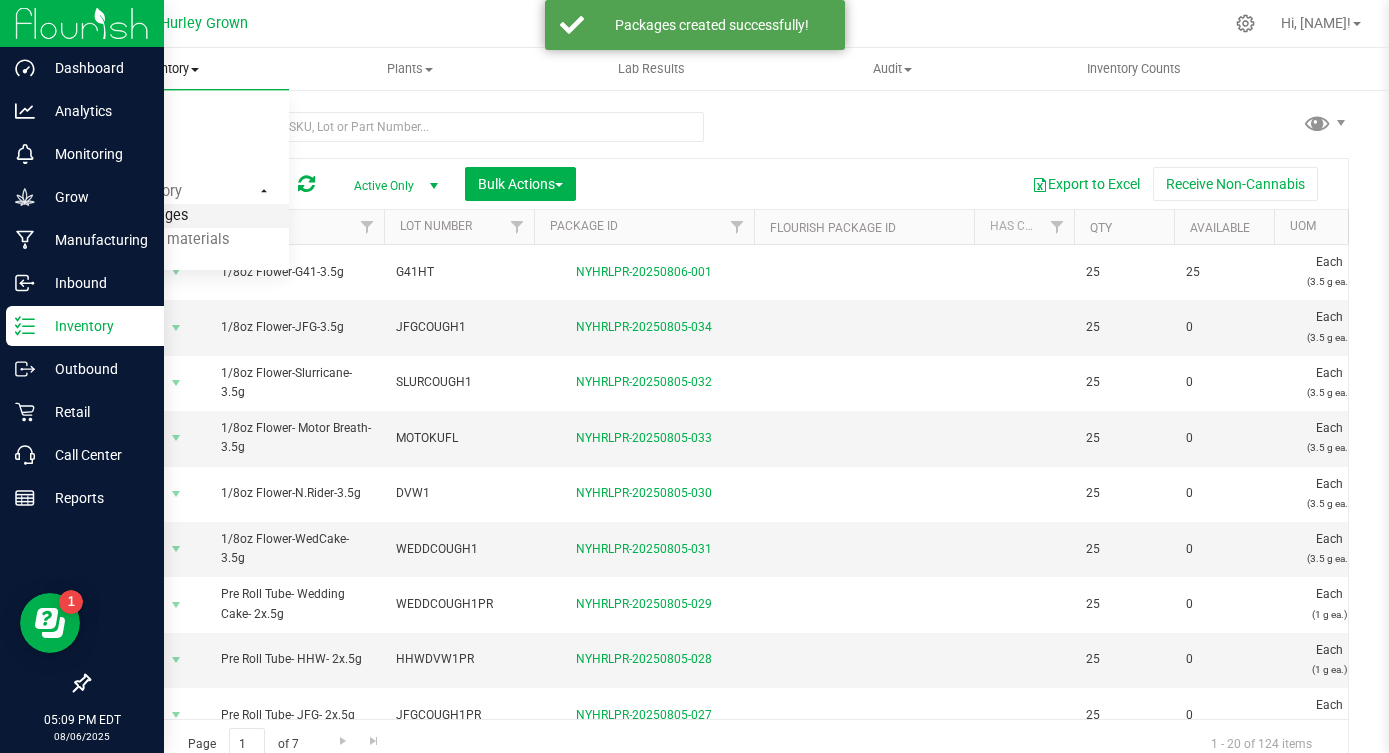 click on "From packages" at bounding box center (118, 216) 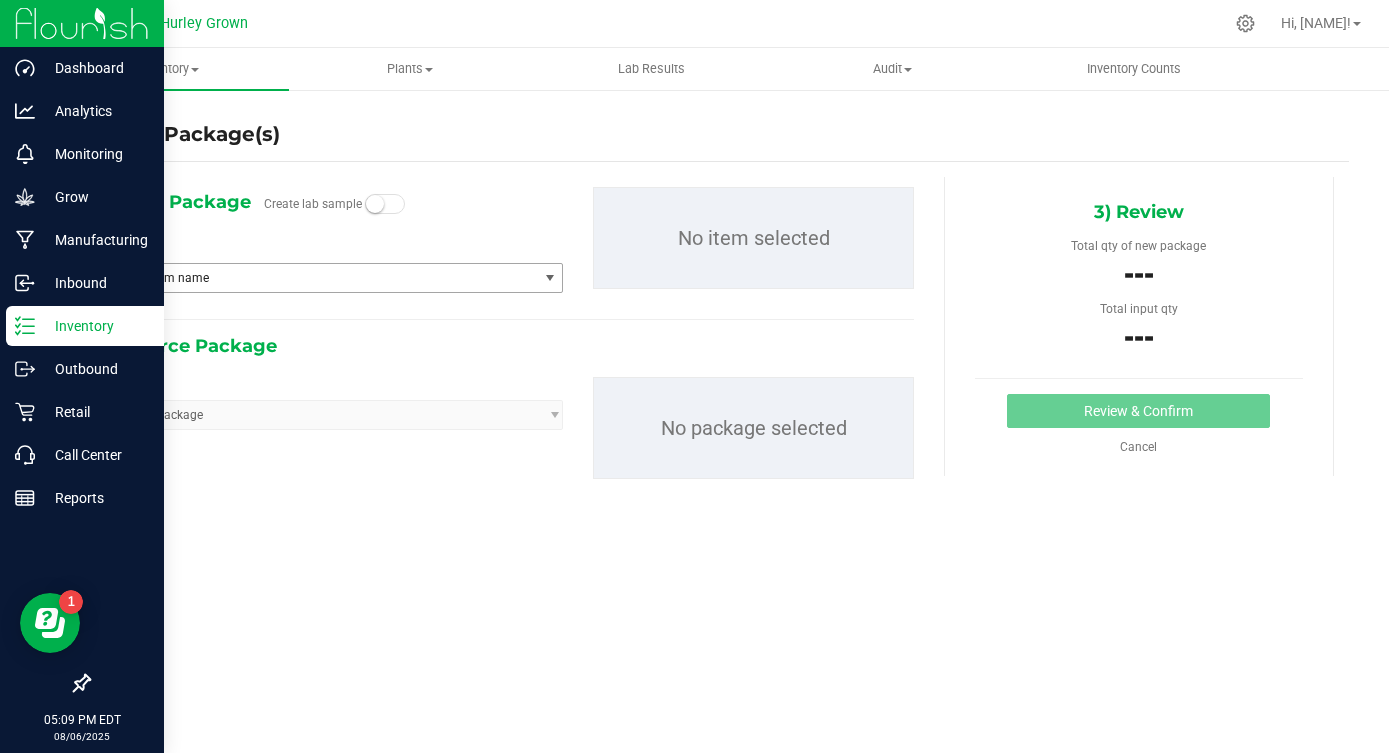 click on "Type item name" at bounding box center (320, 278) 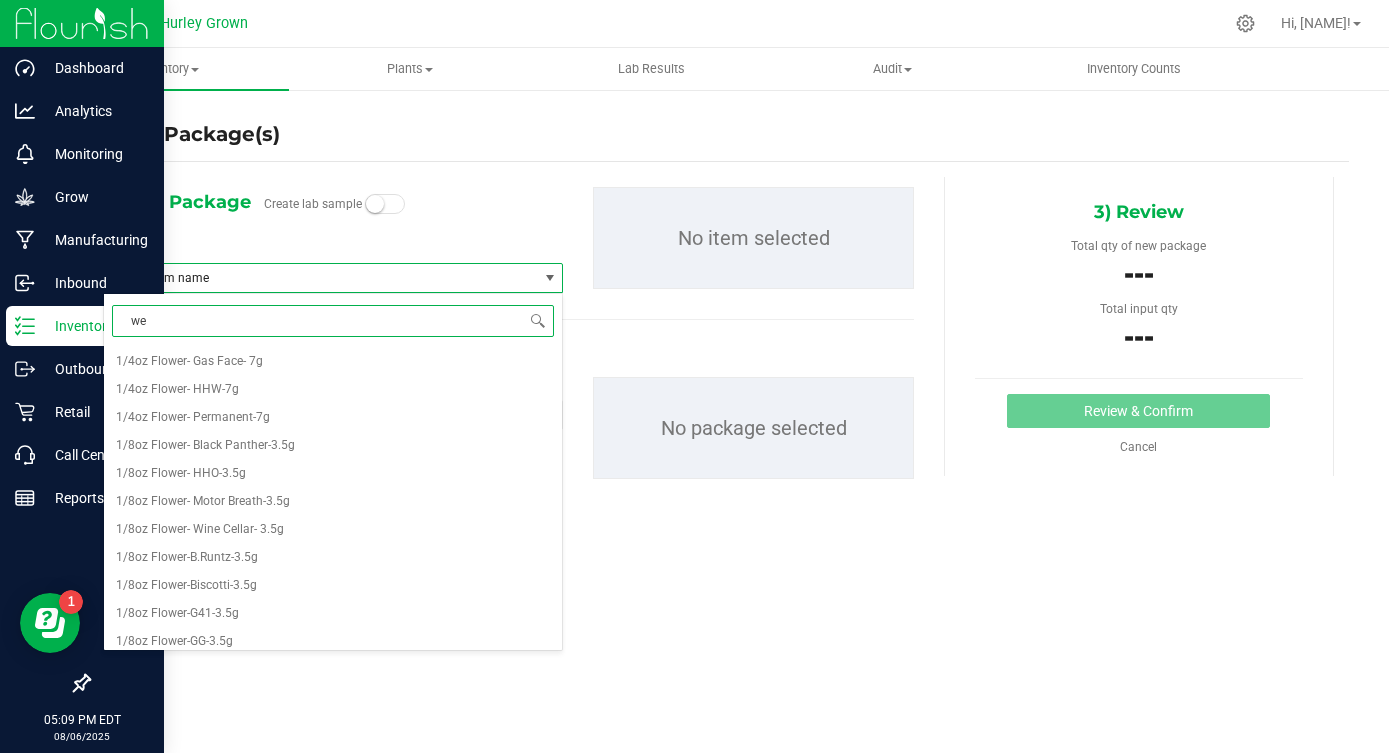 type on "wed" 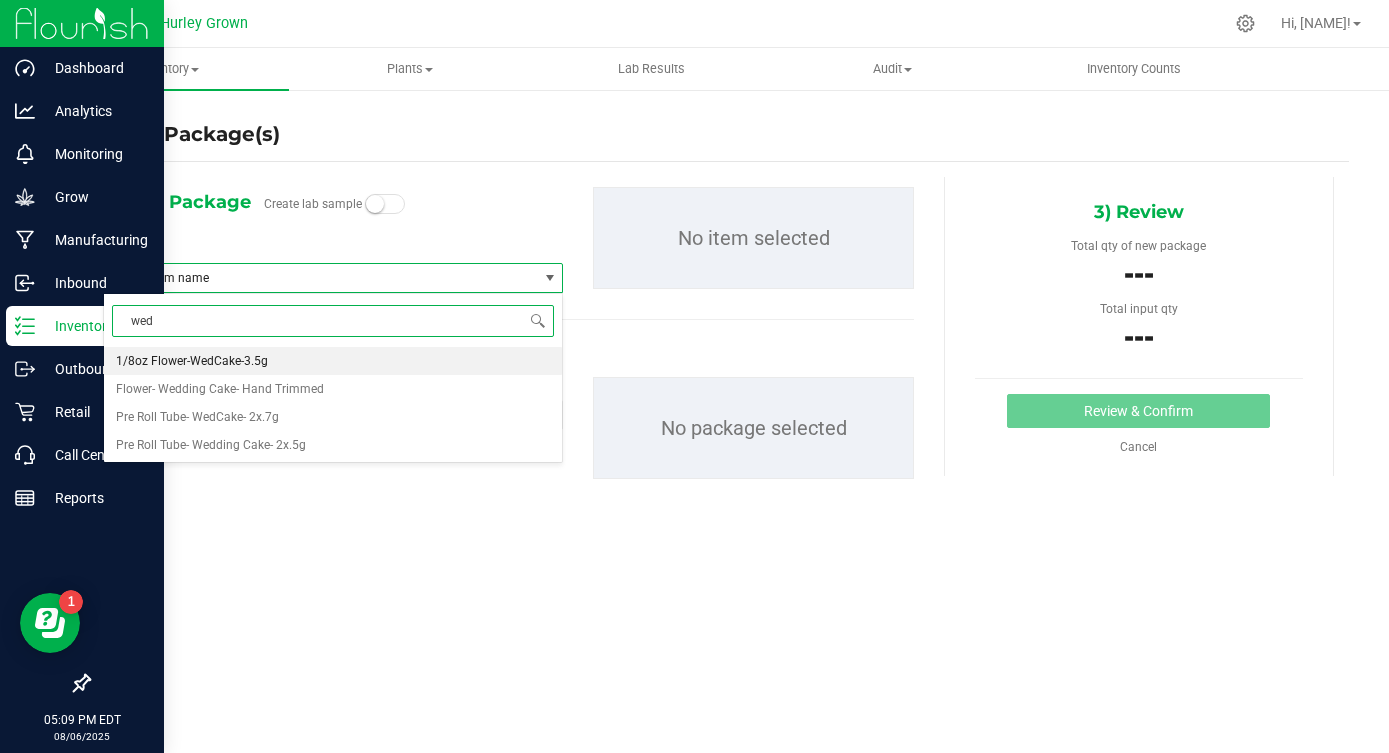 click on "1/8oz Flower-WedCake-3.5g" at bounding box center [192, 361] 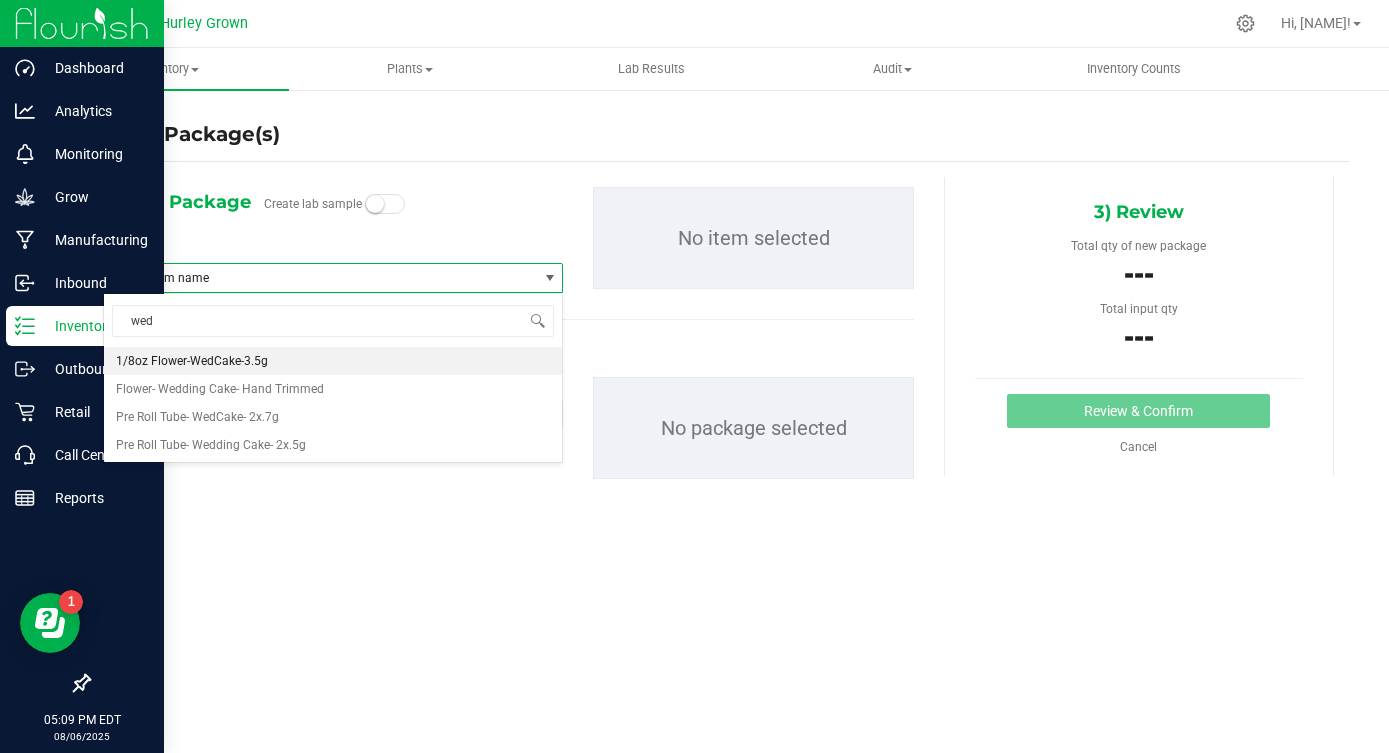 type 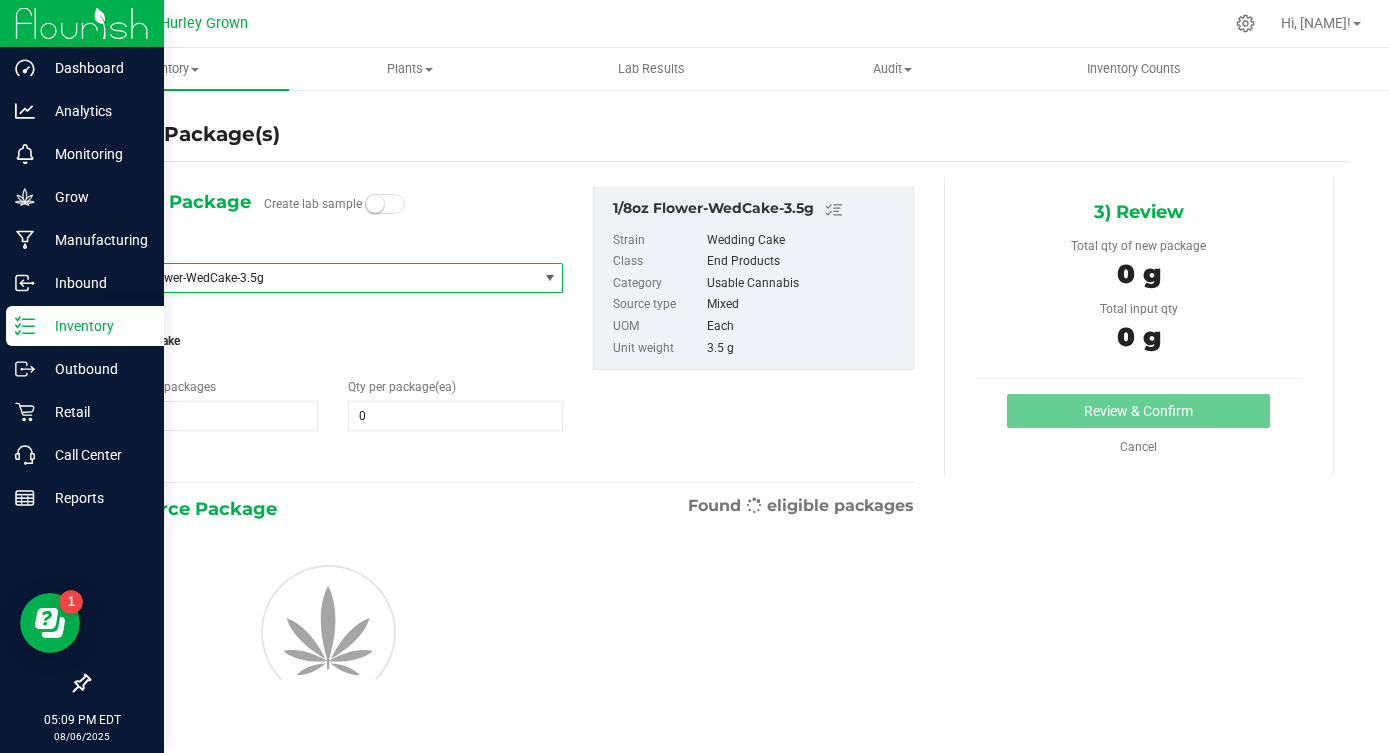 scroll, scrollTop: 0, scrollLeft: 0, axis: both 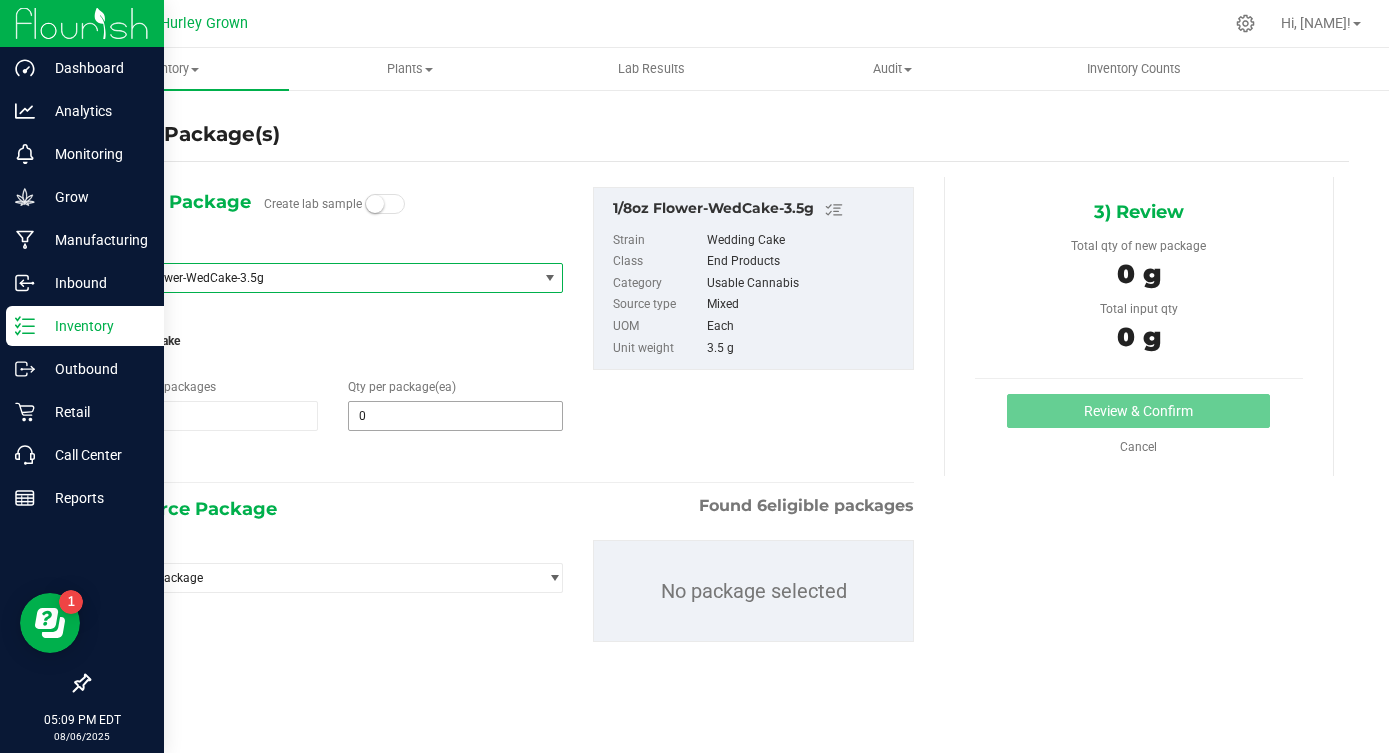 type 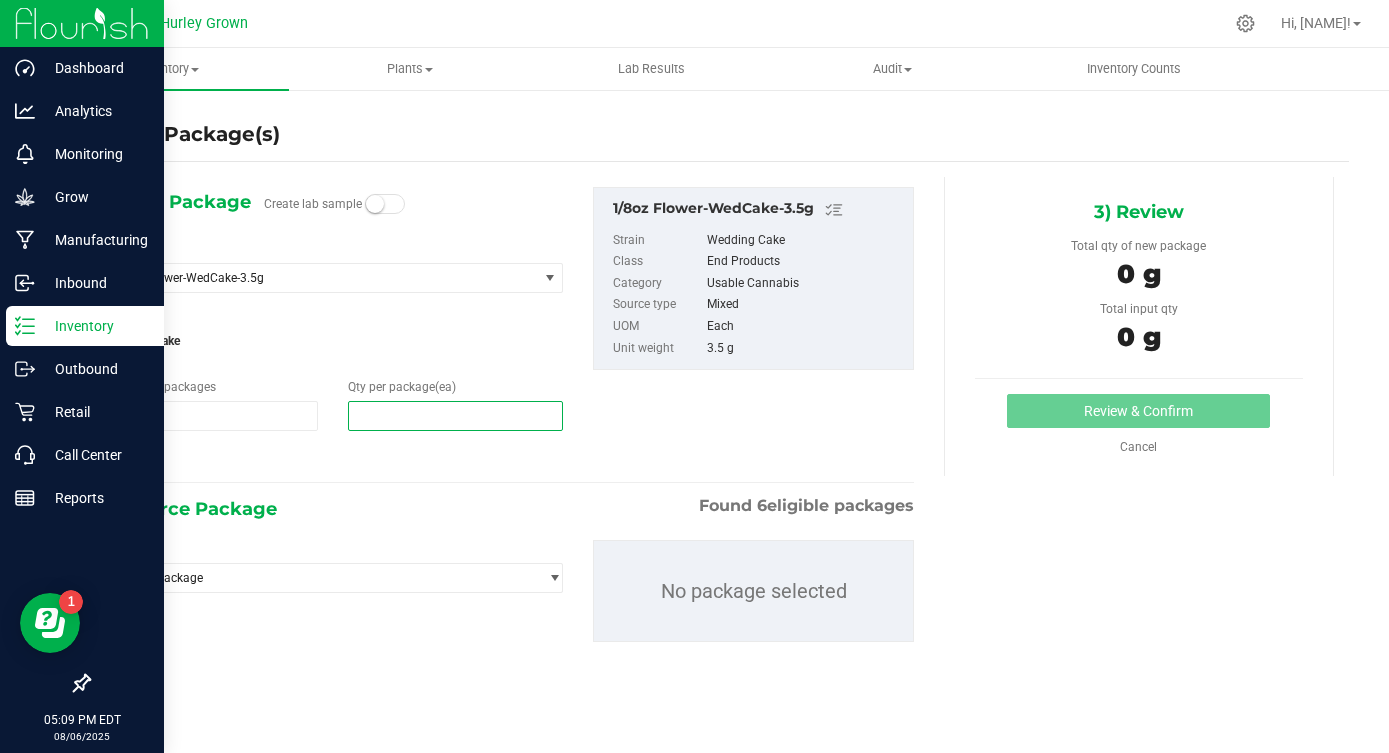 click at bounding box center [455, 416] 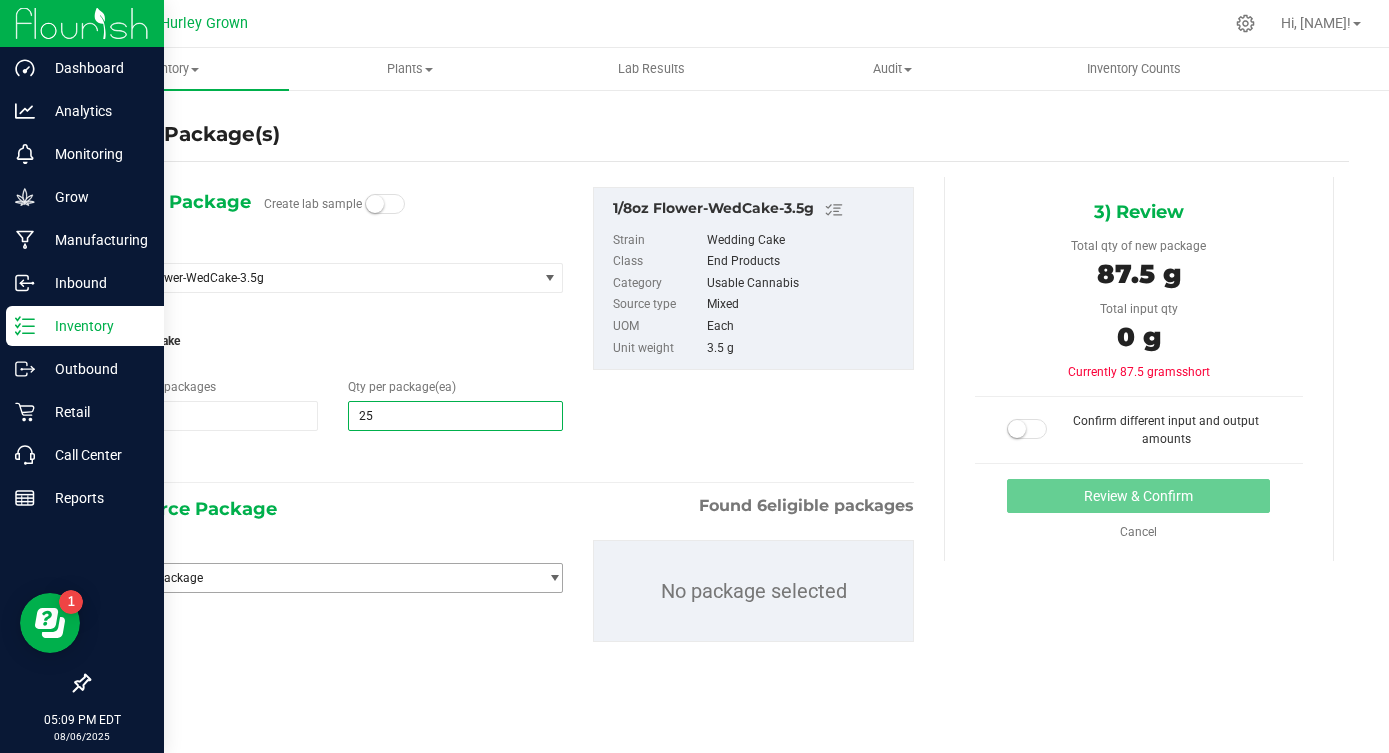 type on "25" 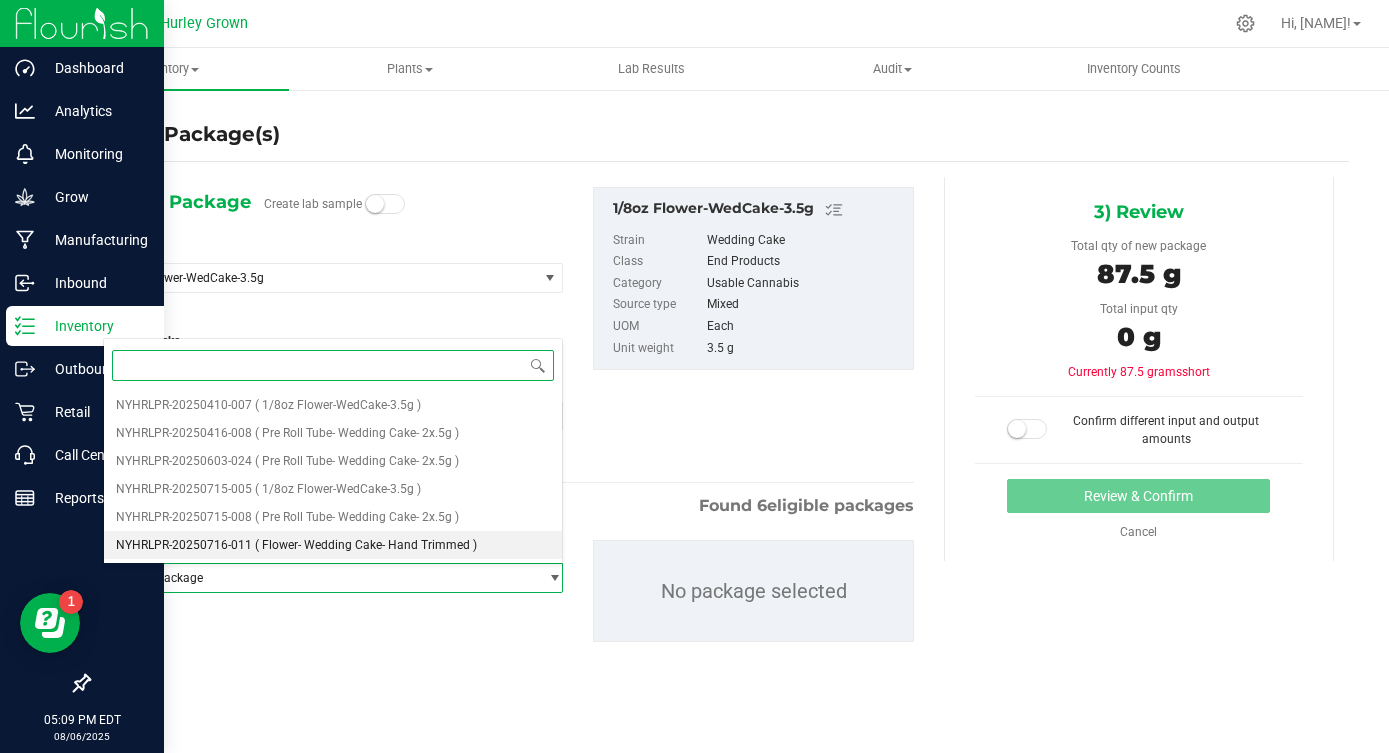 click on "(
Flower- Wedding Cake- Hand Trimmed
)" at bounding box center (366, 545) 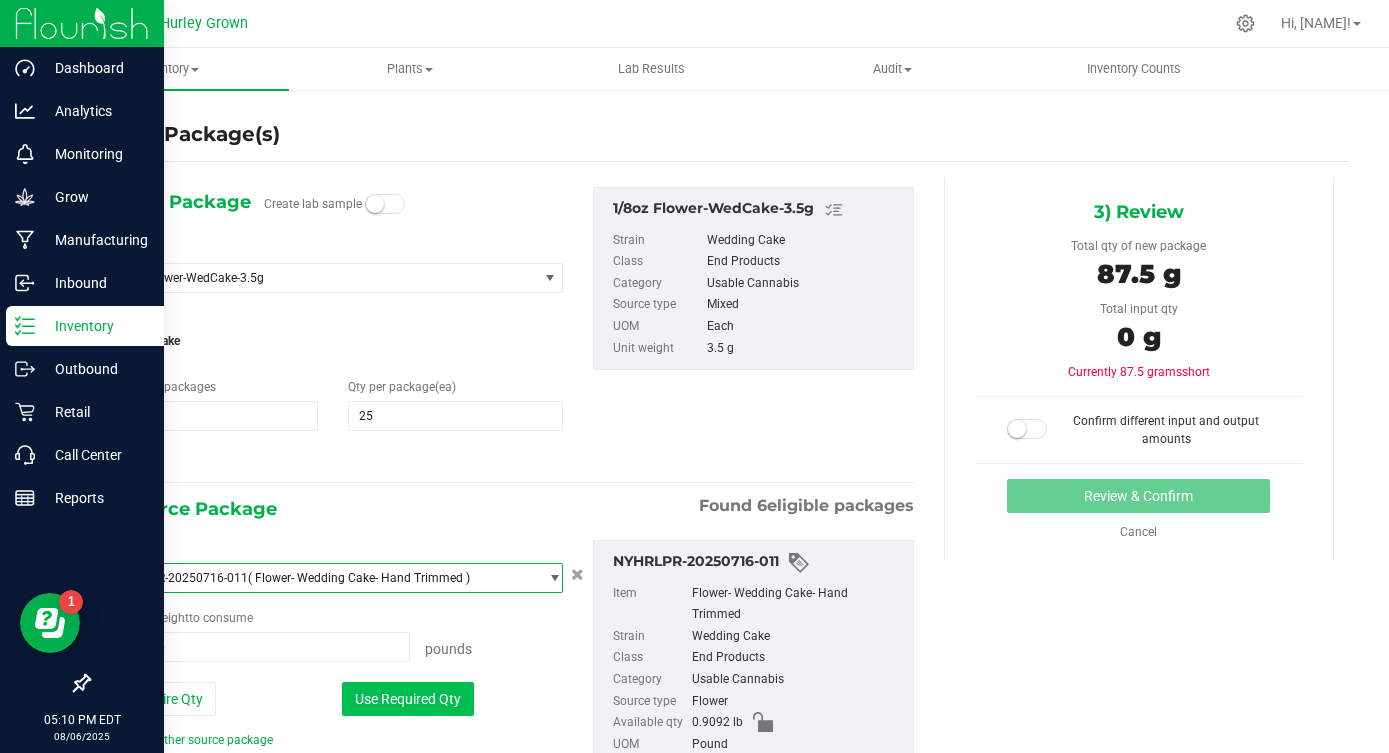 click on "Use Required Qty" at bounding box center [408, 699] 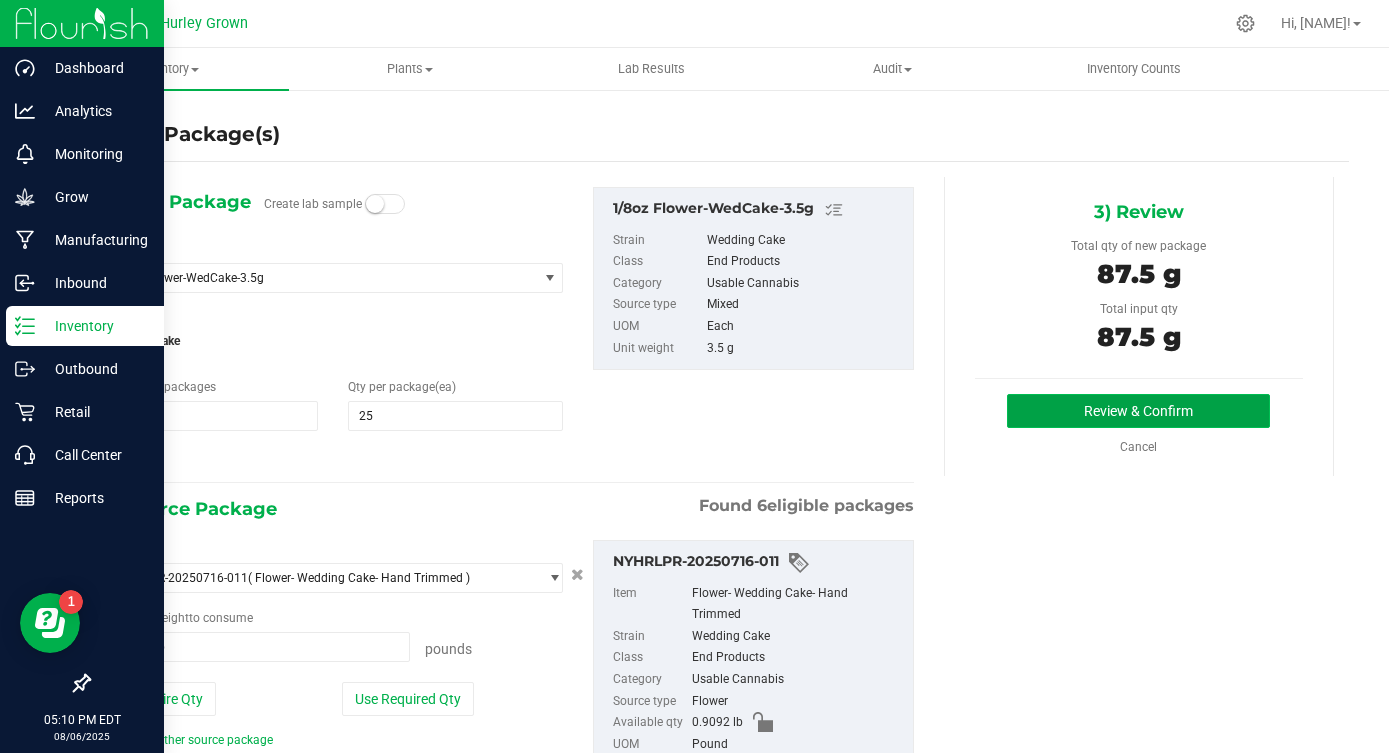 click on "Review & Confirm" at bounding box center [1138, 411] 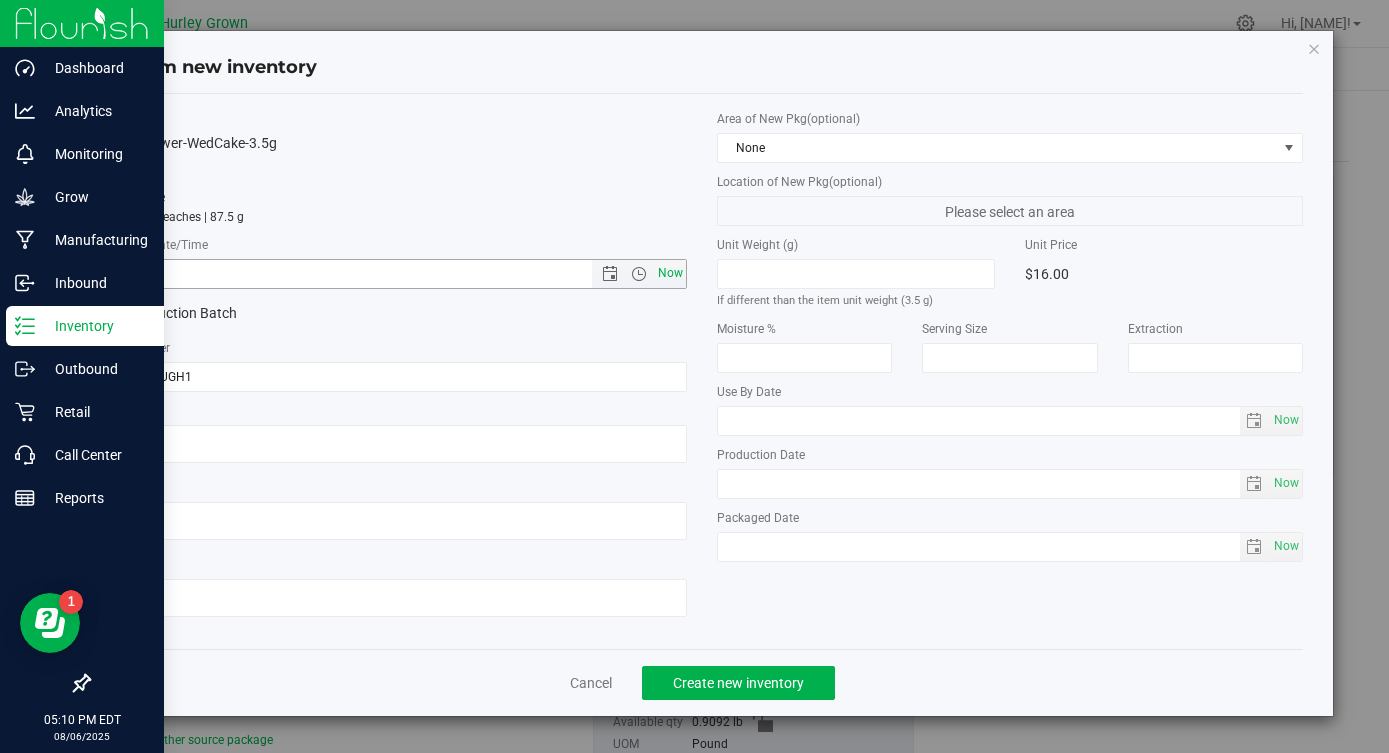 click on "Now" at bounding box center (671, 273) 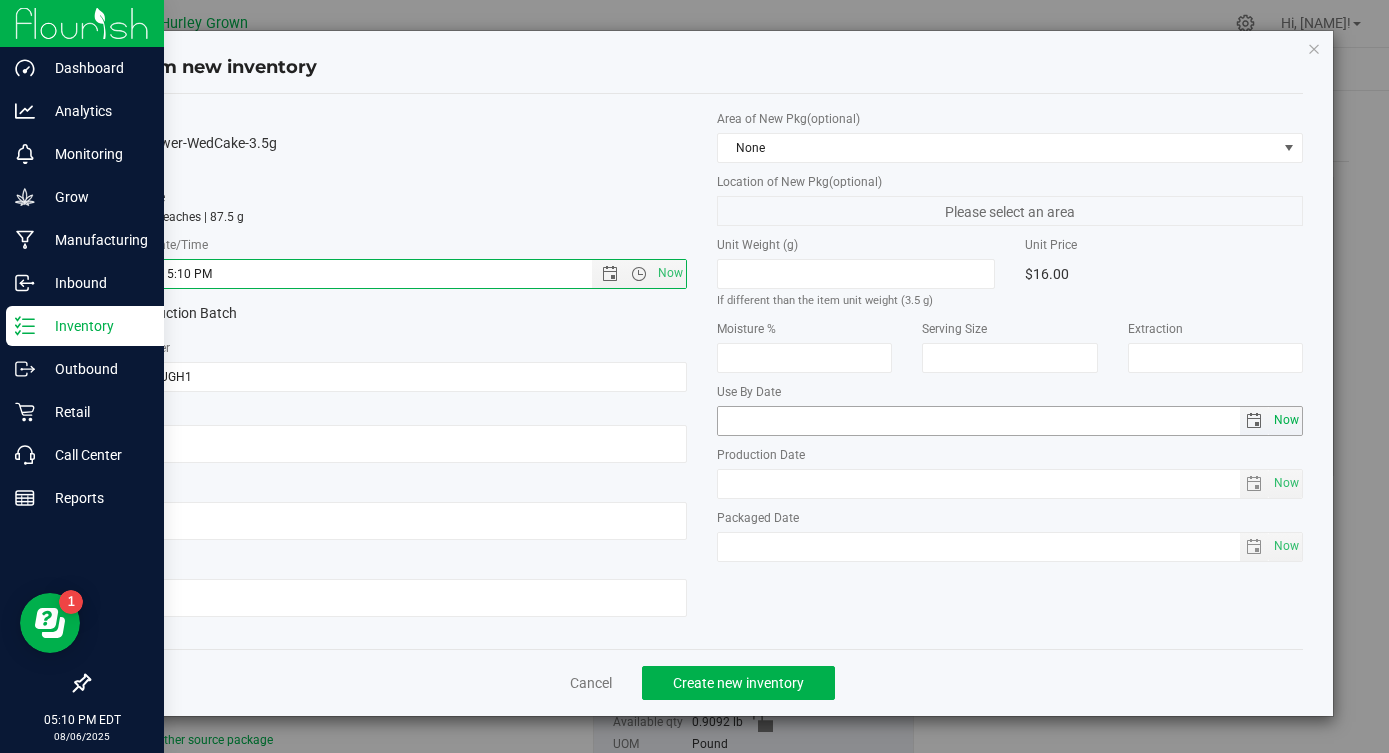 click on "Now" at bounding box center [1286, 420] 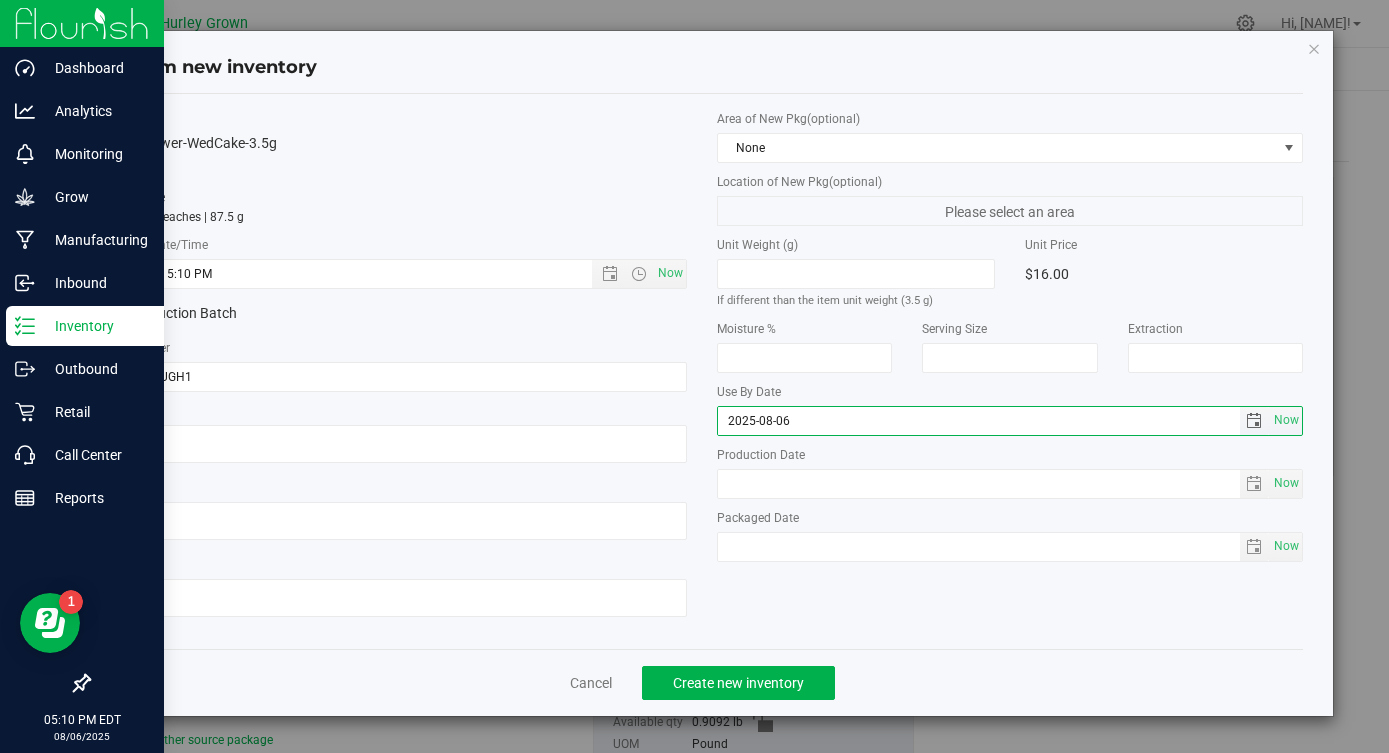 click on "2025-08-06" at bounding box center (979, 421) 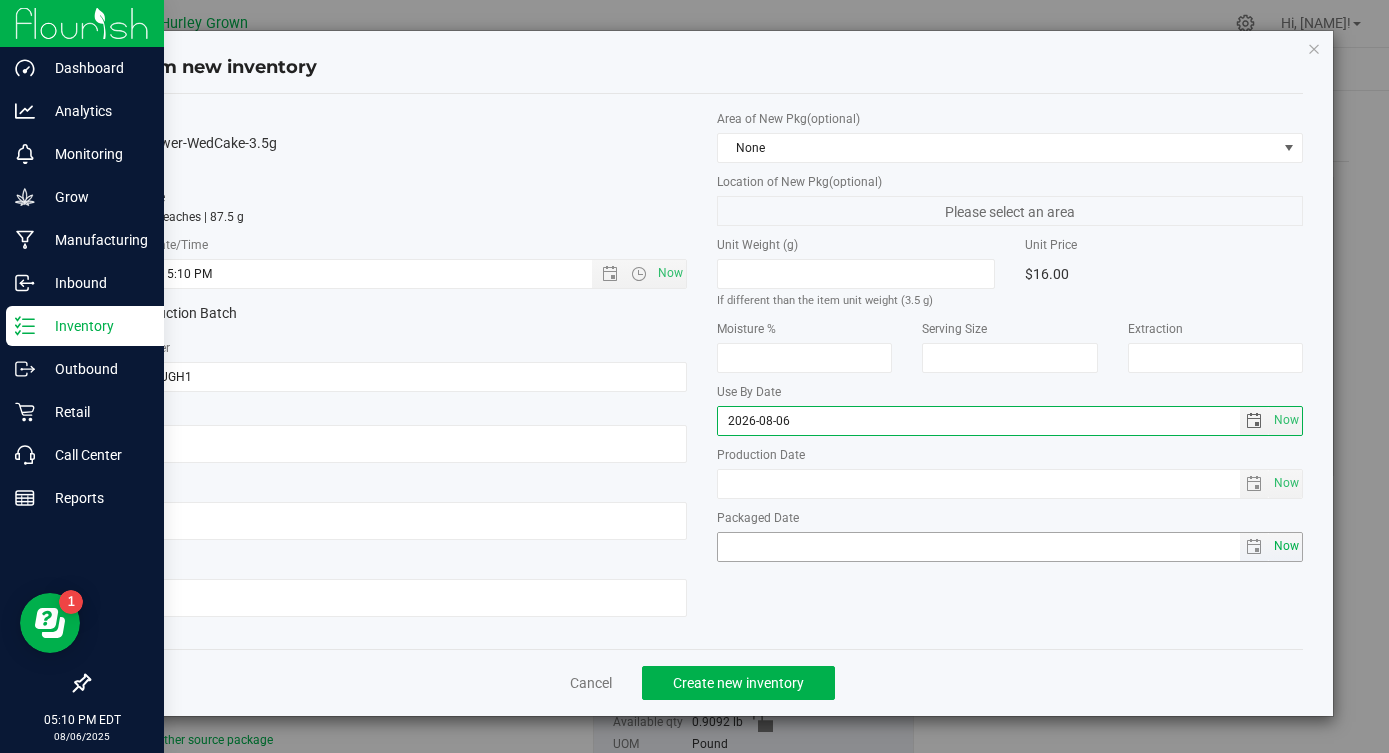 type on "2026-08-06" 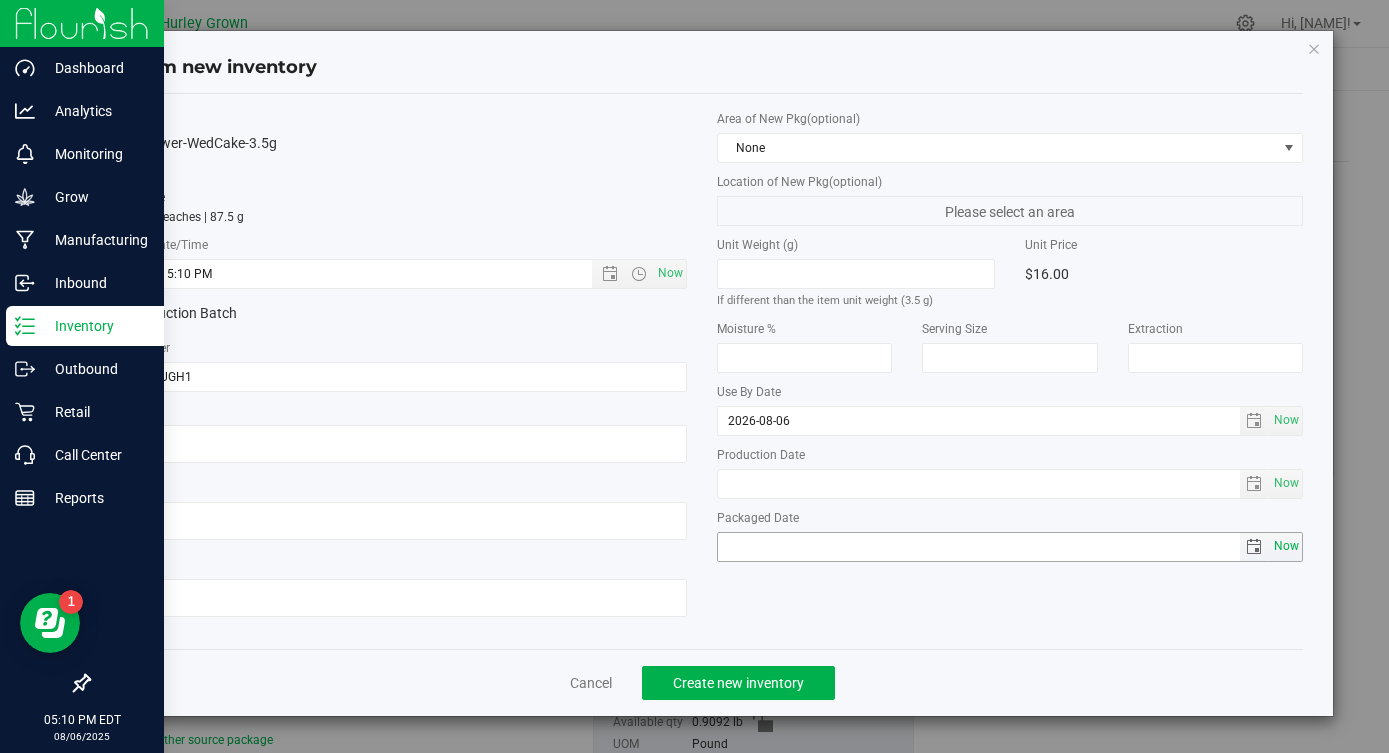 click on "Now" at bounding box center [1286, 546] 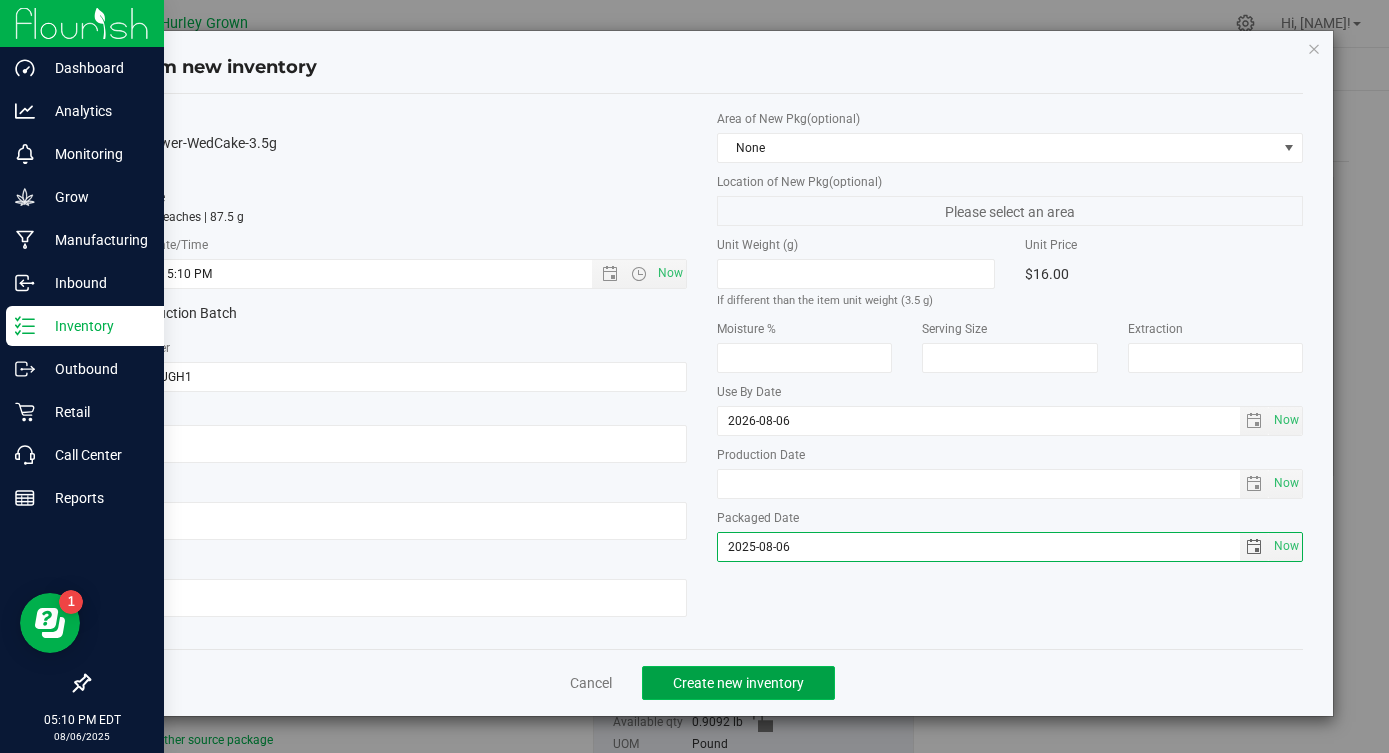 click on "Create new inventory" 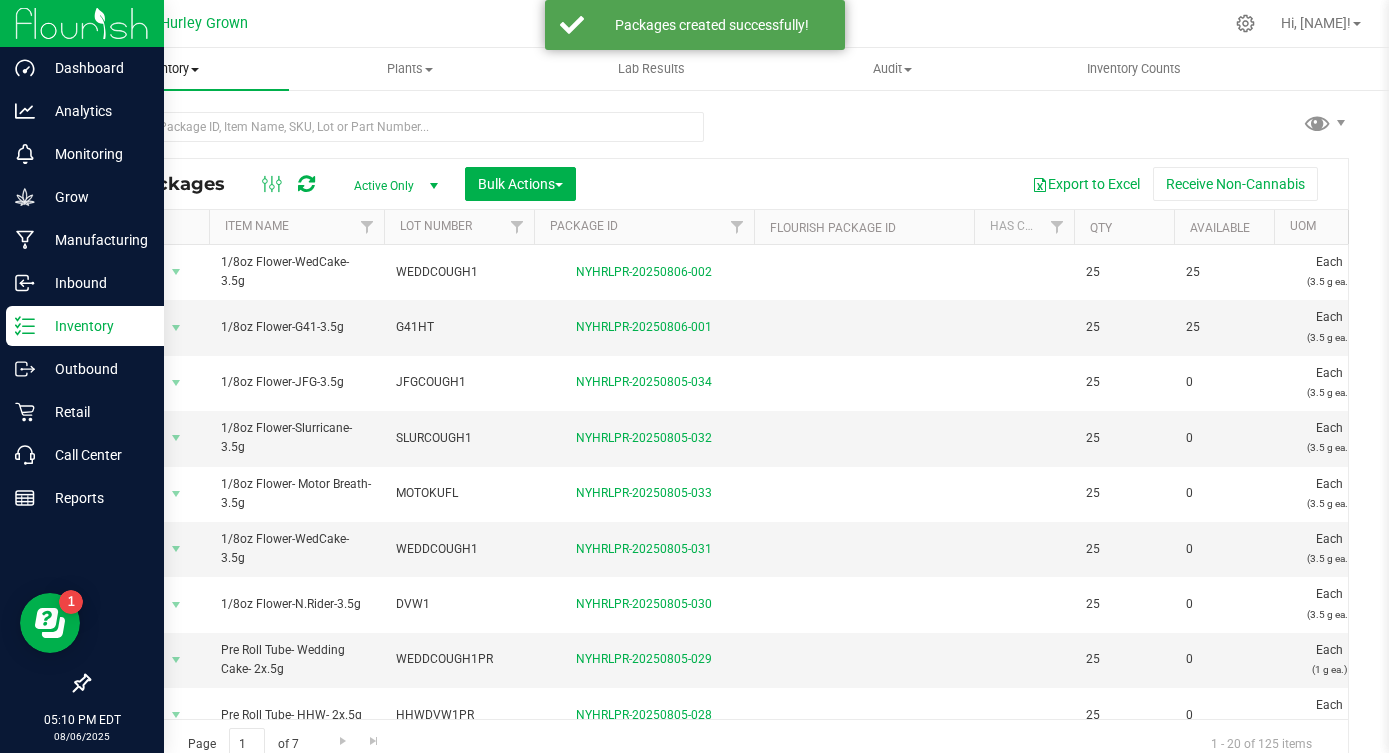 click on "Inventory
All packages
All inventory
Waste log
Create inventory" at bounding box center (168, 69) 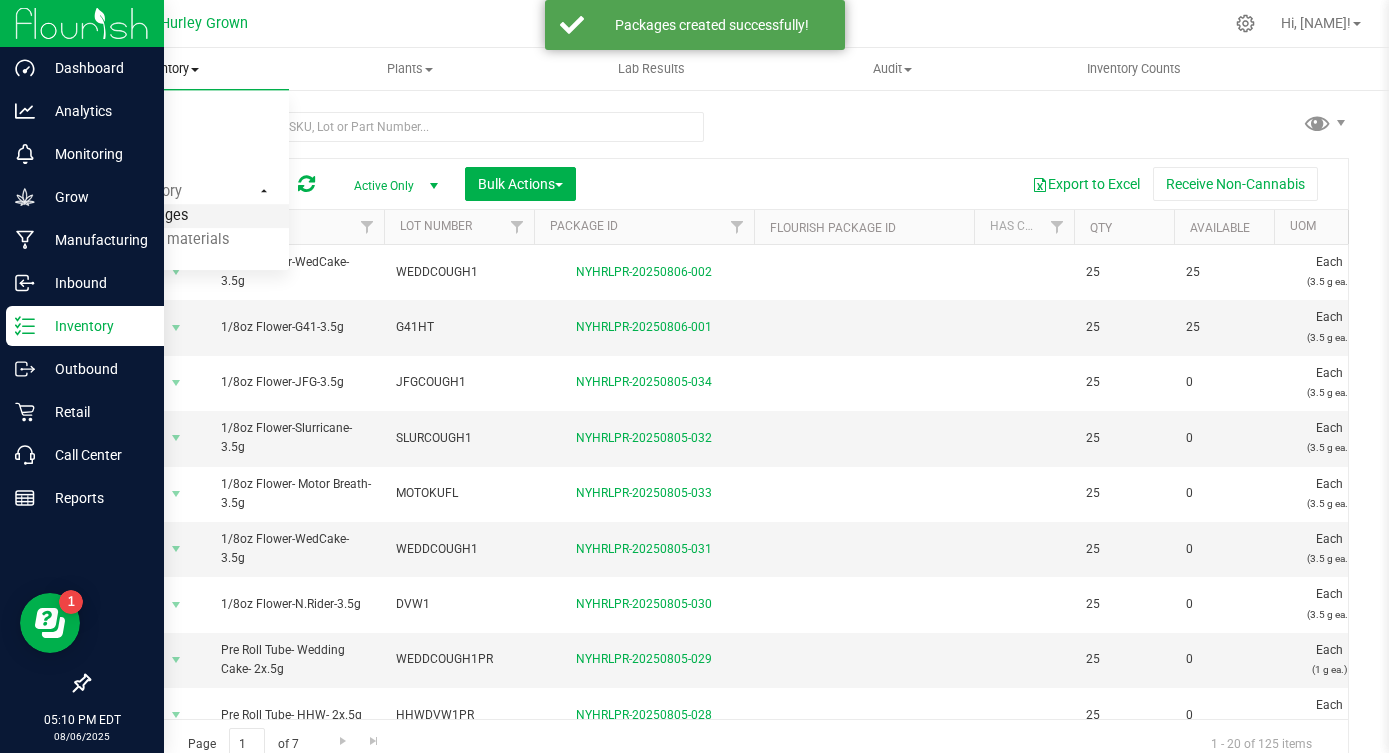 click on "From packages" at bounding box center [118, 216] 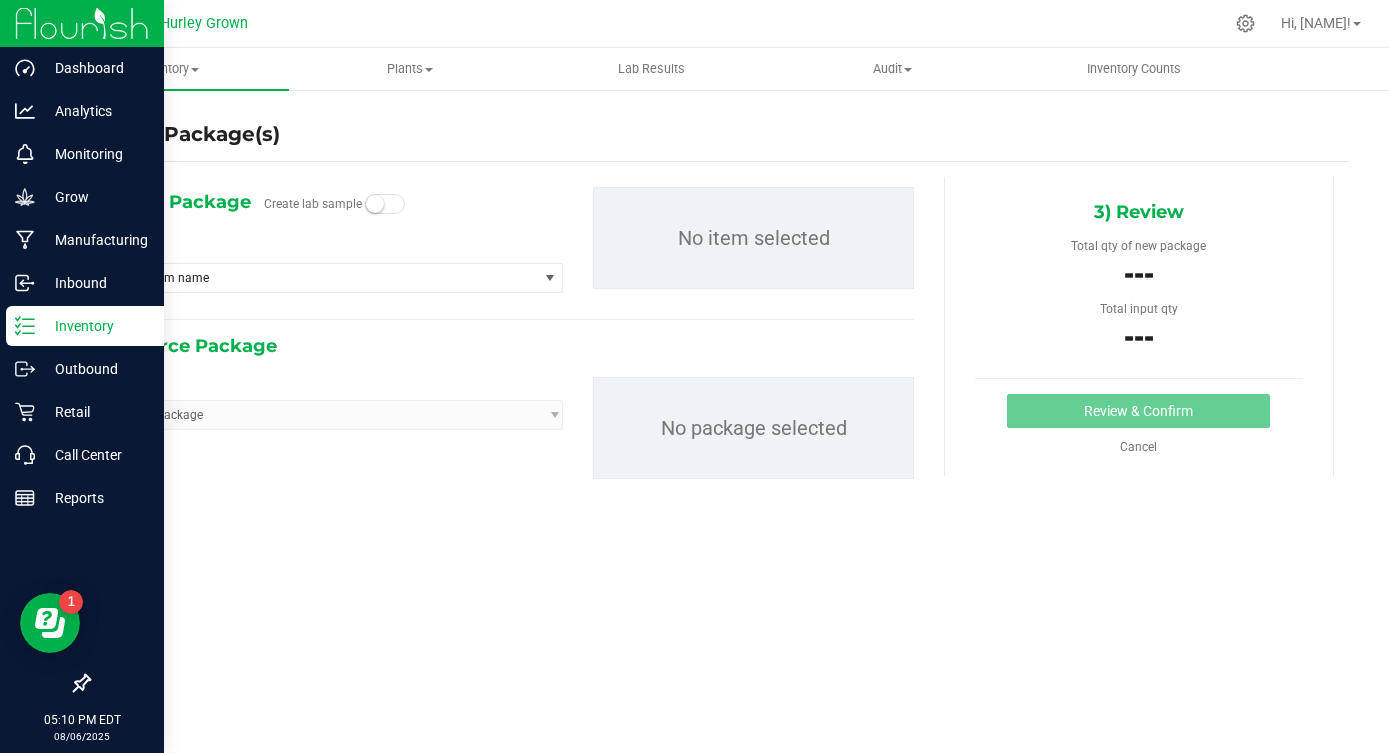 click on "Inventory" at bounding box center (85, 326) 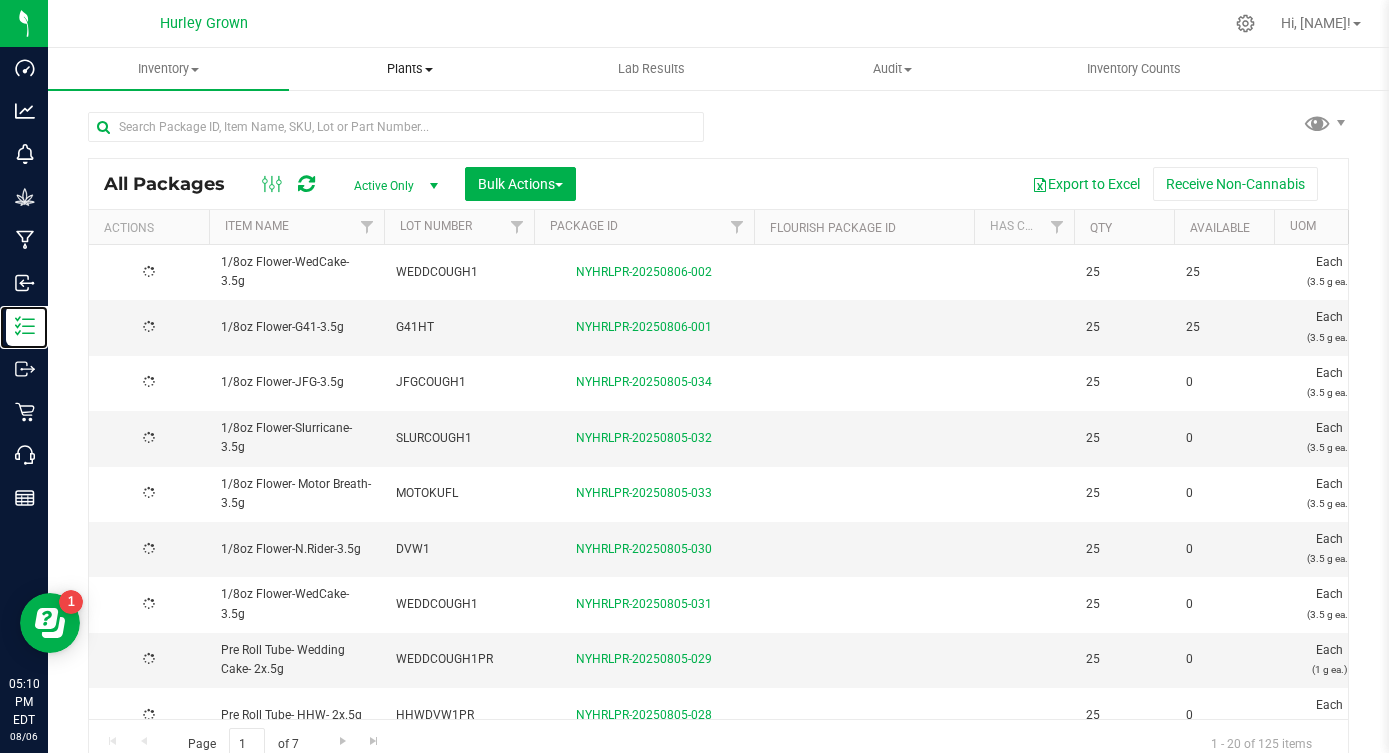 type on "2026-08-06" 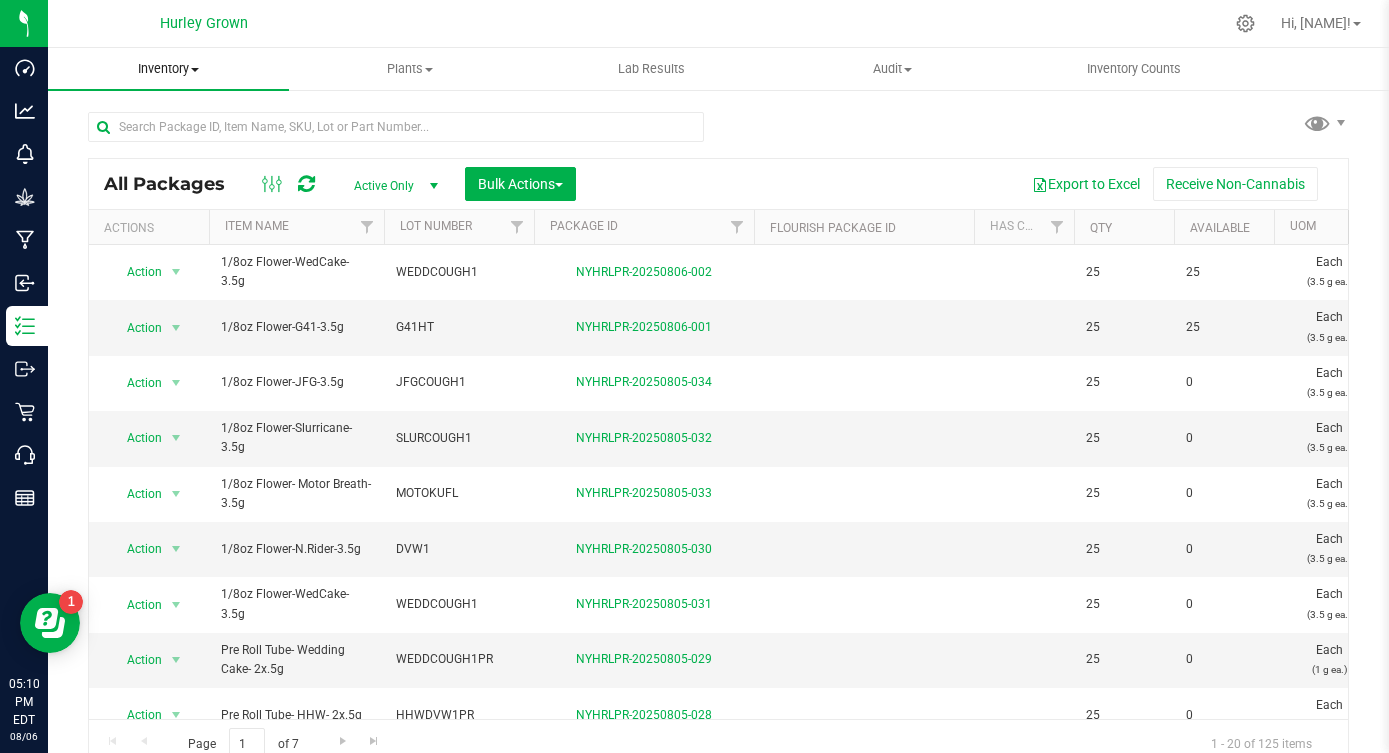 click on "Inventory" at bounding box center [168, 69] 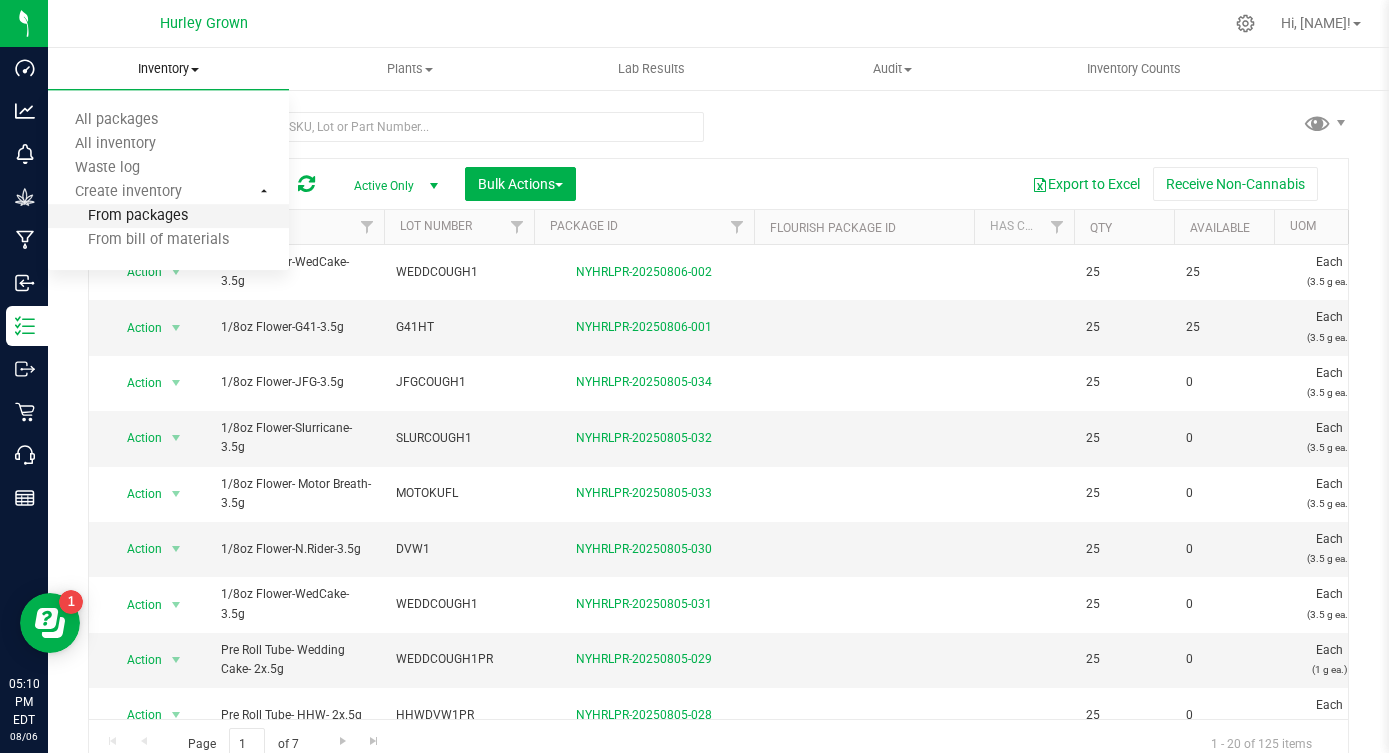 click on "From packages" at bounding box center [118, 216] 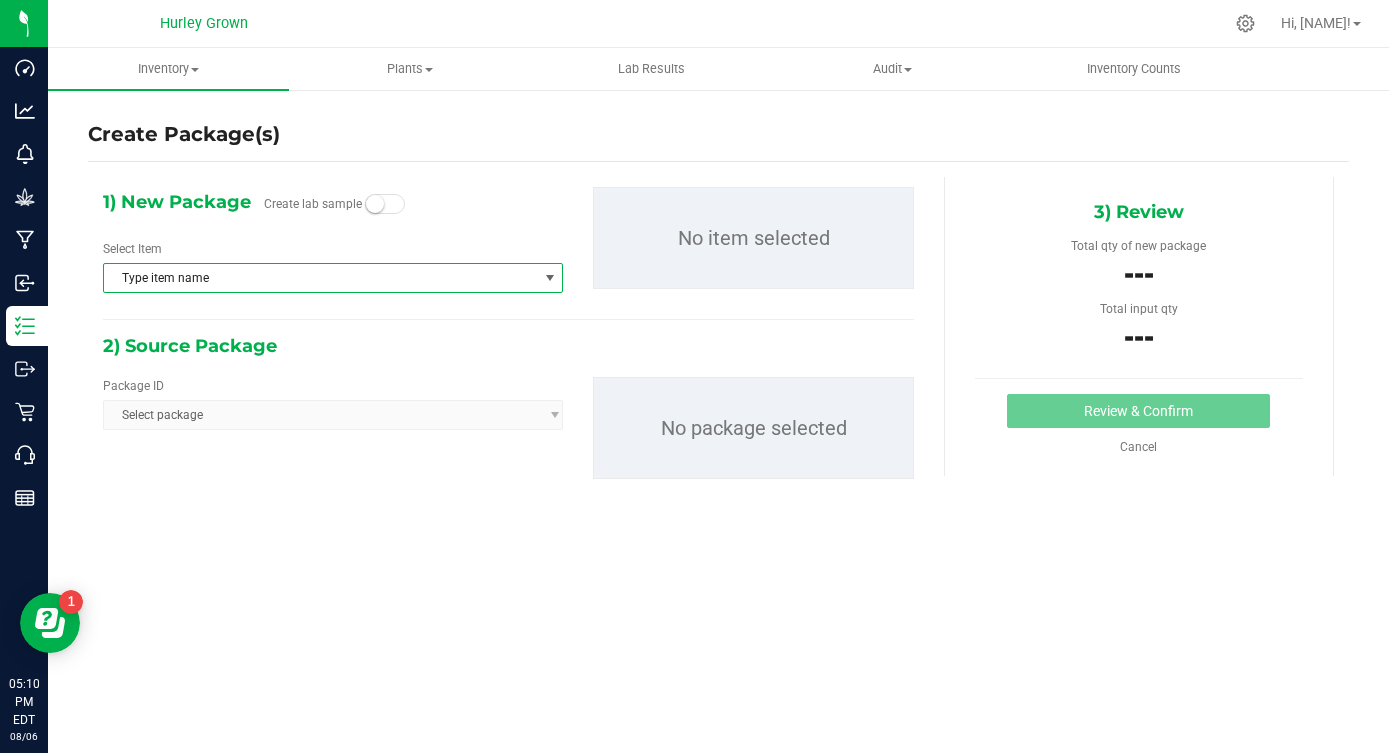 click on "Type item name" at bounding box center (320, 278) 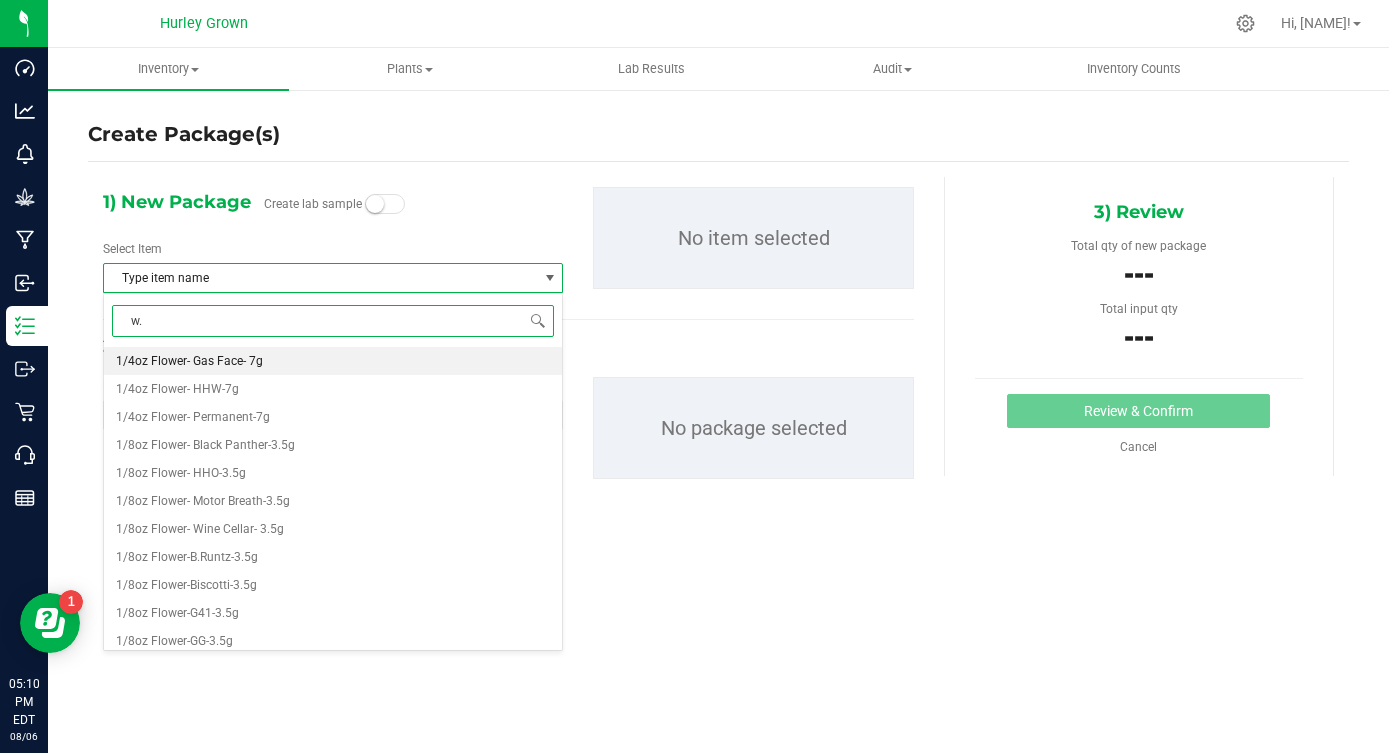 type on "w.r" 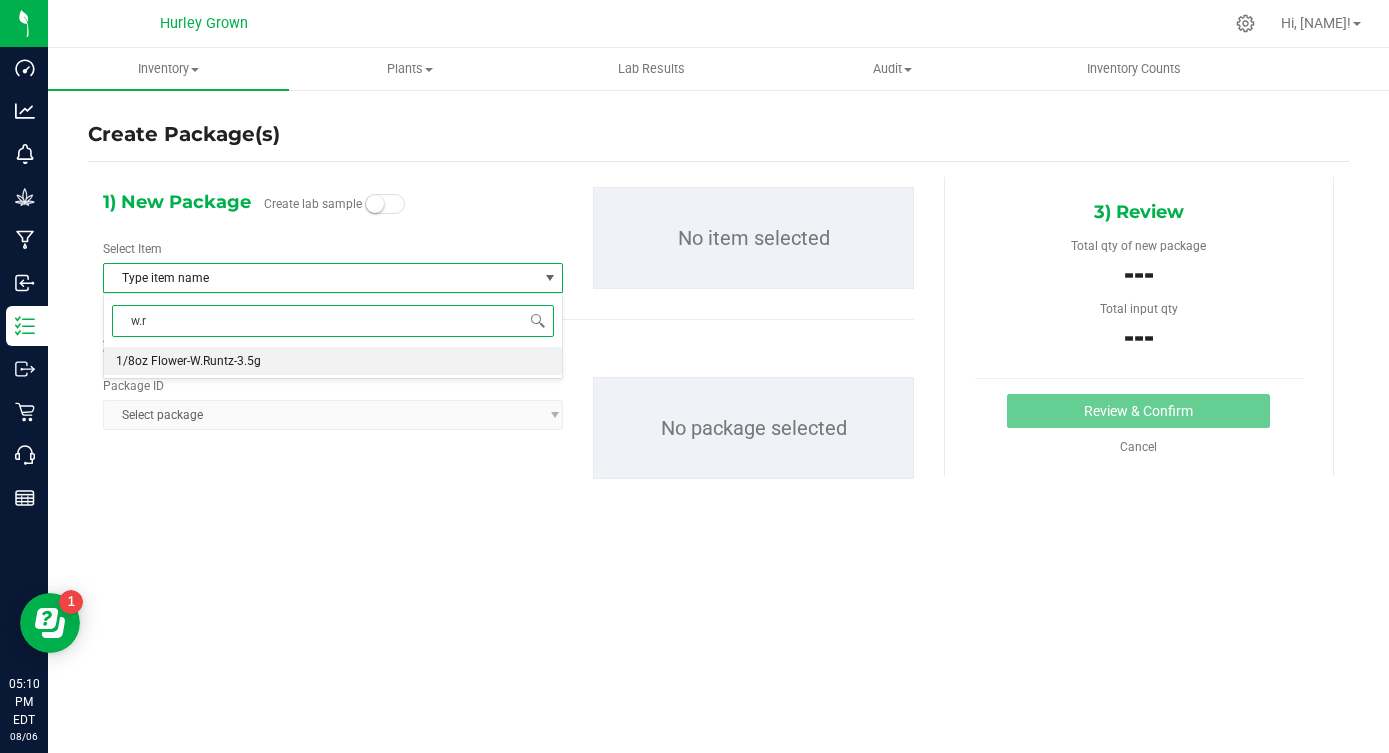 click on "1/8oz Flower-W.Runtz-3.5g" at bounding box center (333, 361) 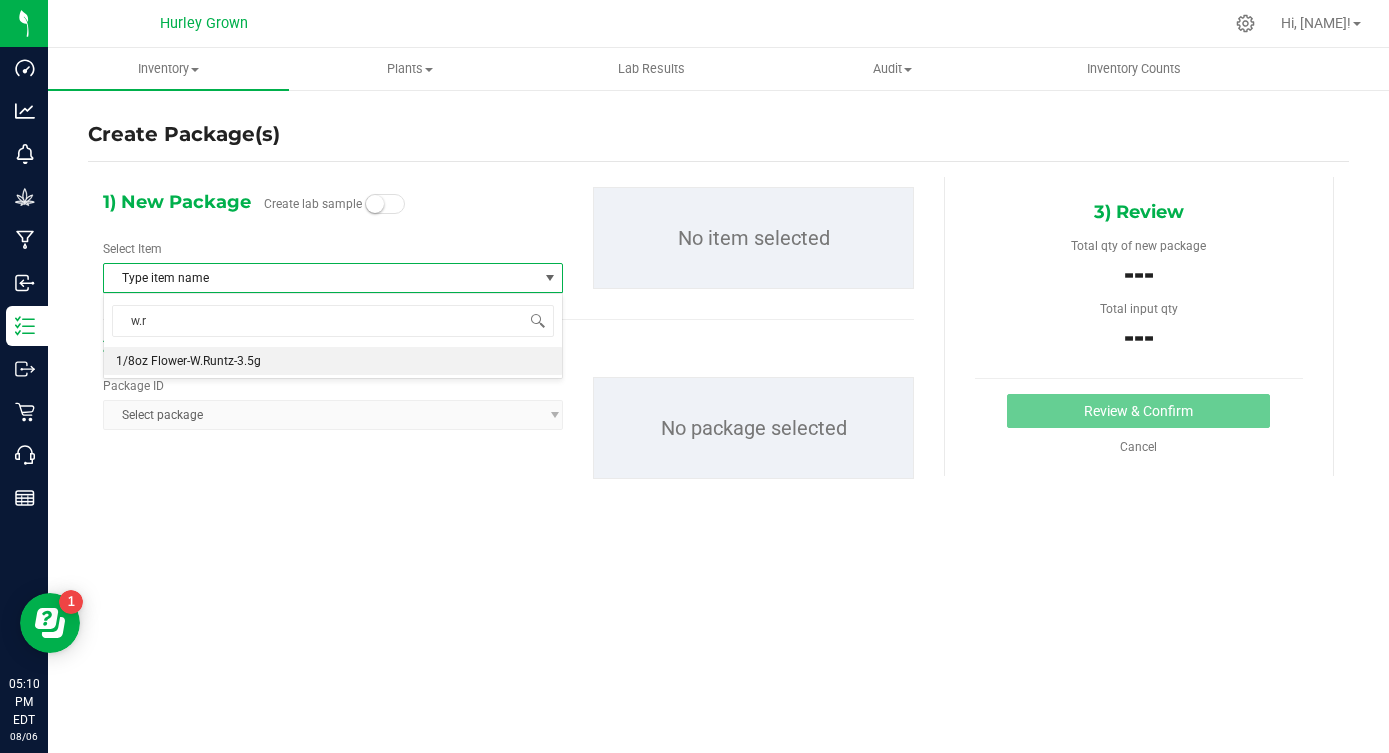 type 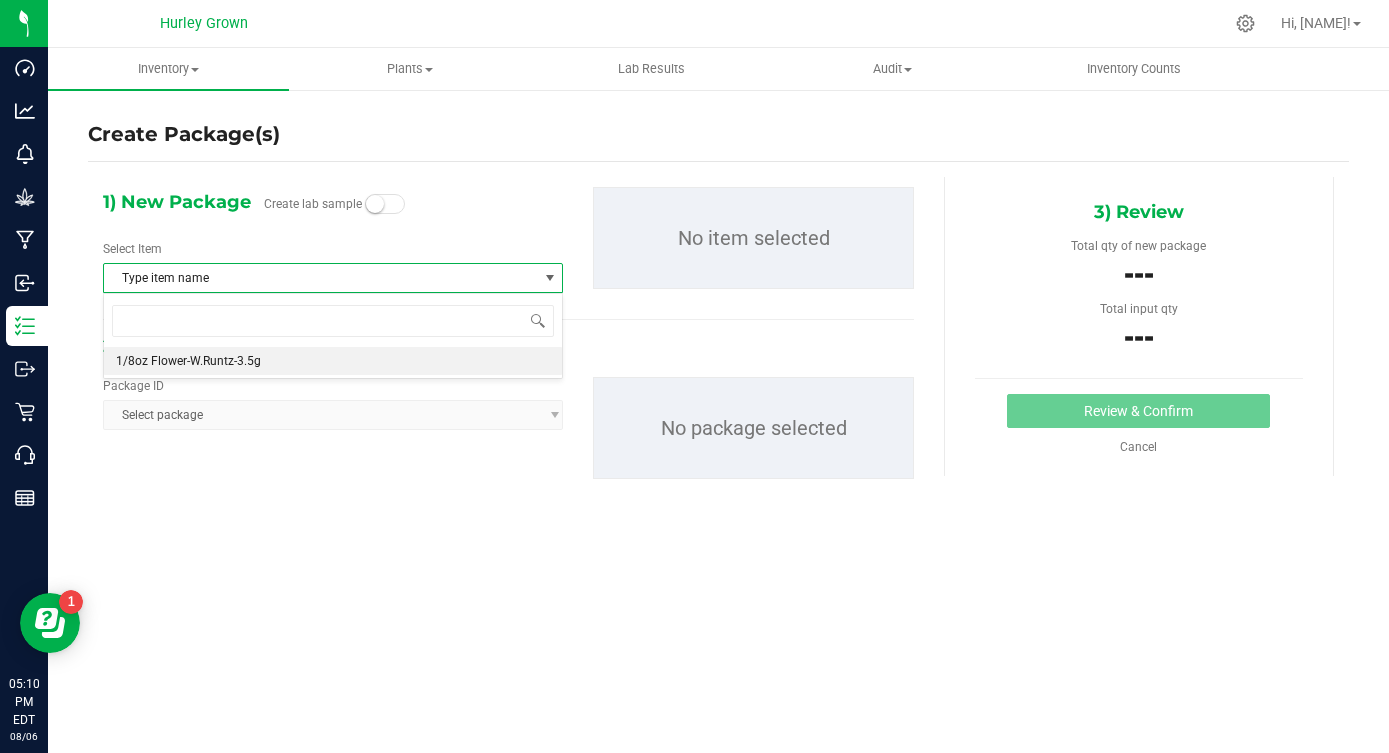 scroll, scrollTop: 448, scrollLeft: 0, axis: vertical 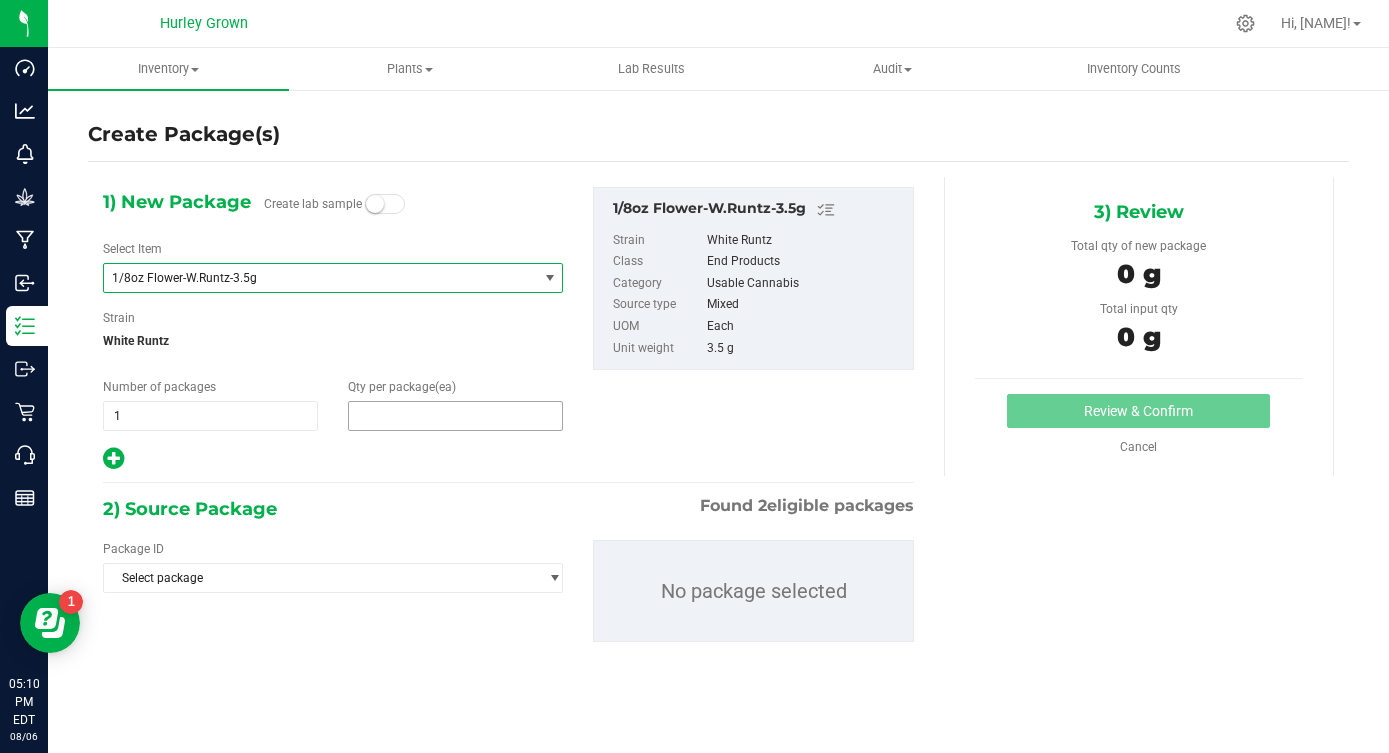 click at bounding box center [455, 416] 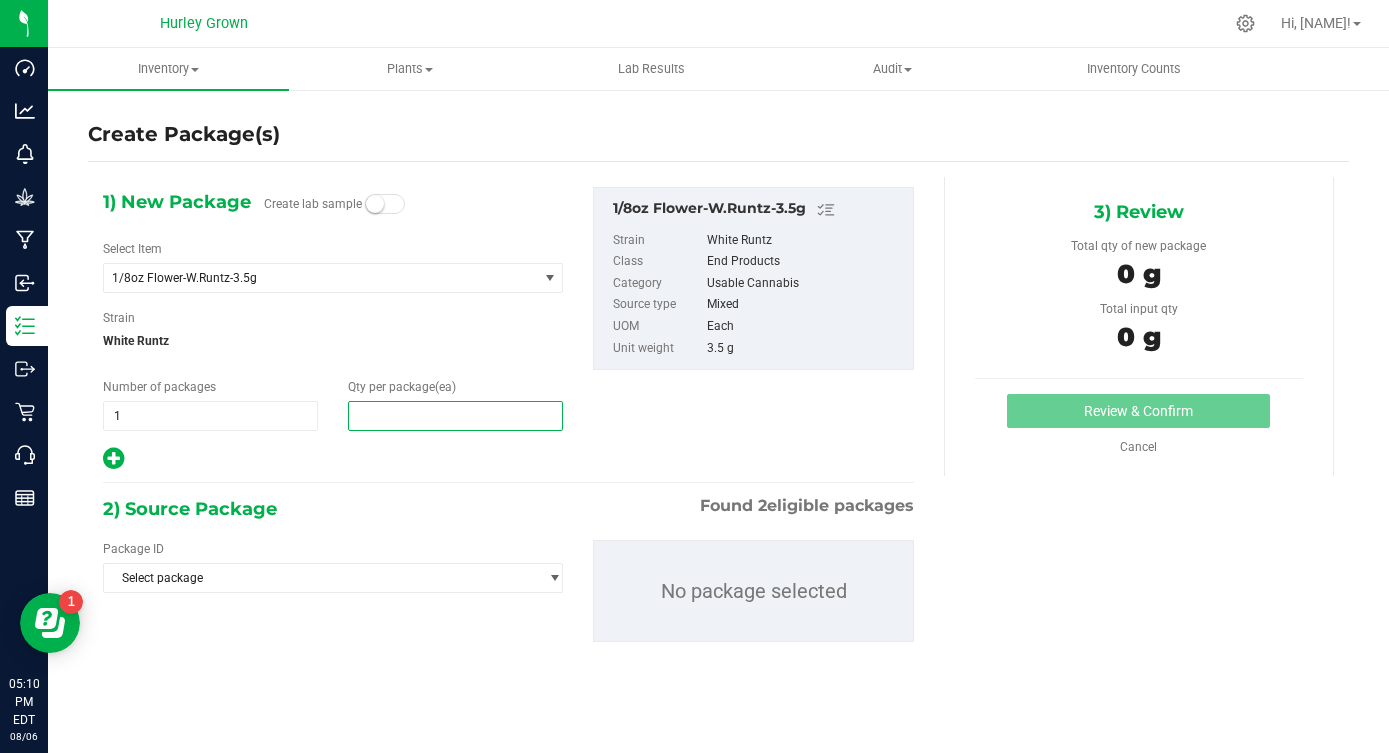paste on "25" 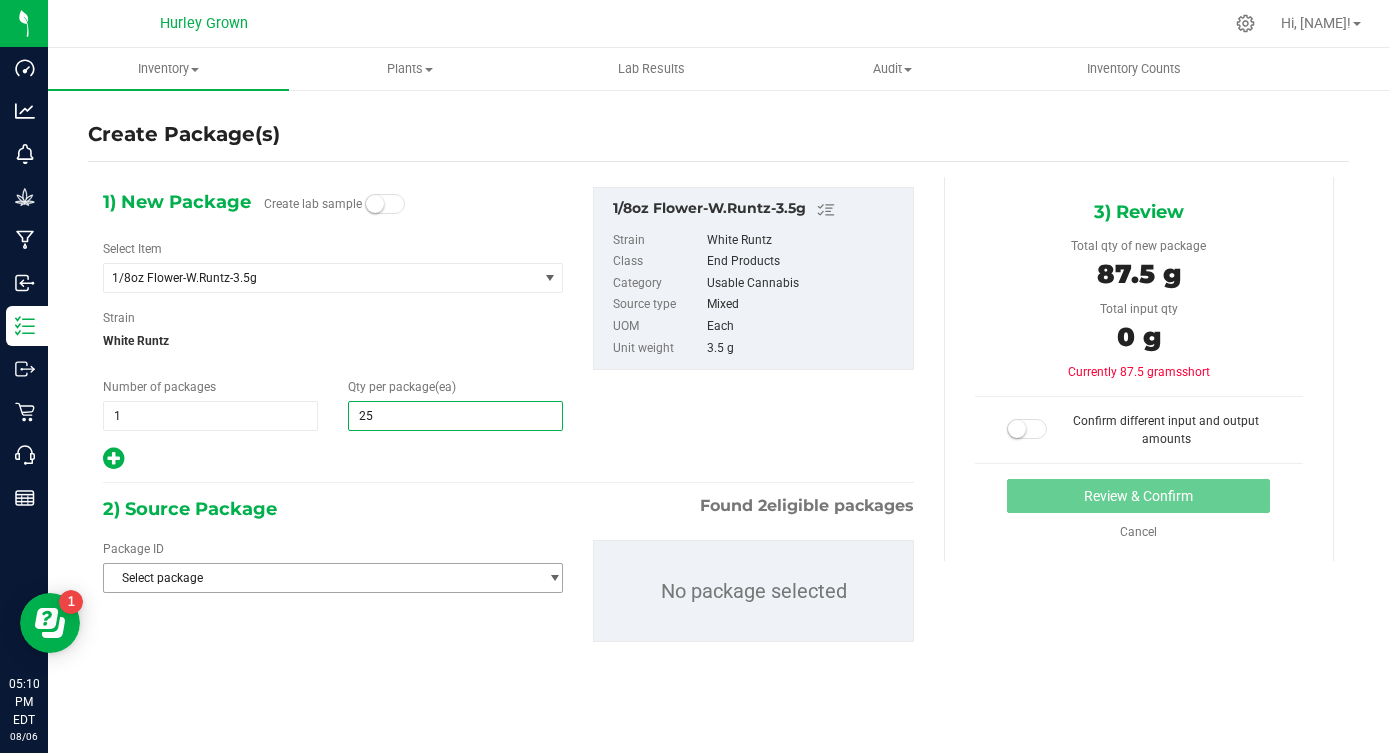 type on "25" 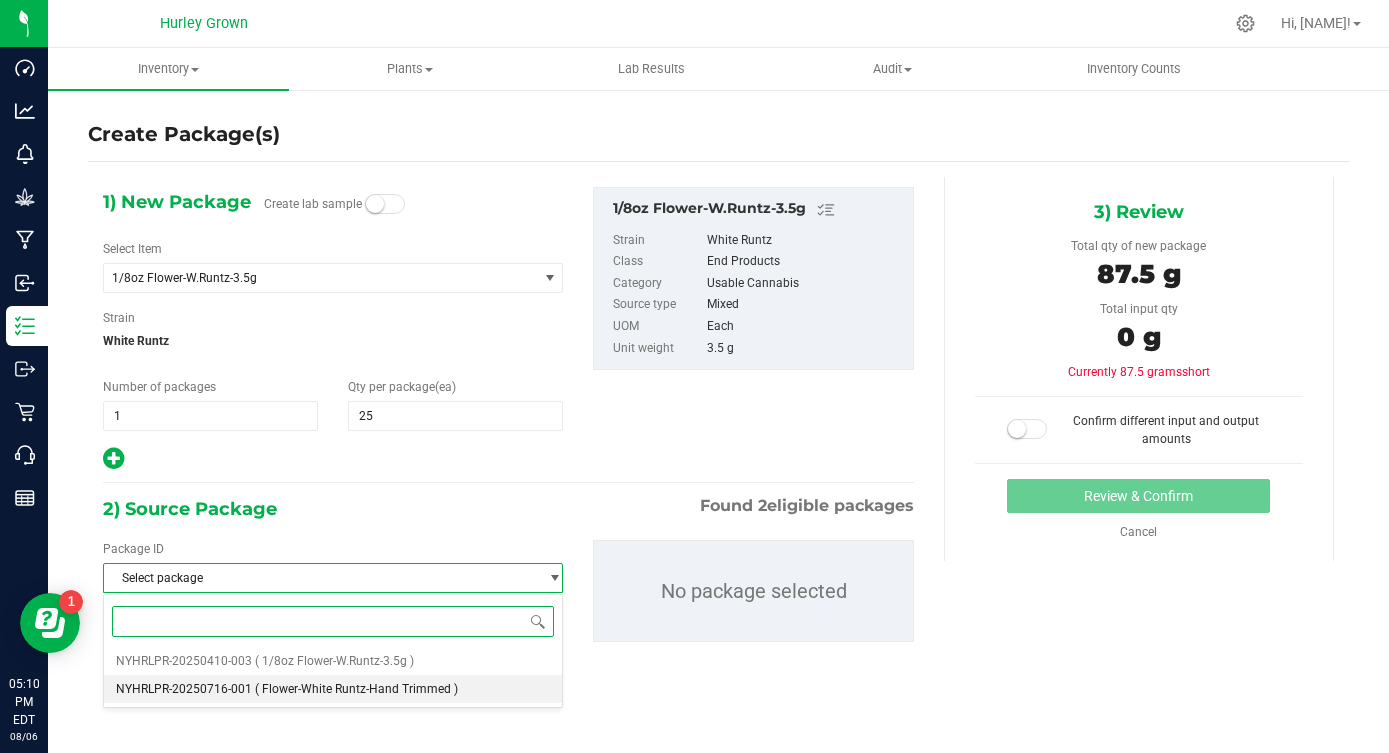 click on "(
Flower-White Runtz-Hand Trimmed
)" at bounding box center (356, 689) 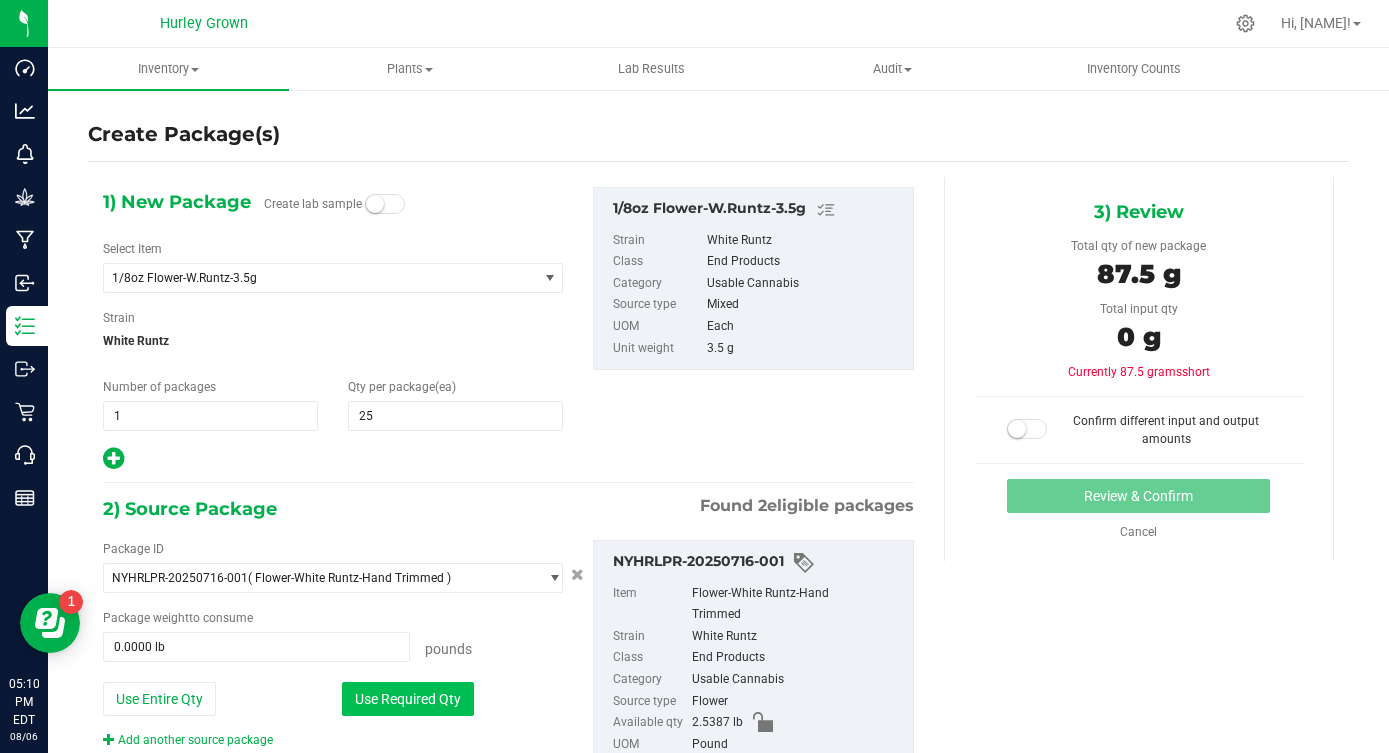 click on "Use Required Qty" at bounding box center [408, 699] 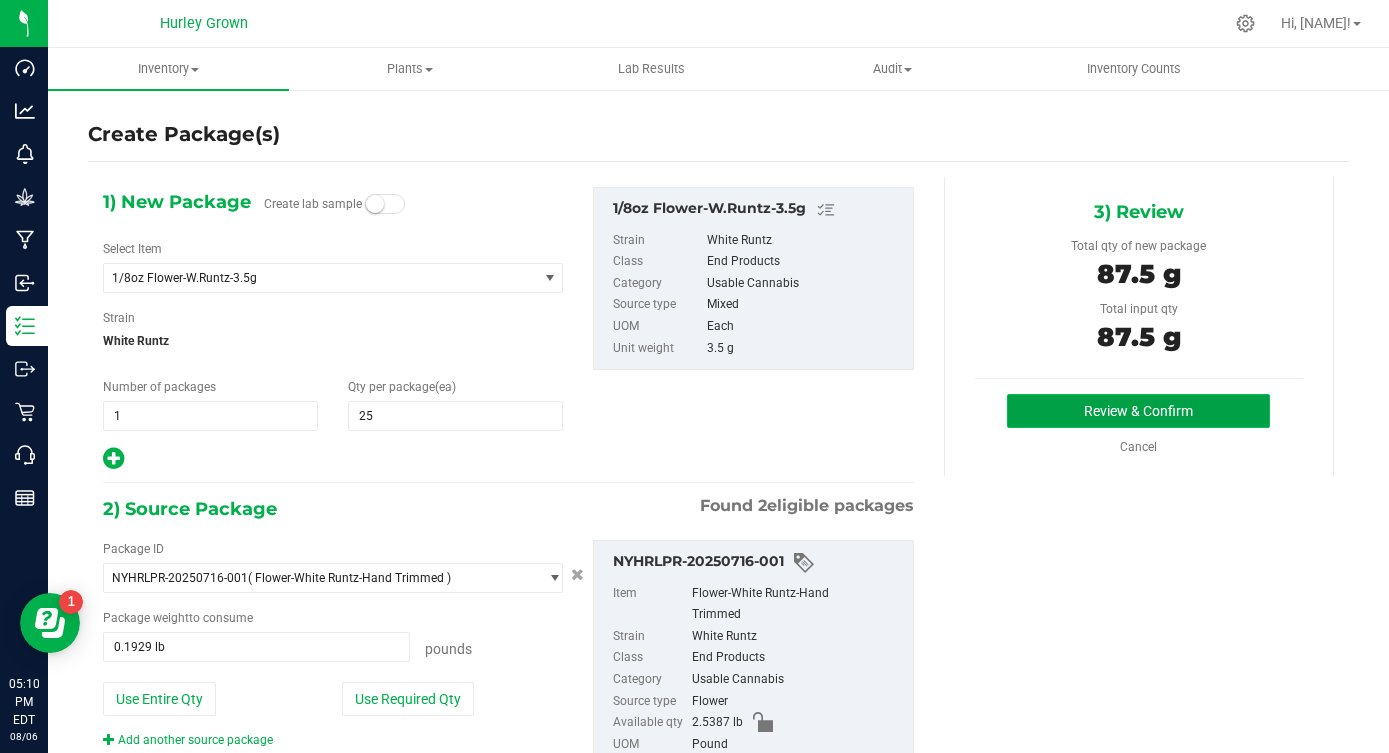 click on "Review & Confirm" at bounding box center (1138, 411) 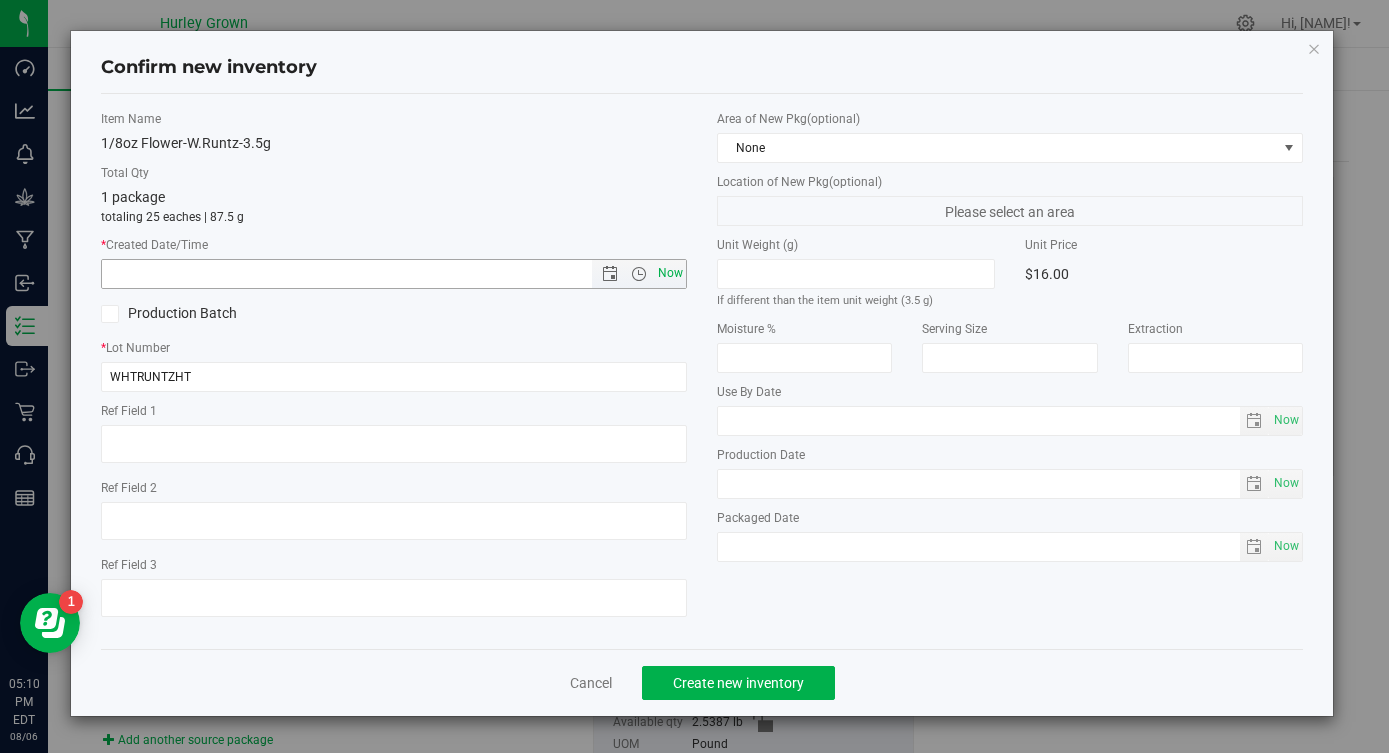 click on "Now" at bounding box center (671, 273) 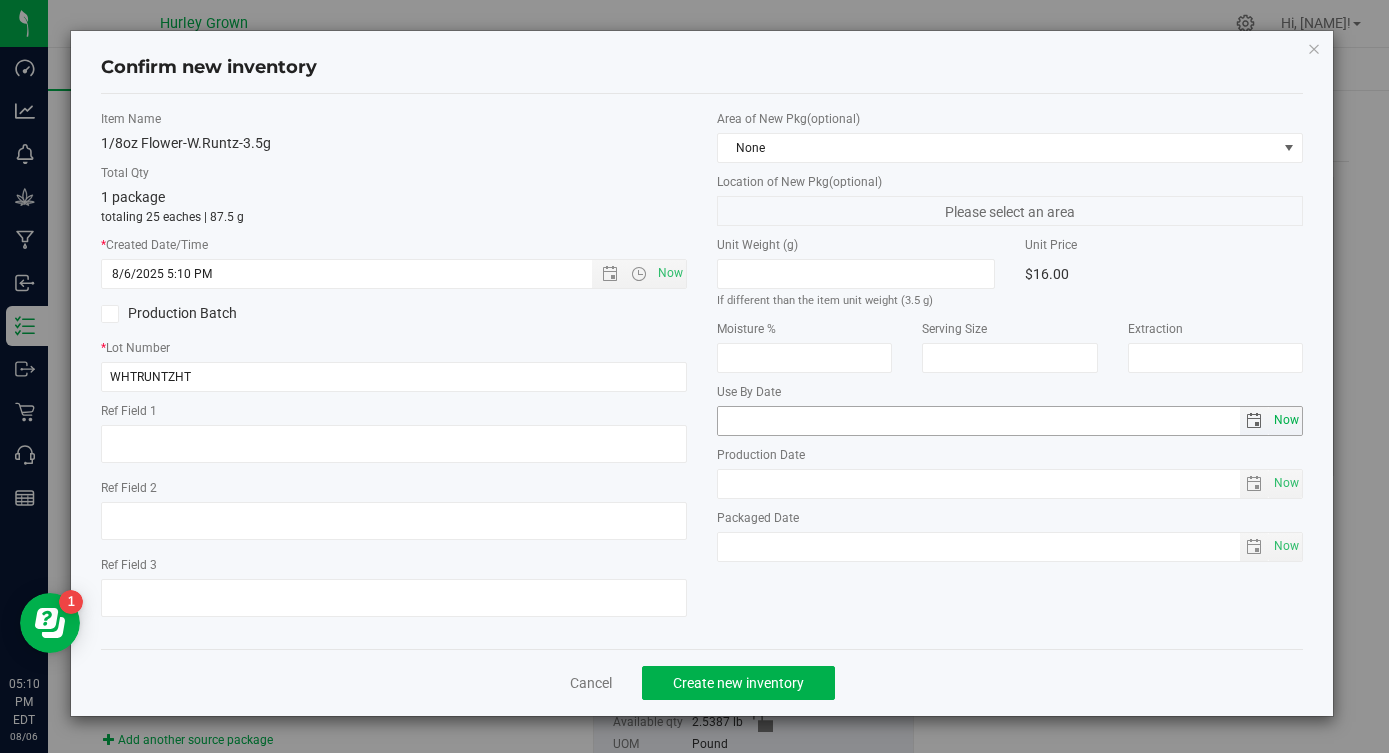 click on "Now" at bounding box center [1286, 420] 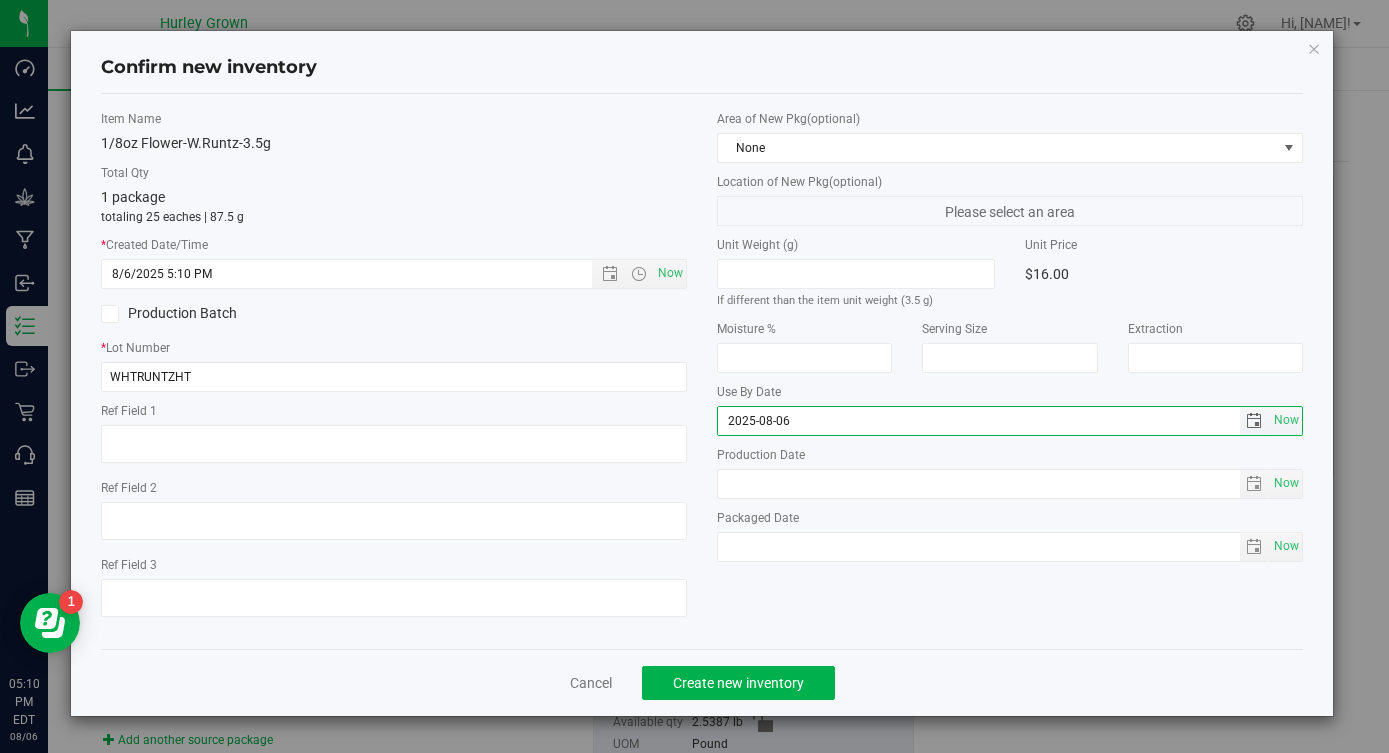 click on "2025-08-06" at bounding box center (979, 421) 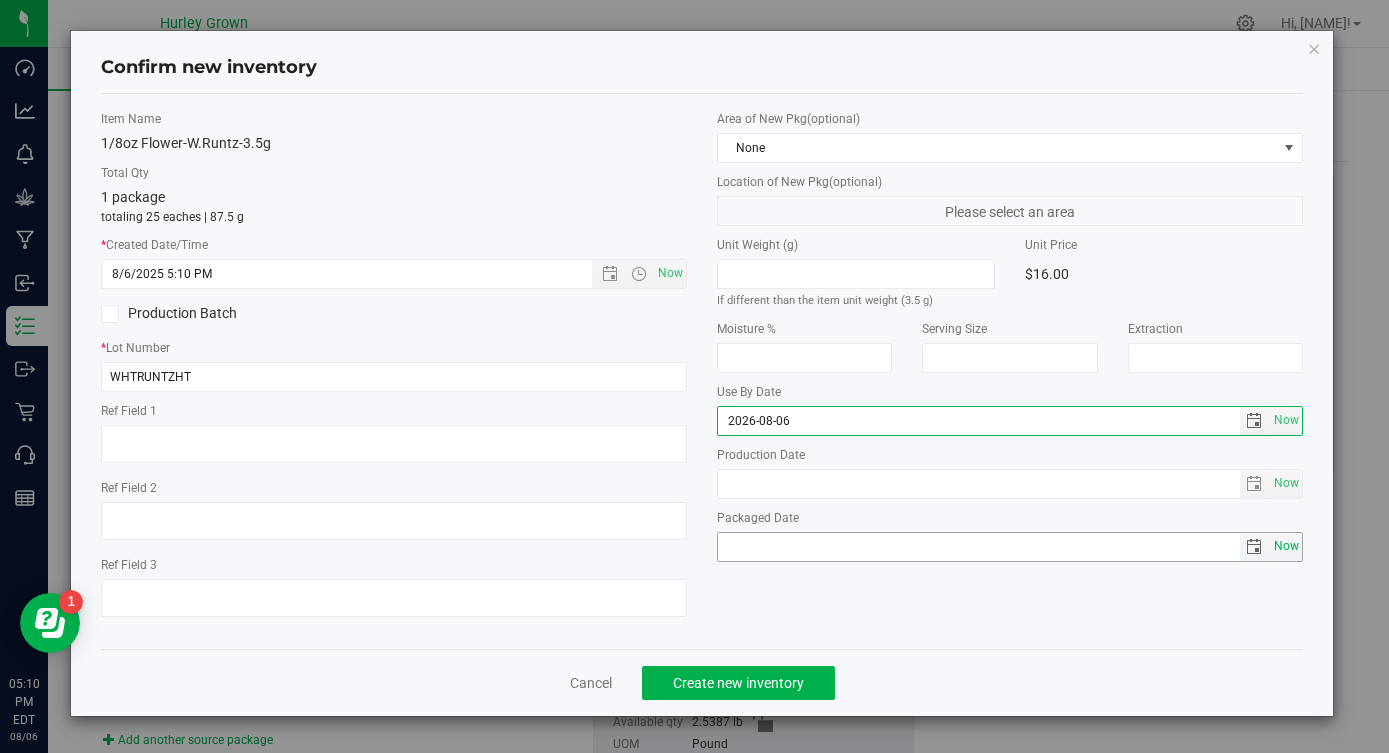 type on "2026-08-06" 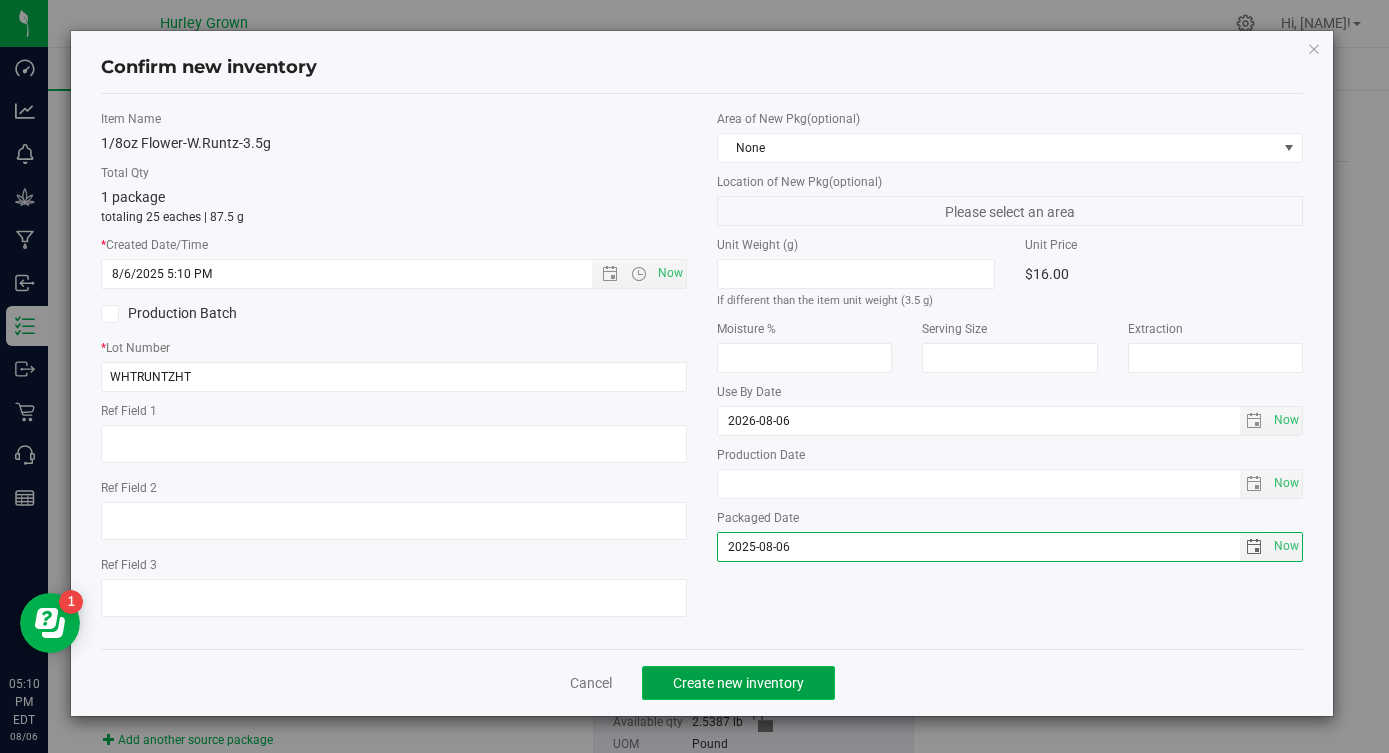 click on "Create new inventory" 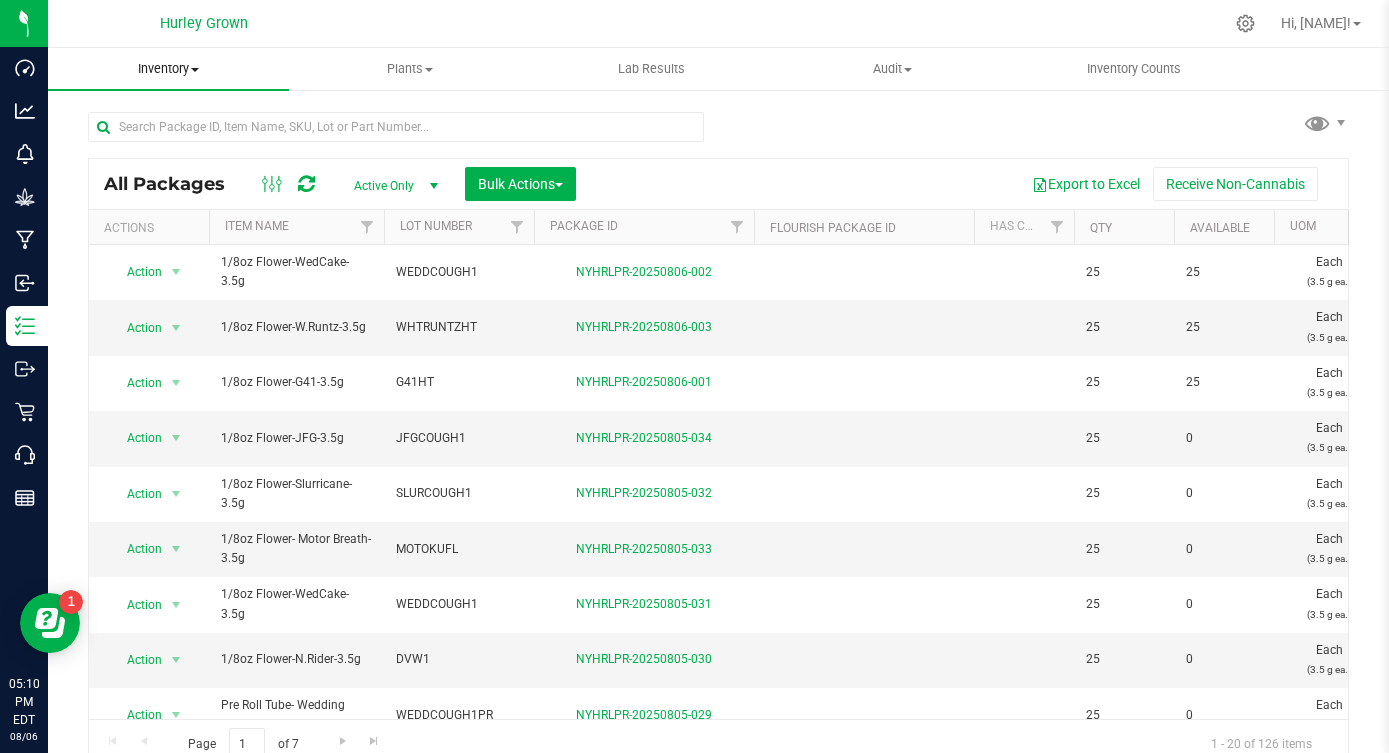 click on "Inventory" at bounding box center (168, 69) 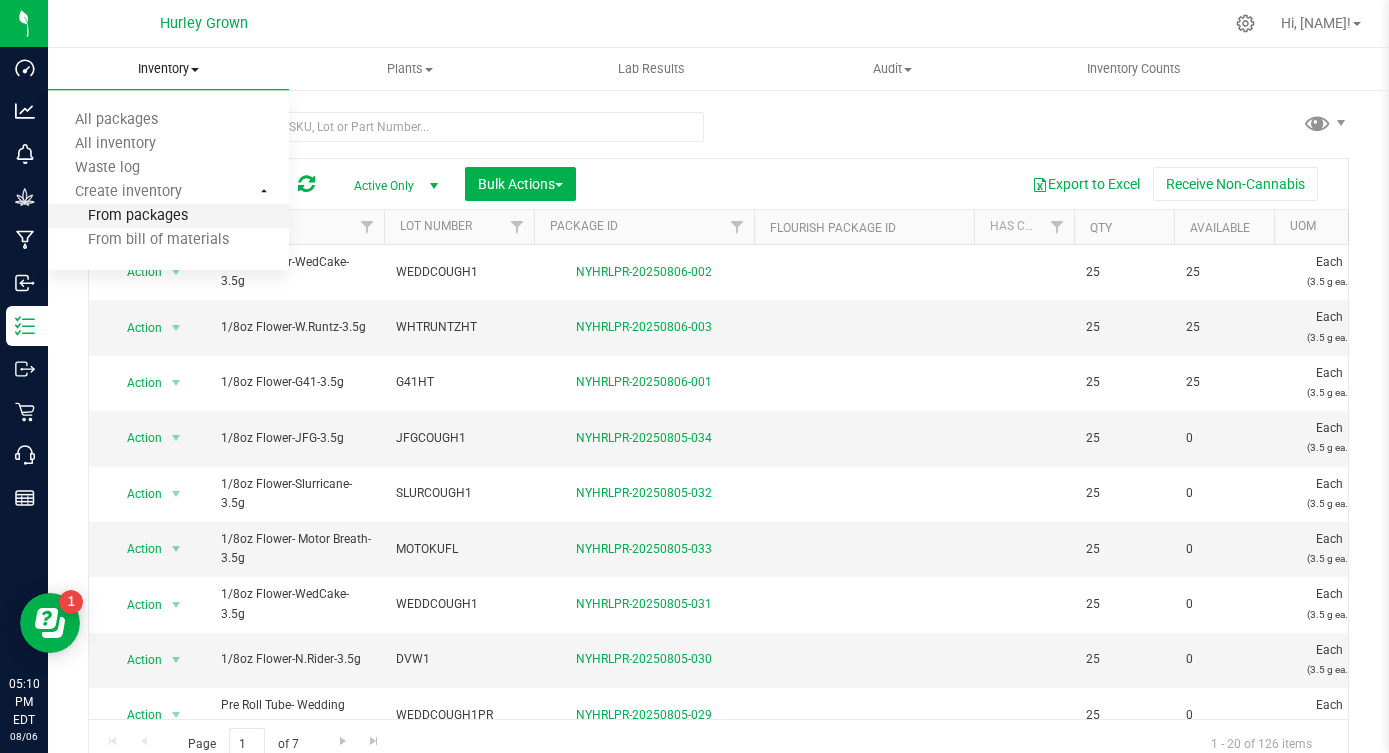 click on "From packages" at bounding box center [118, 216] 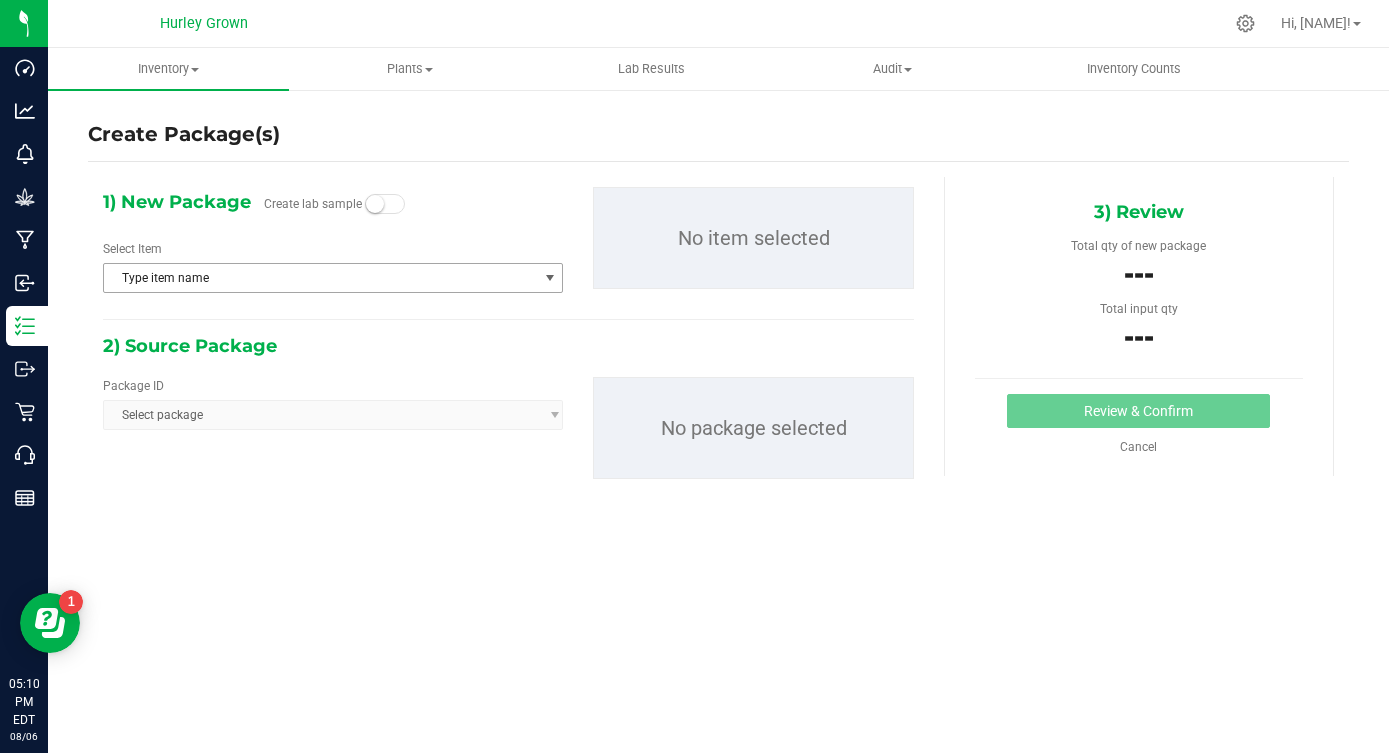 click on "Type item name" at bounding box center [320, 278] 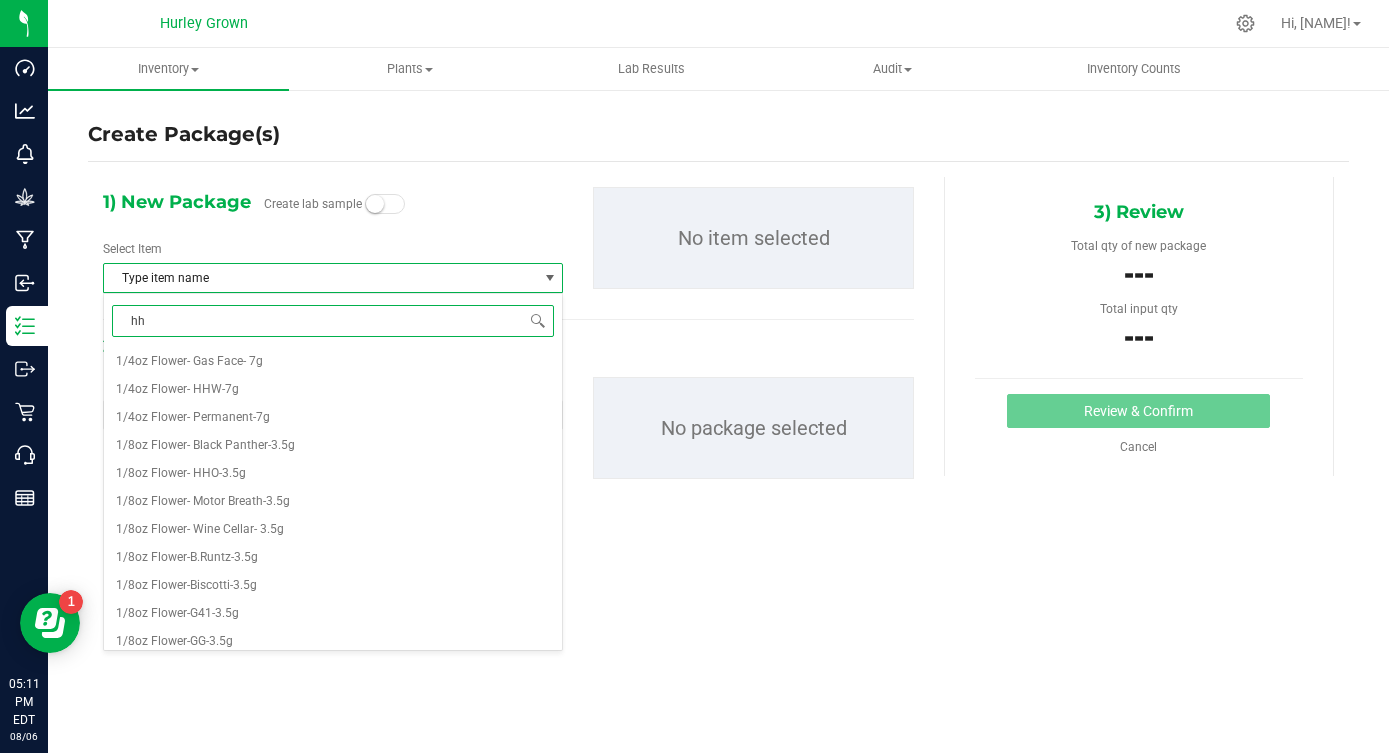 type on "hhw" 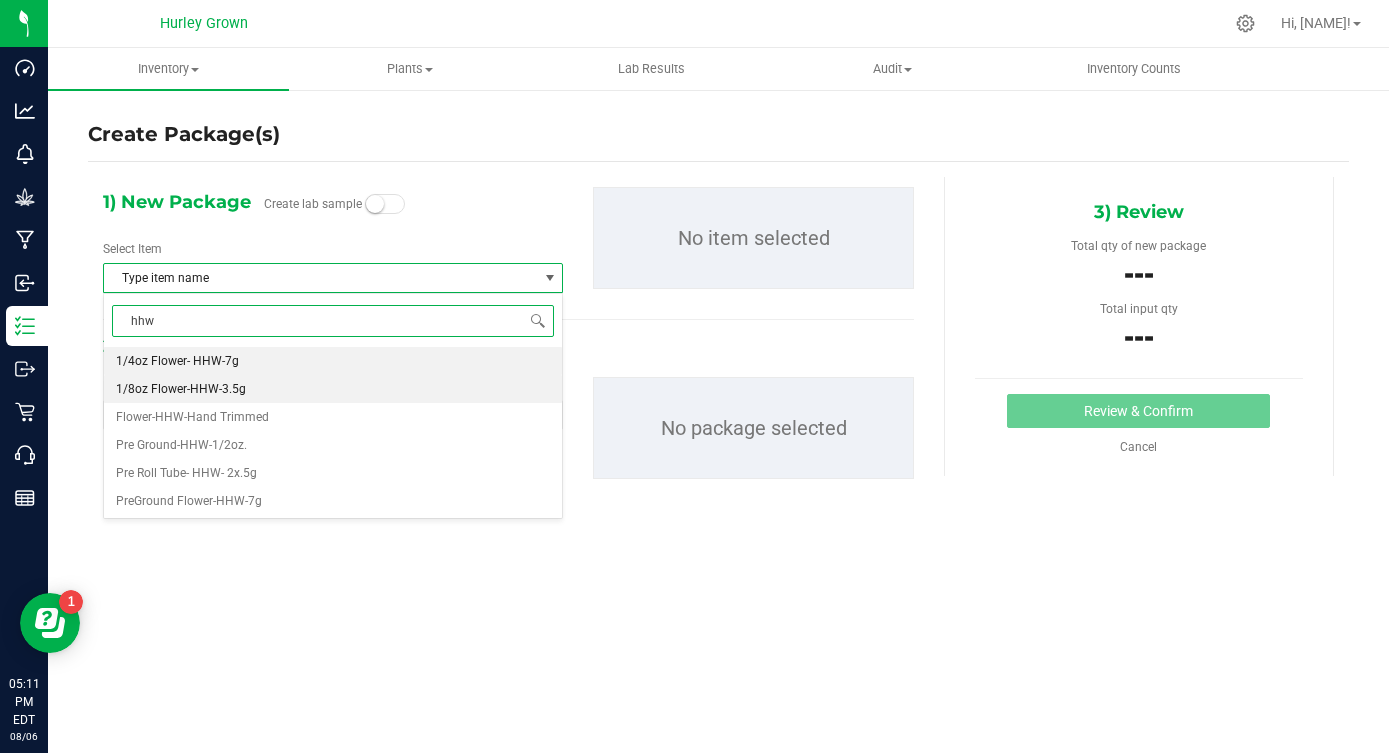 click on "1/8oz Flower-HHW-3.5g" at bounding box center [181, 389] 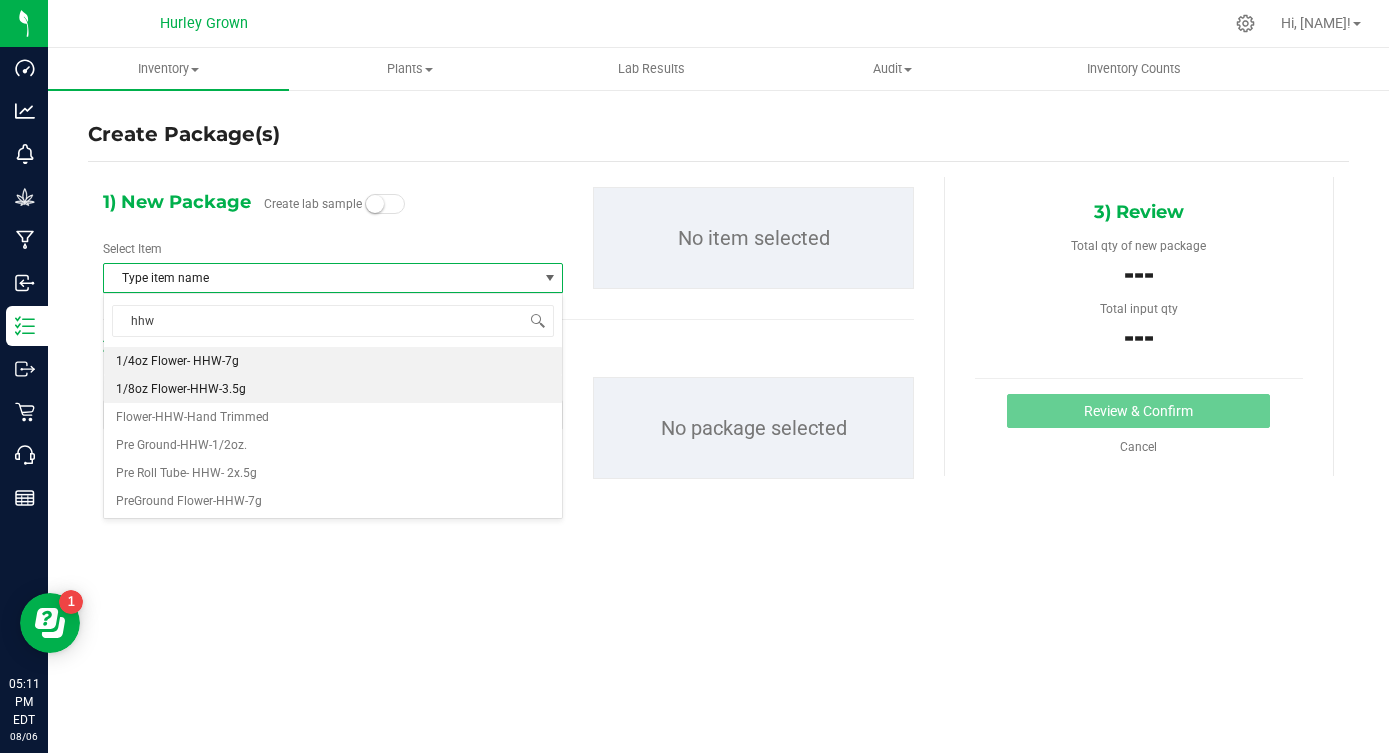 type 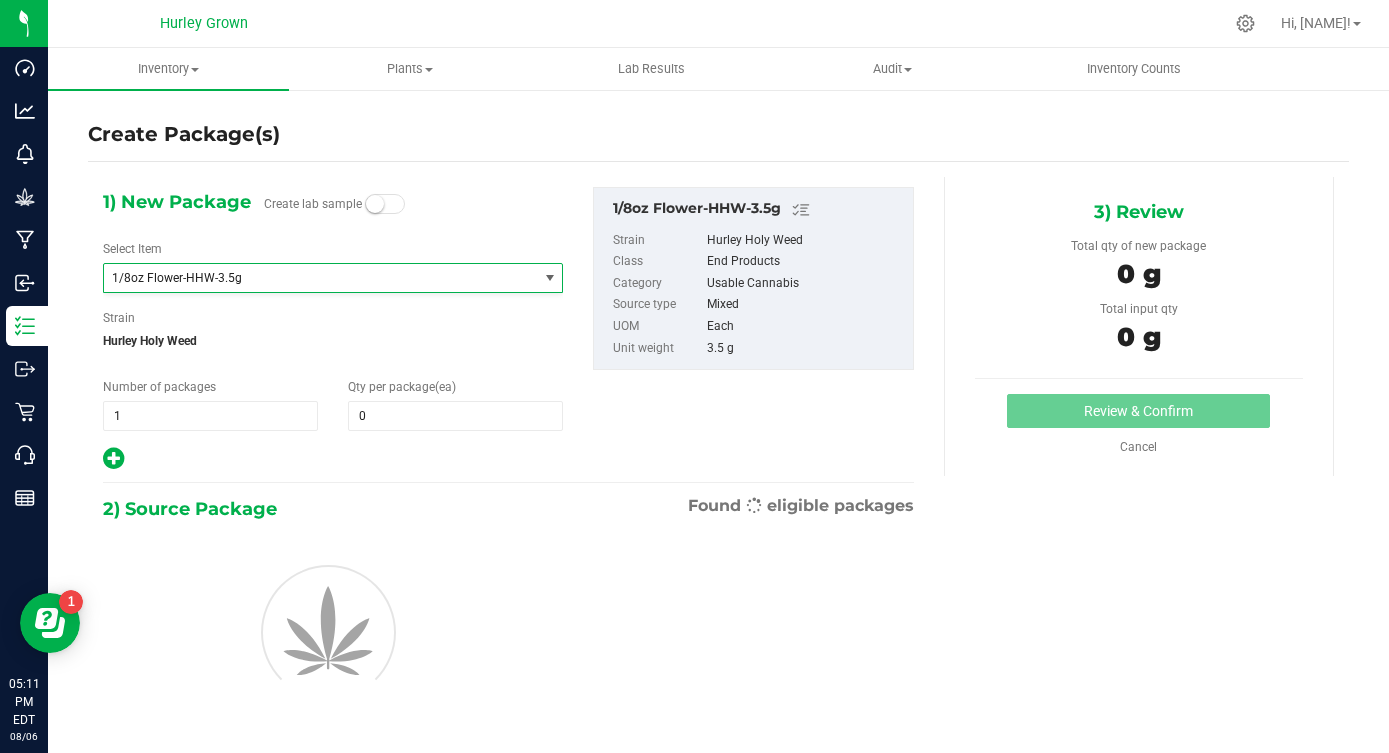 scroll, scrollTop: 0, scrollLeft: 0, axis: both 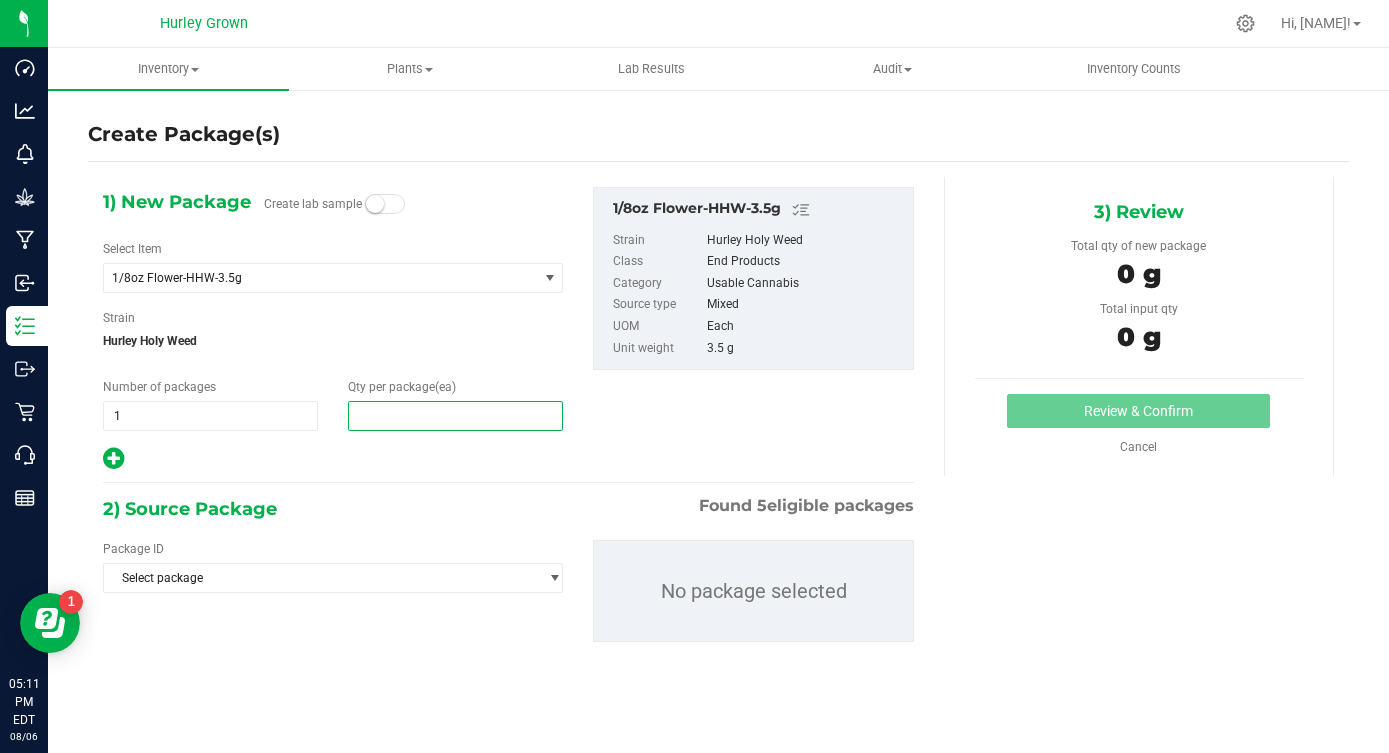 click at bounding box center [455, 416] 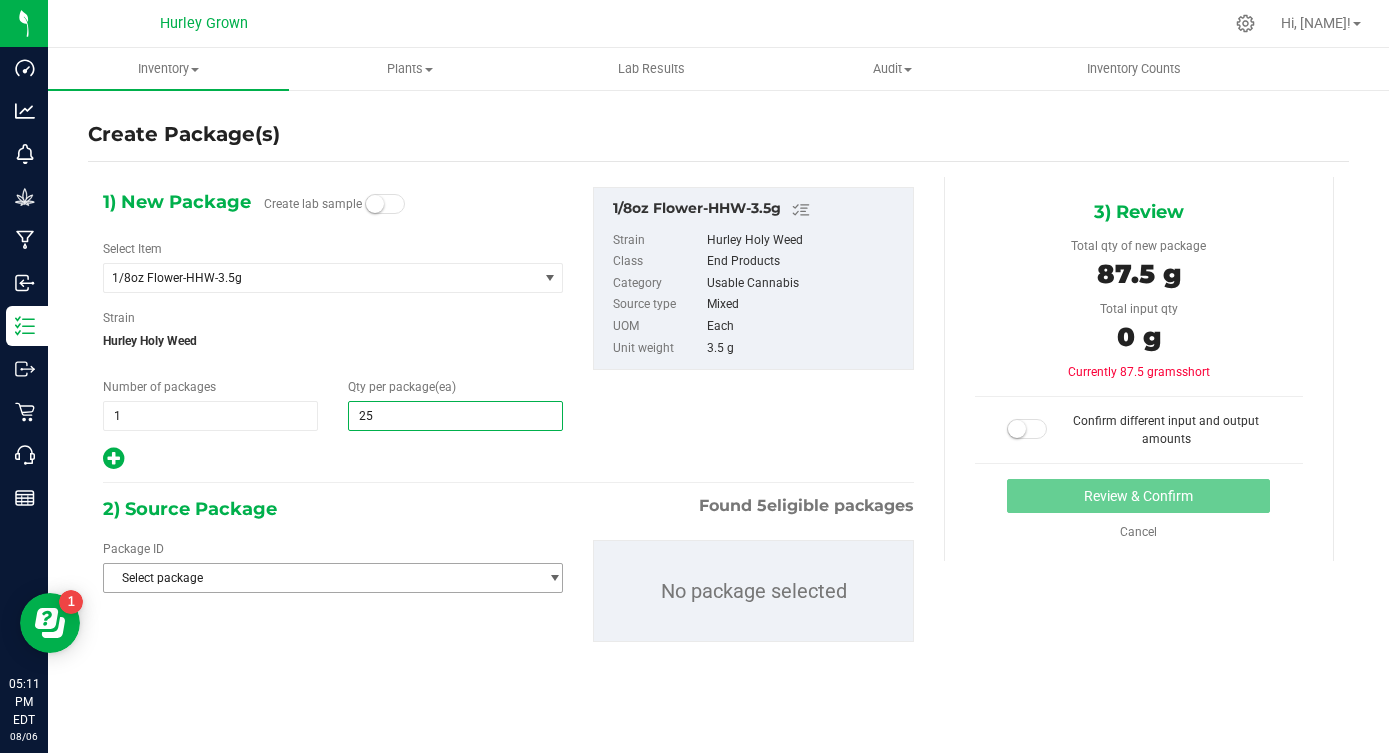 type on "25" 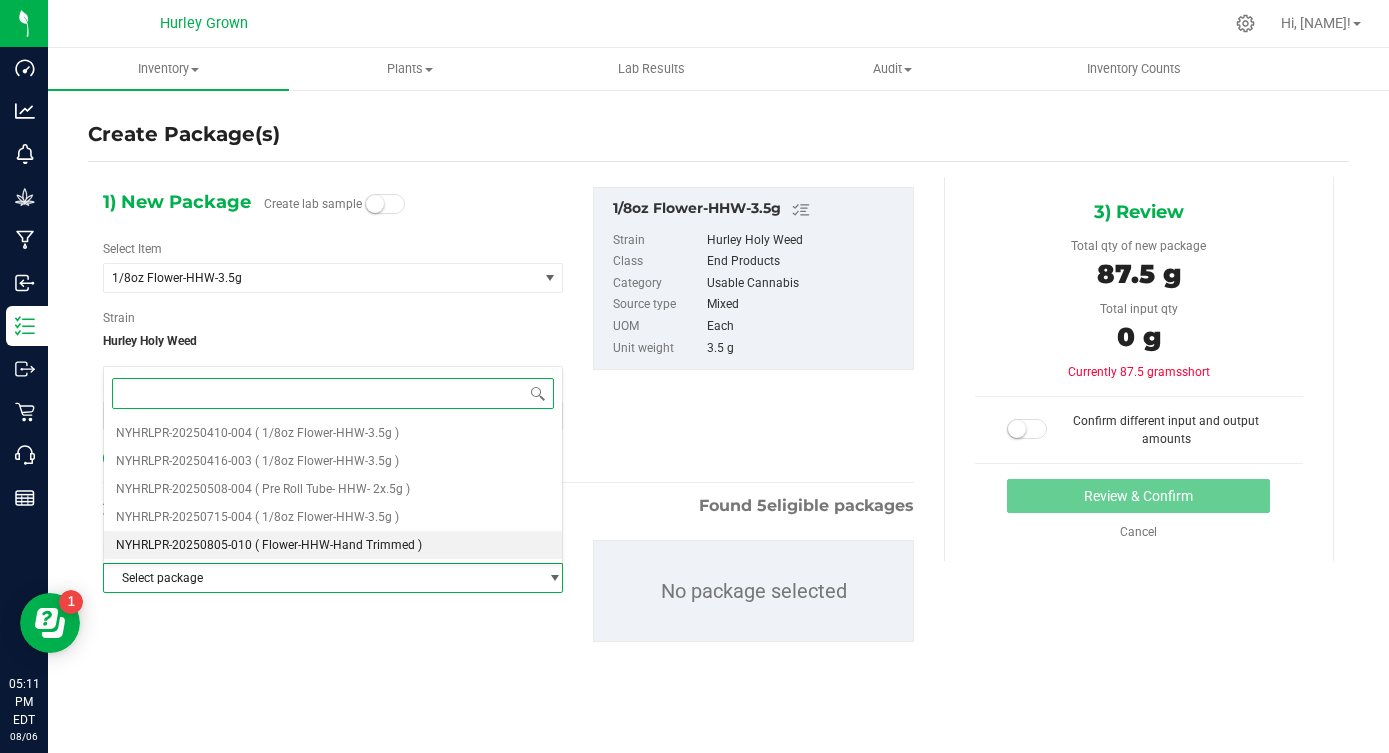 click on "(
Flower-HHW-Hand Trimmed
)" at bounding box center [338, 545] 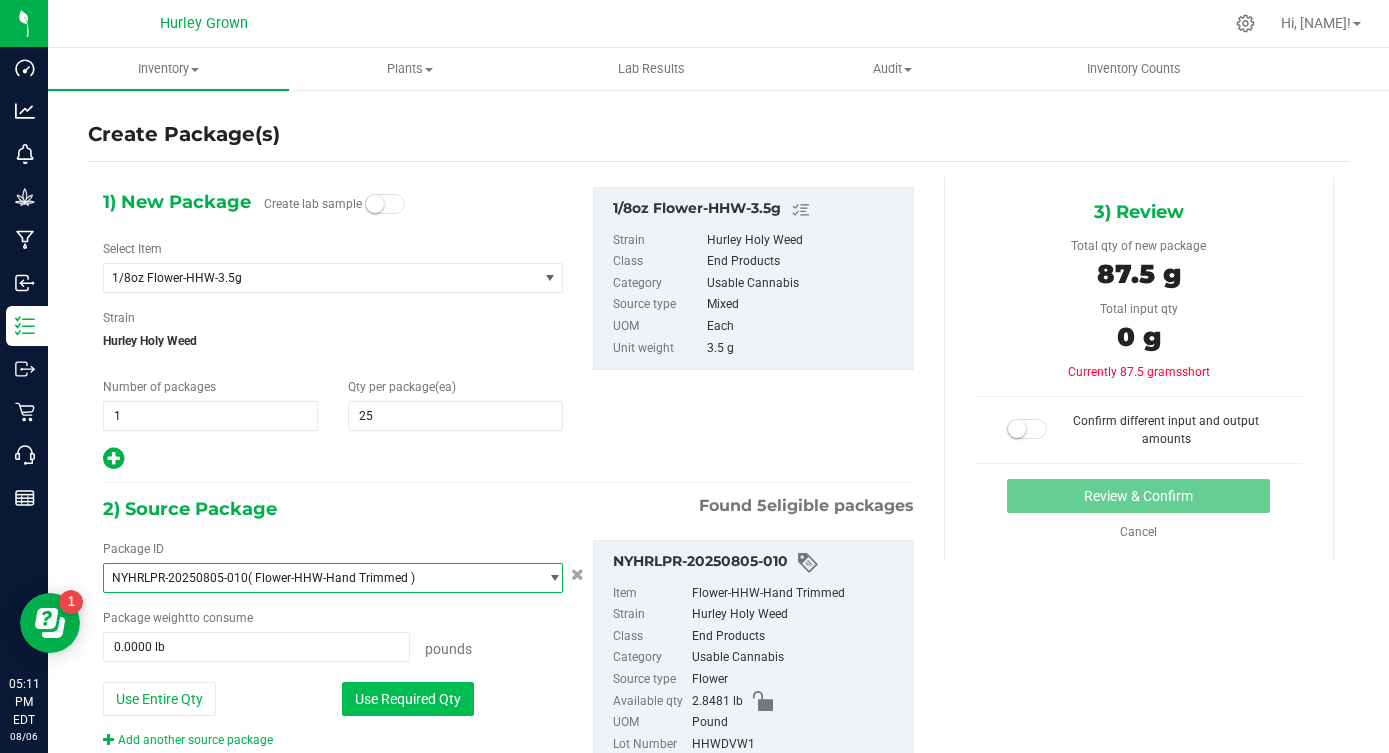 click on "Use Required Qty" at bounding box center (408, 699) 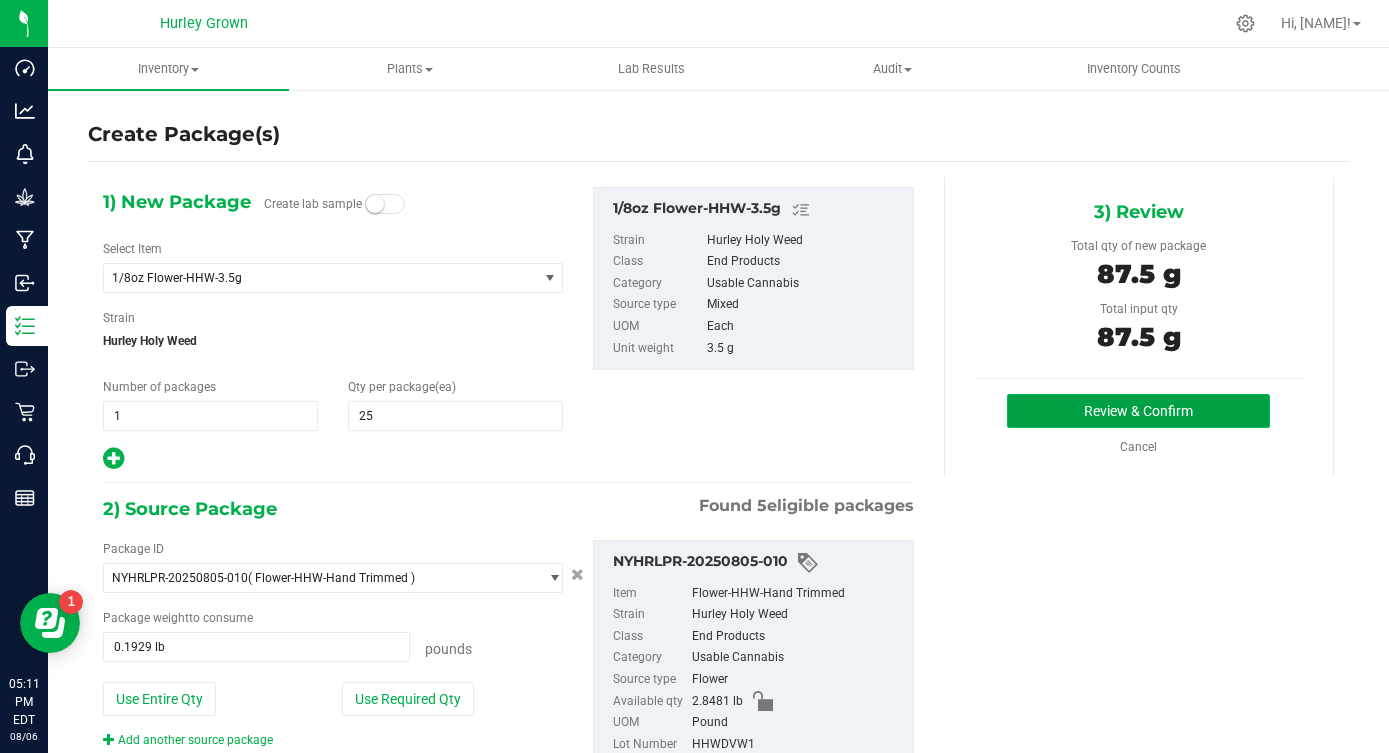 click on "Review & Confirm" at bounding box center (1138, 411) 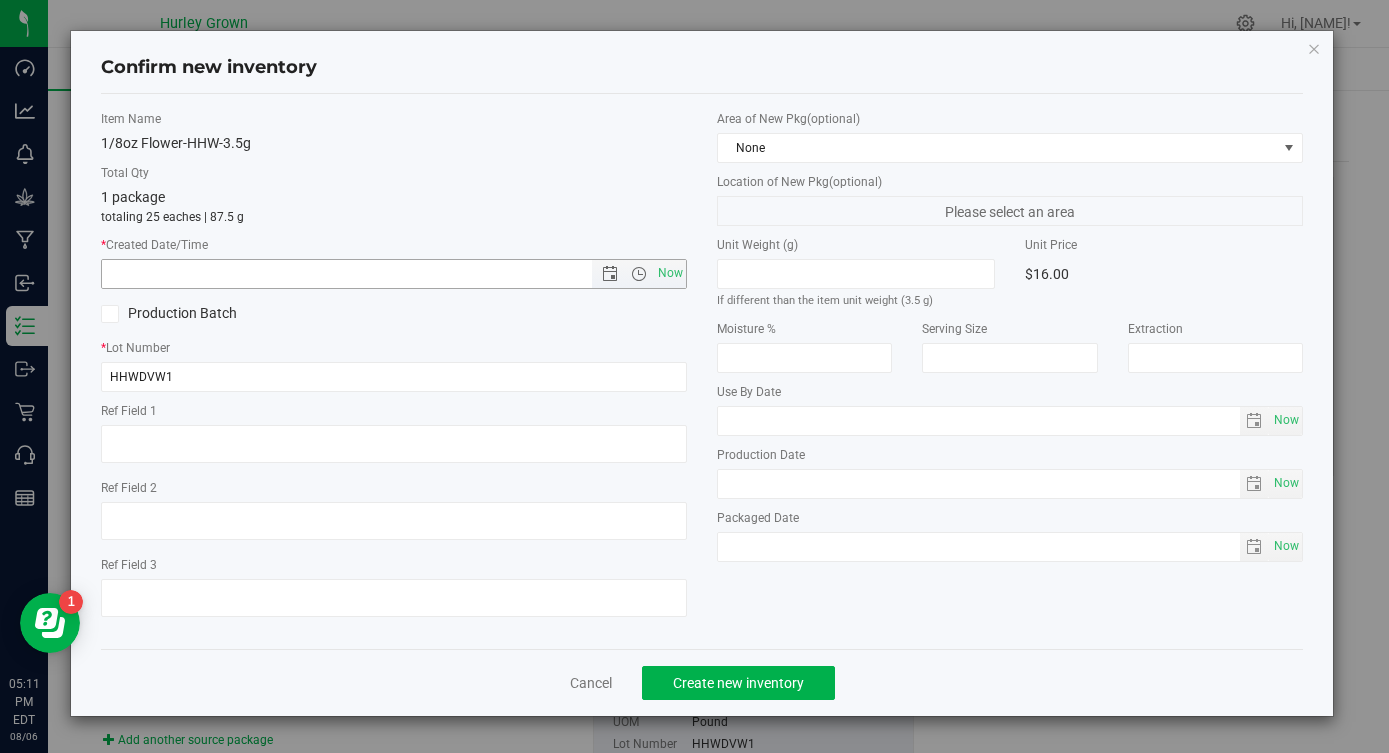 click on "Now" at bounding box center [394, 274] 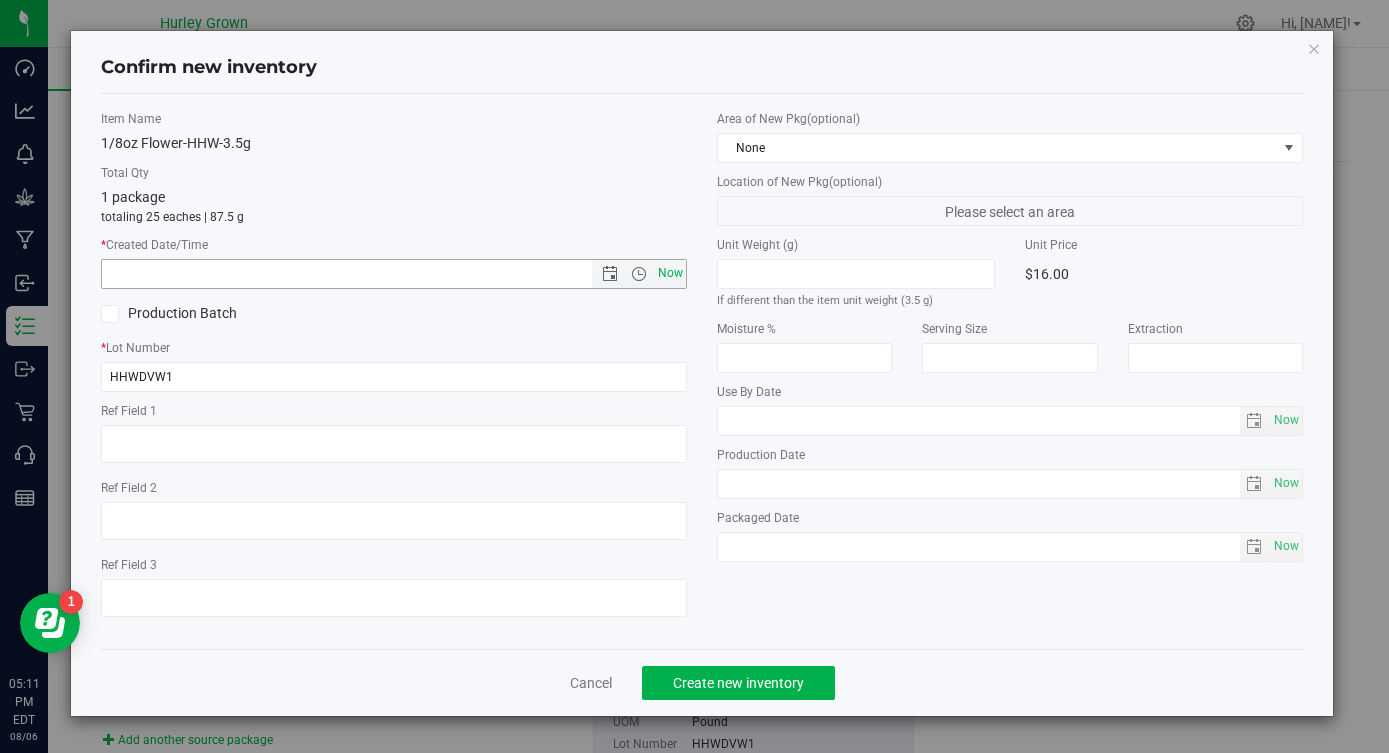 click on "Now" at bounding box center [671, 273] 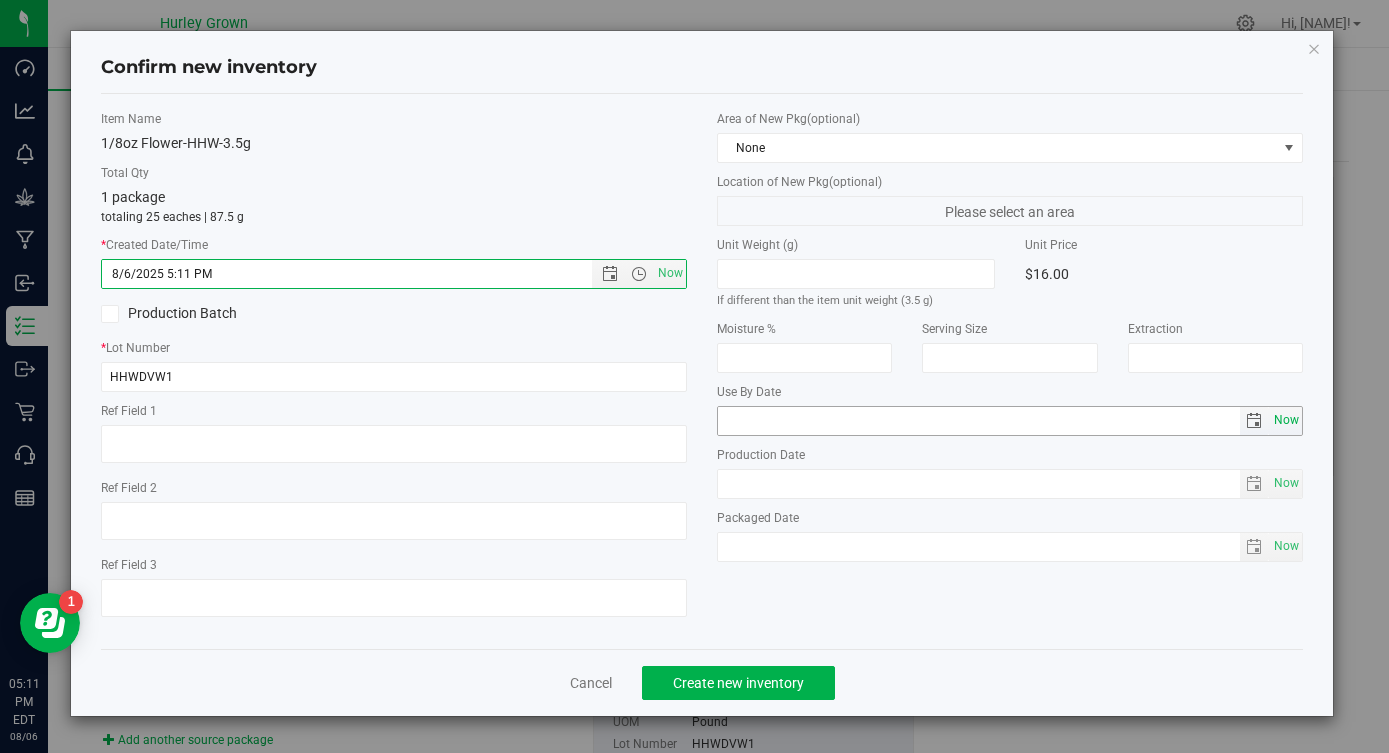 click on "Now" at bounding box center [1286, 420] 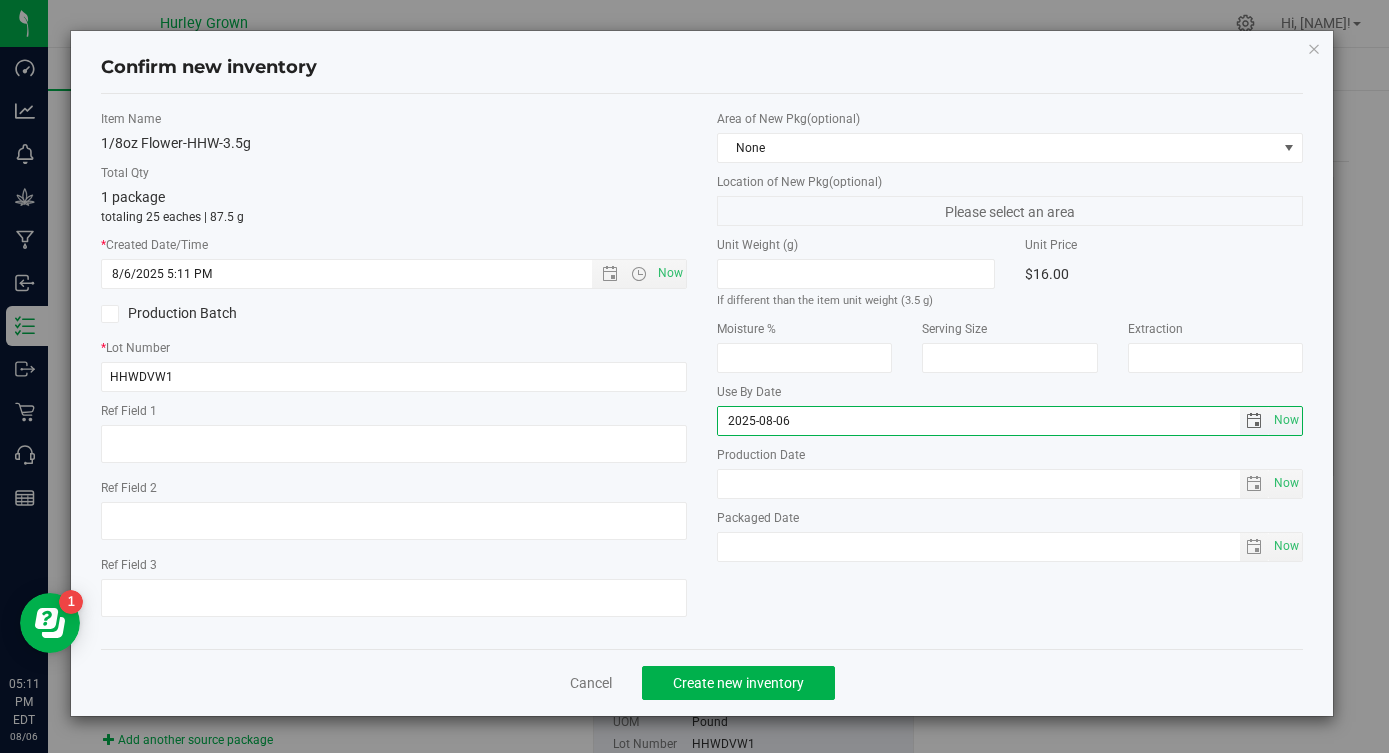 click on "2025-08-06" at bounding box center (979, 421) 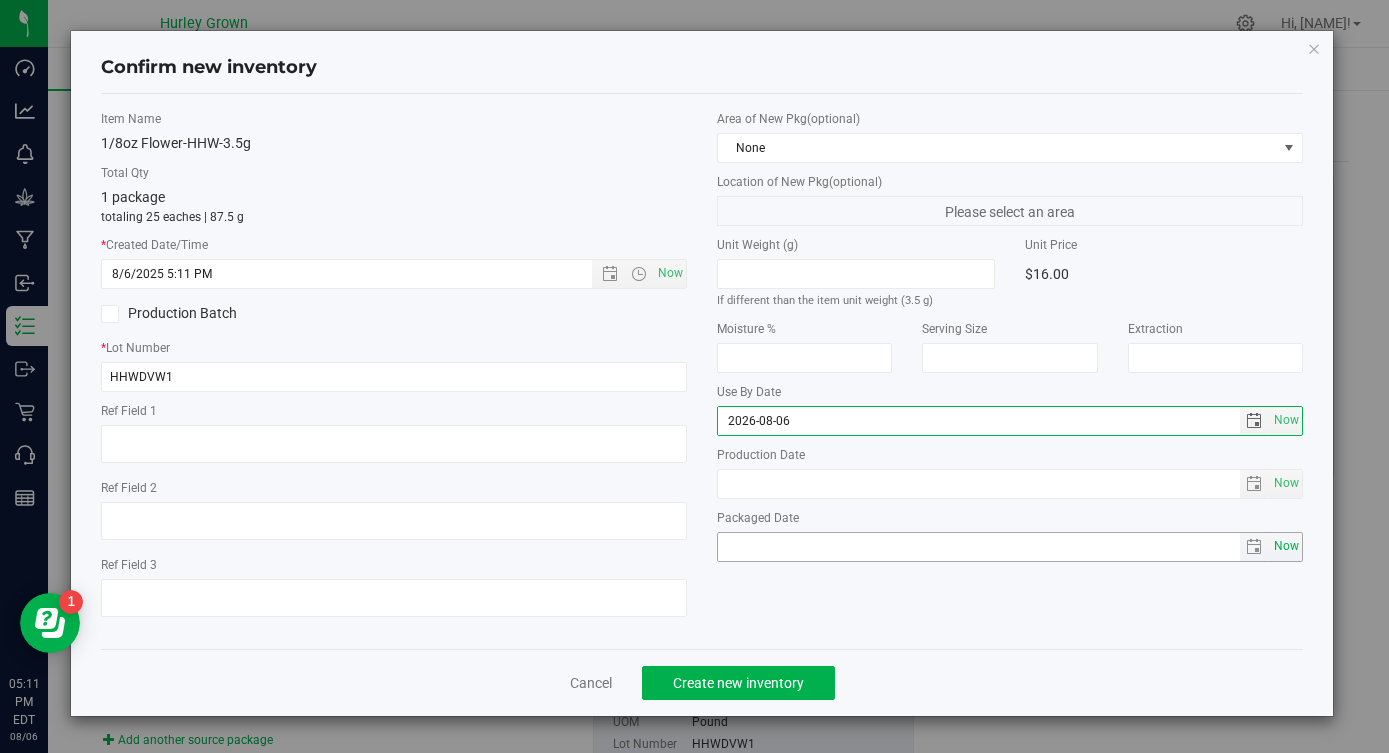 type on "2026-08-06" 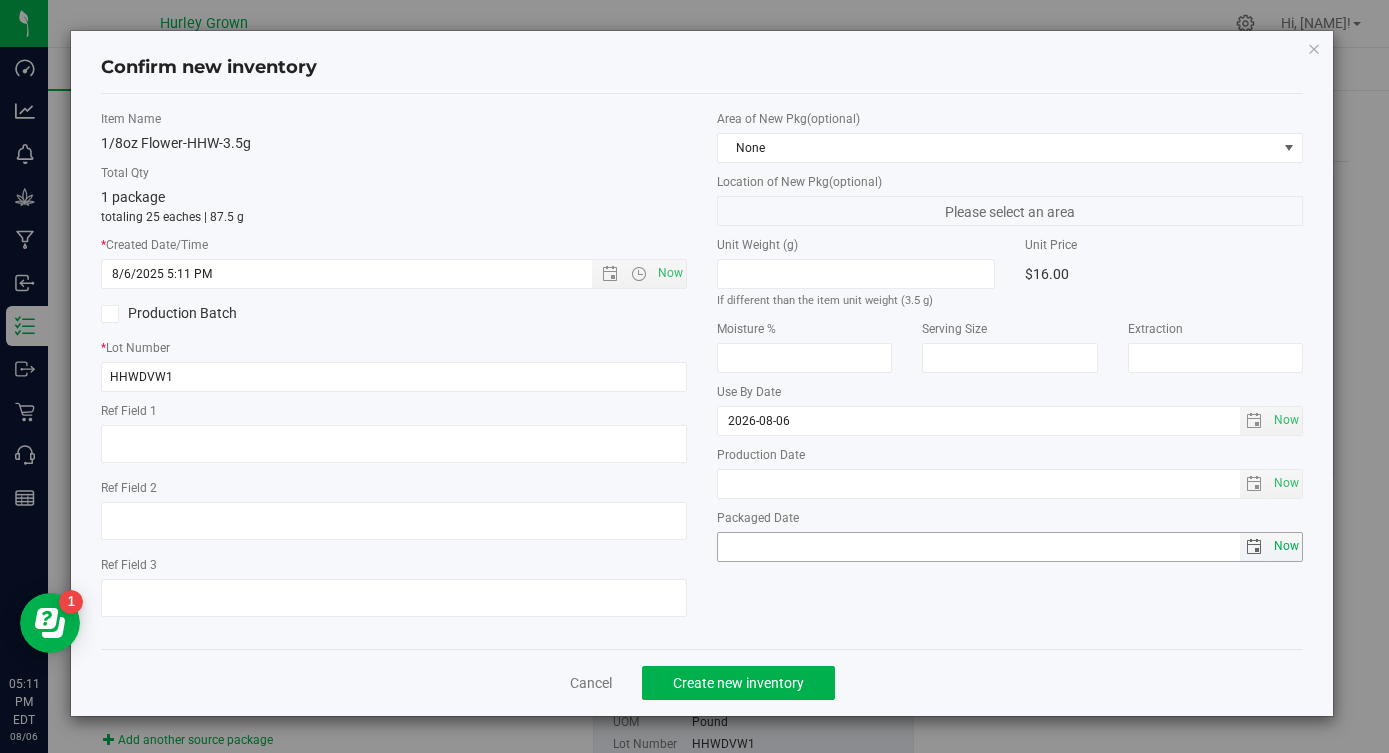 click on "Now" at bounding box center [1286, 546] 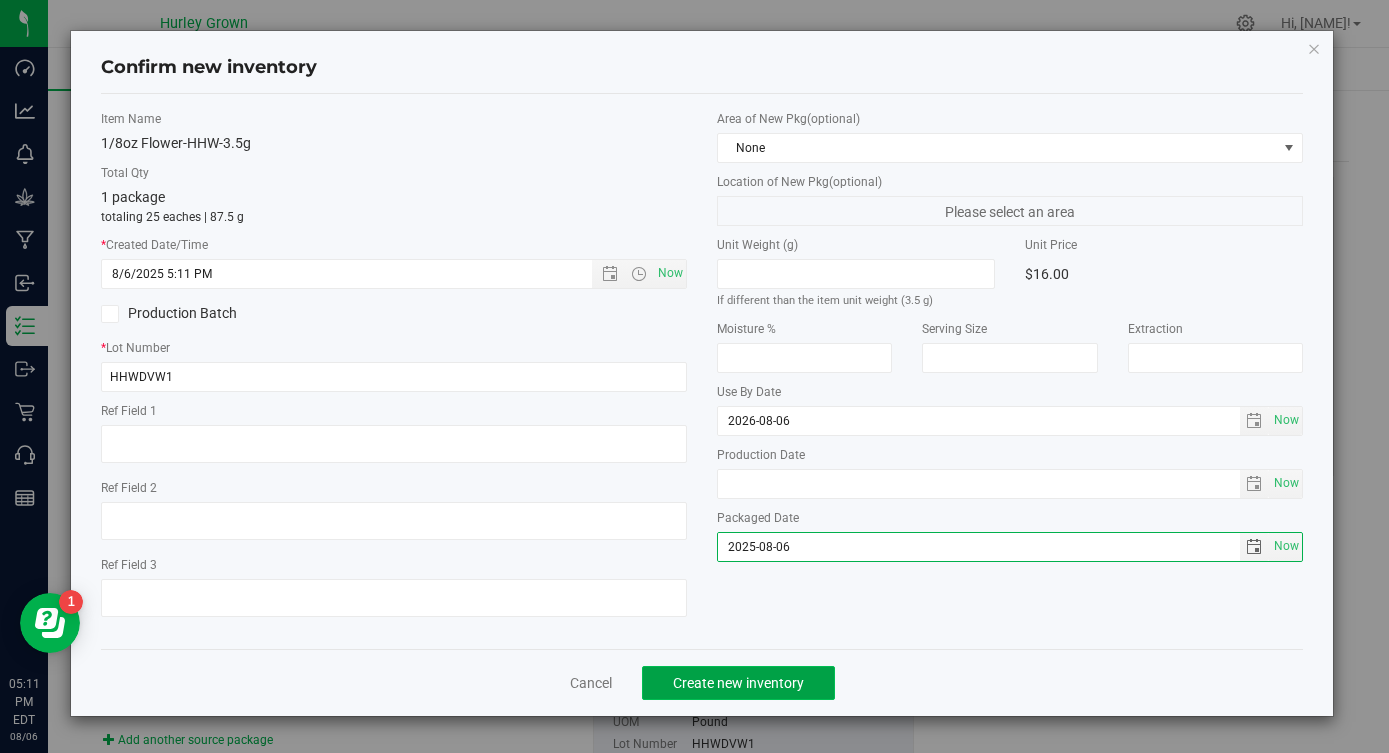 click on "Create new inventory" 